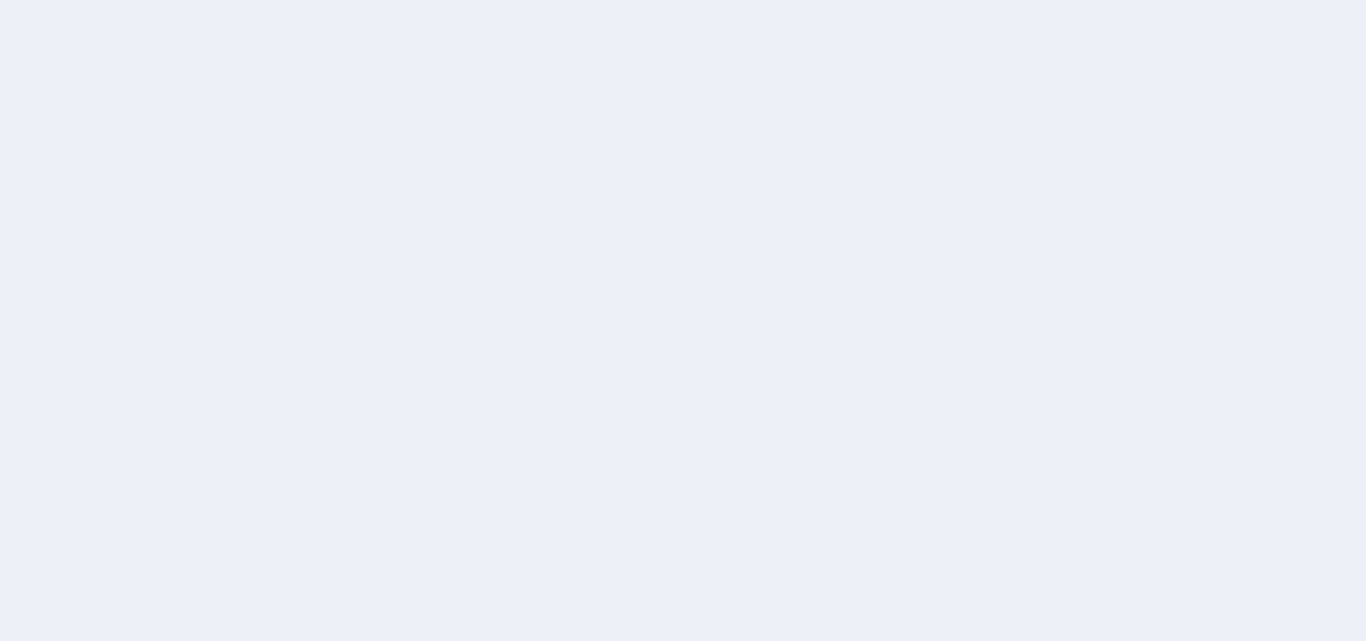 scroll, scrollTop: 0, scrollLeft: 0, axis: both 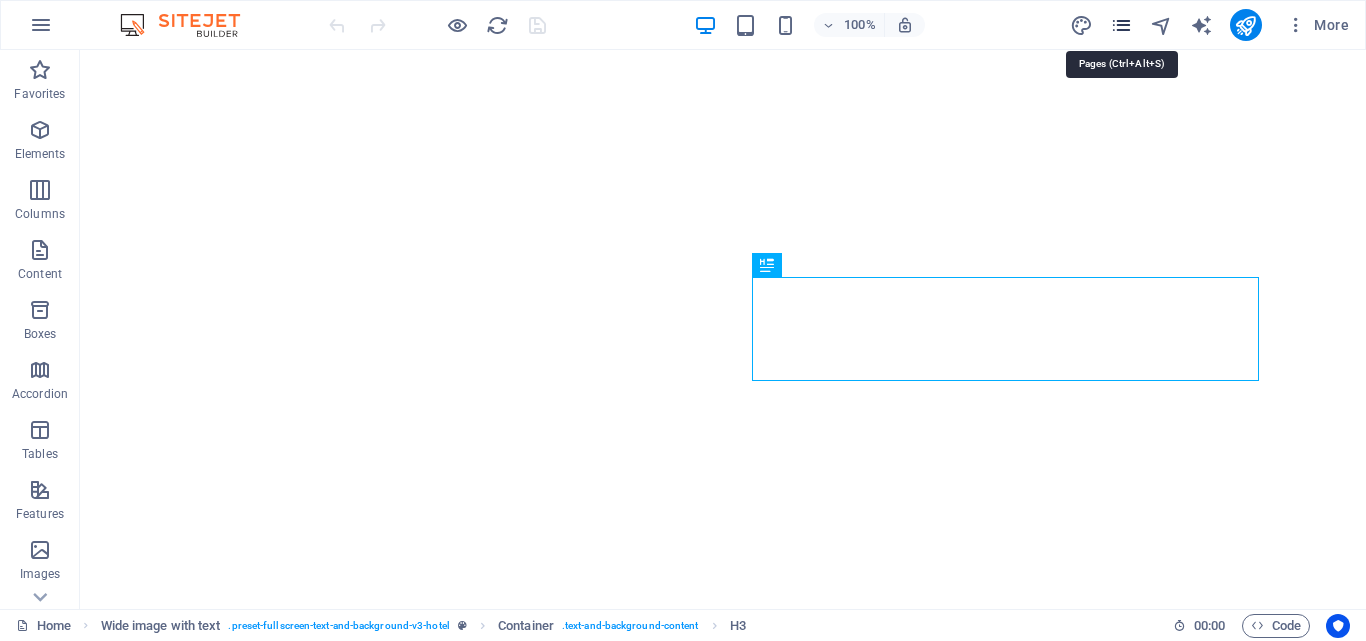 click at bounding box center (1121, 25) 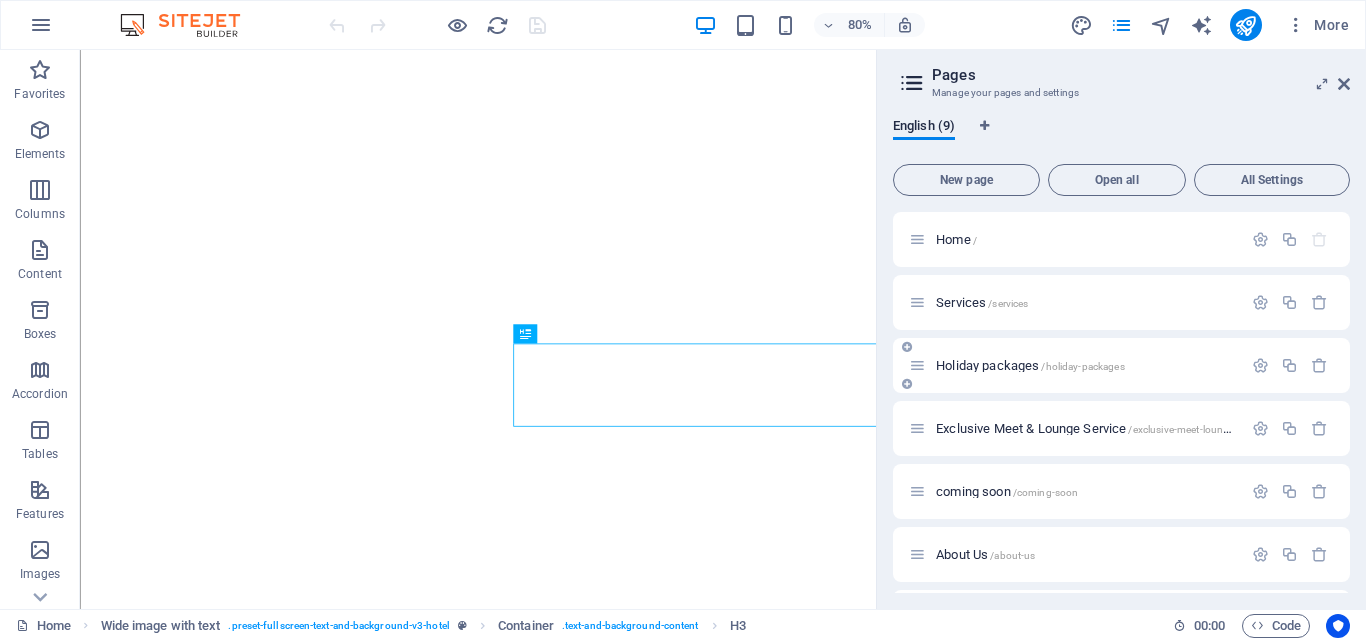 click on "Holiday packages /holiday-packages" at bounding box center [1075, 365] 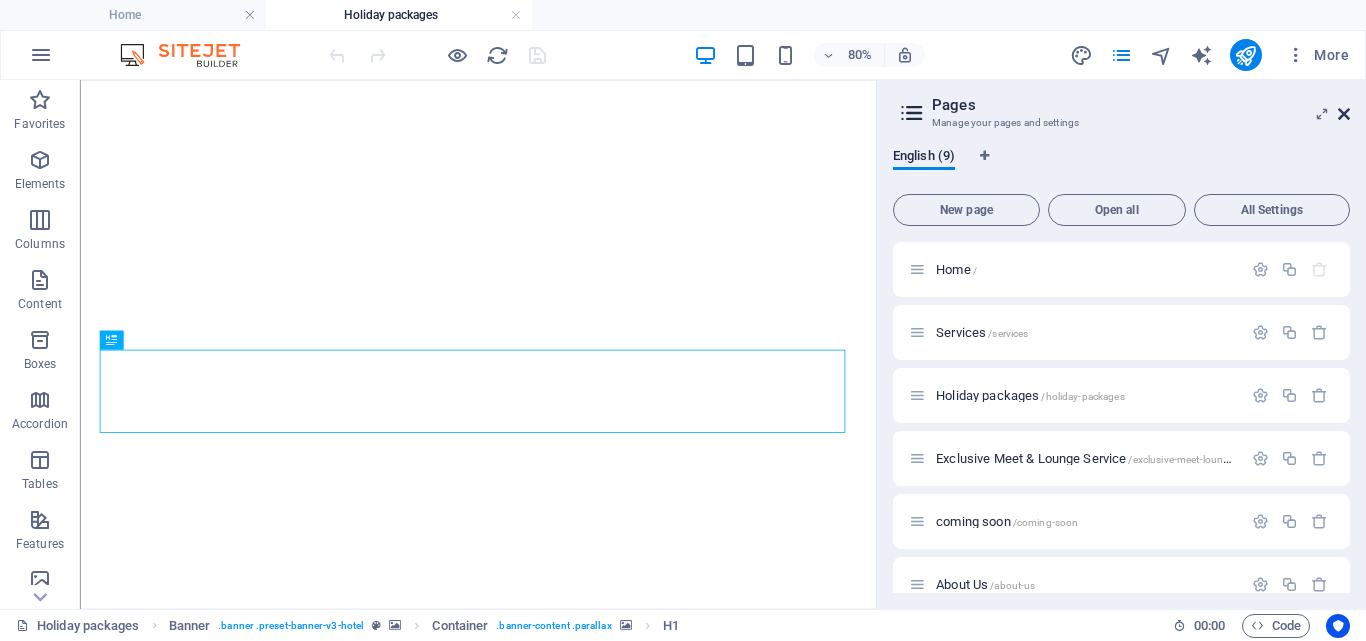 click at bounding box center [1344, 114] 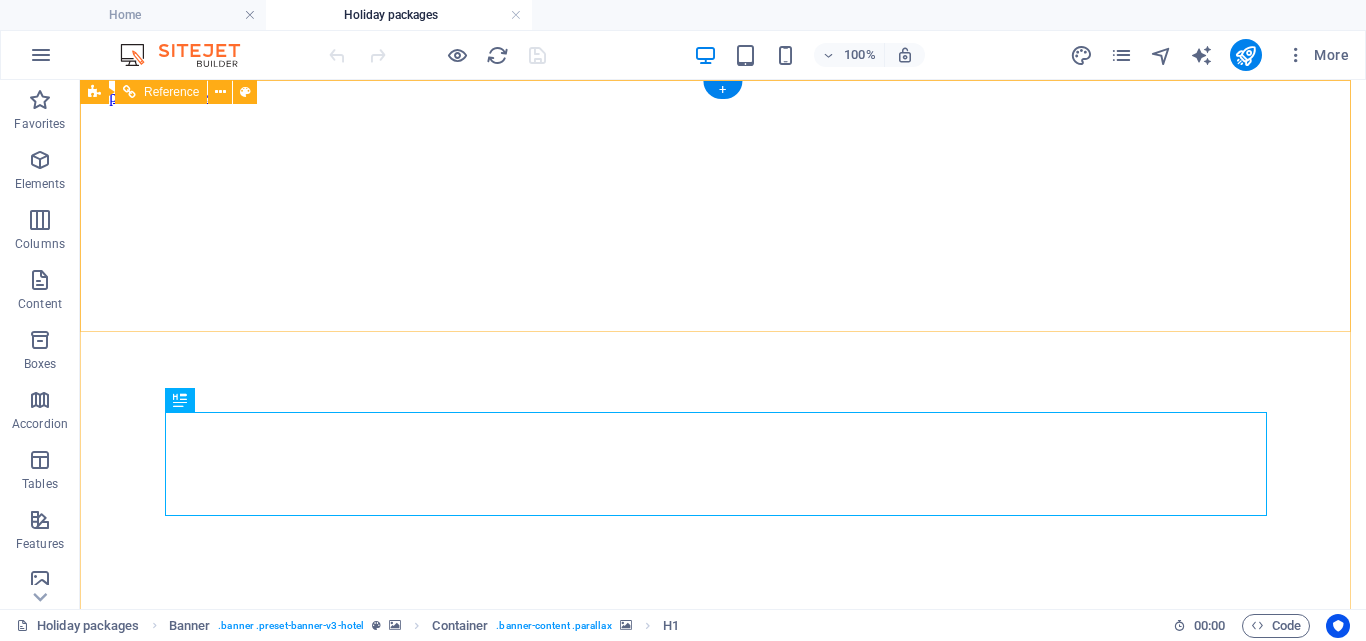 scroll, scrollTop: 0, scrollLeft: 0, axis: both 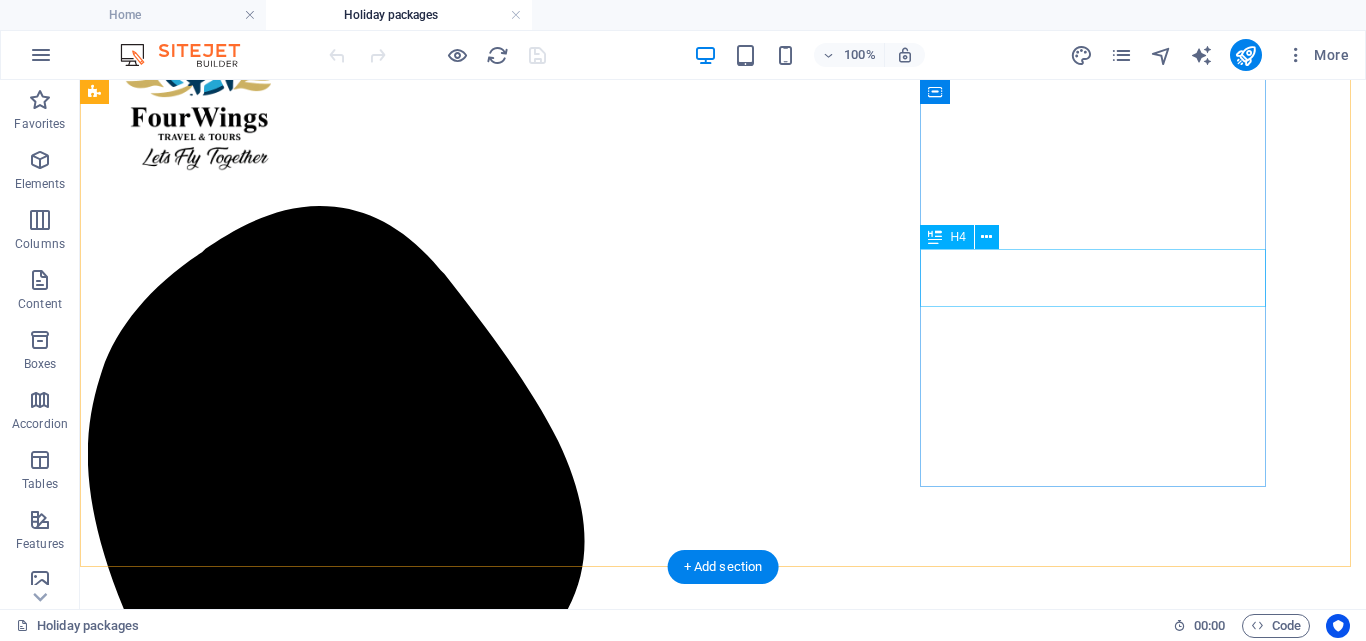 click on "Beach" at bounding box center [723, 4850] 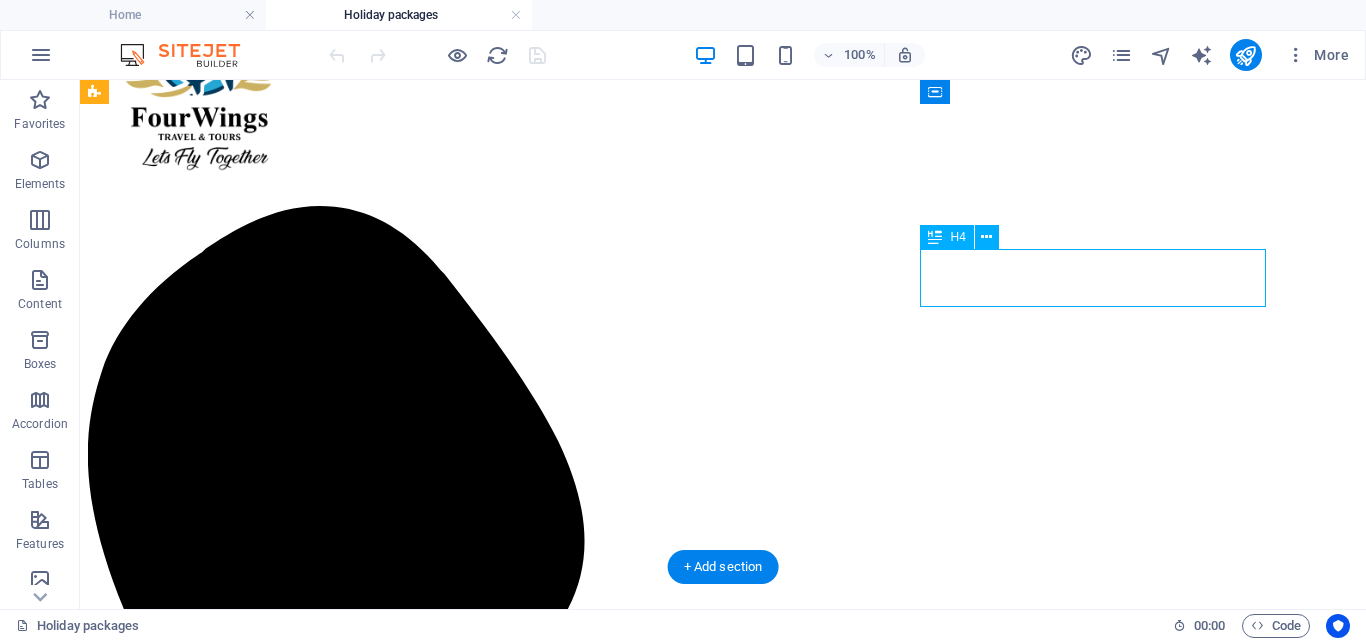 click on "Beach" at bounding box center (723, 4850) 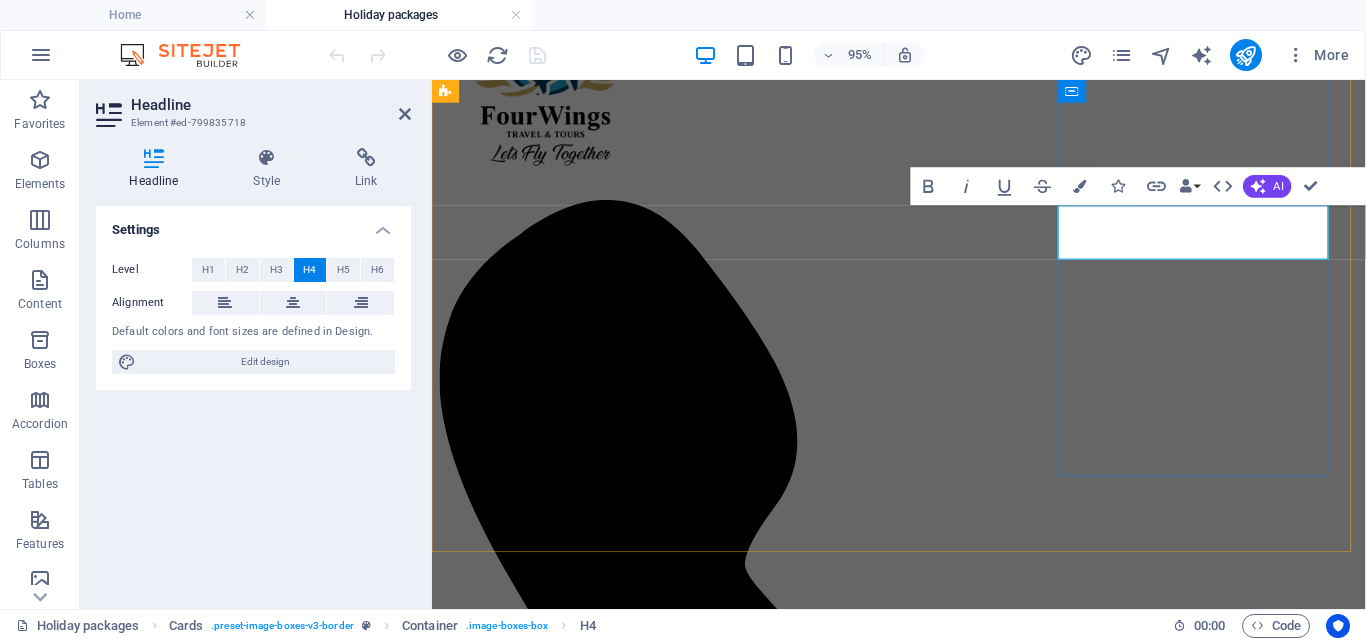 type 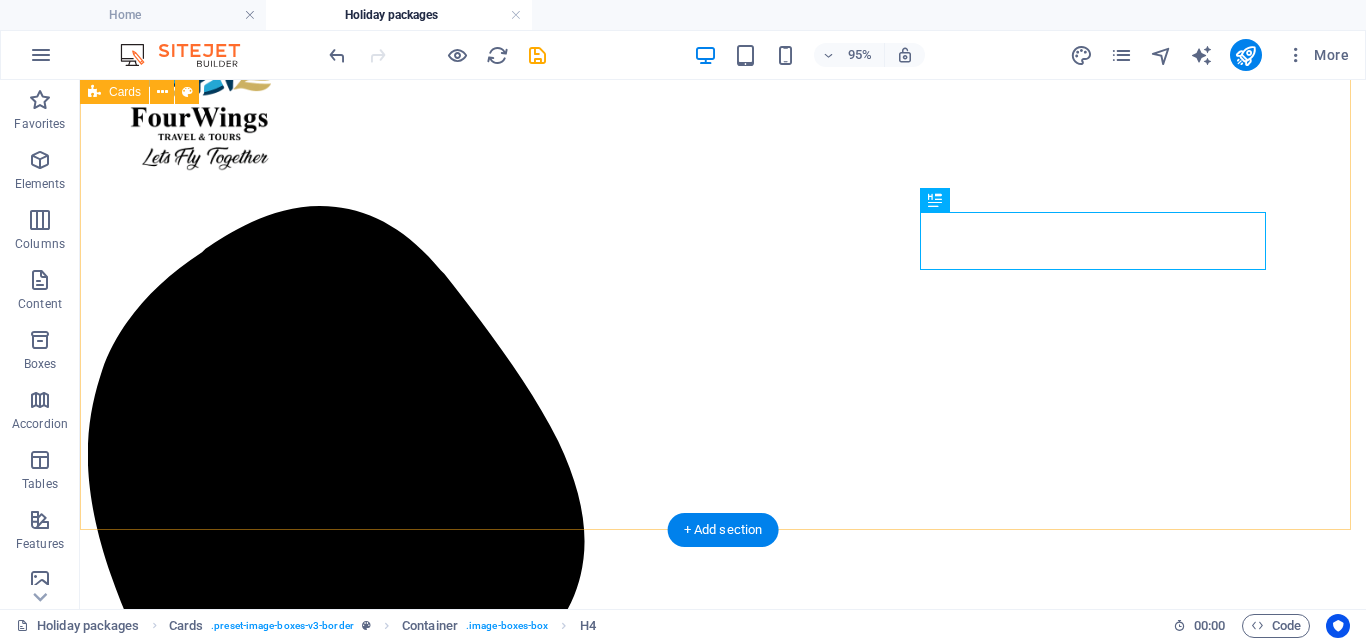scroll, scrollTop: 813, scrollLeft: 0, axis: vertical 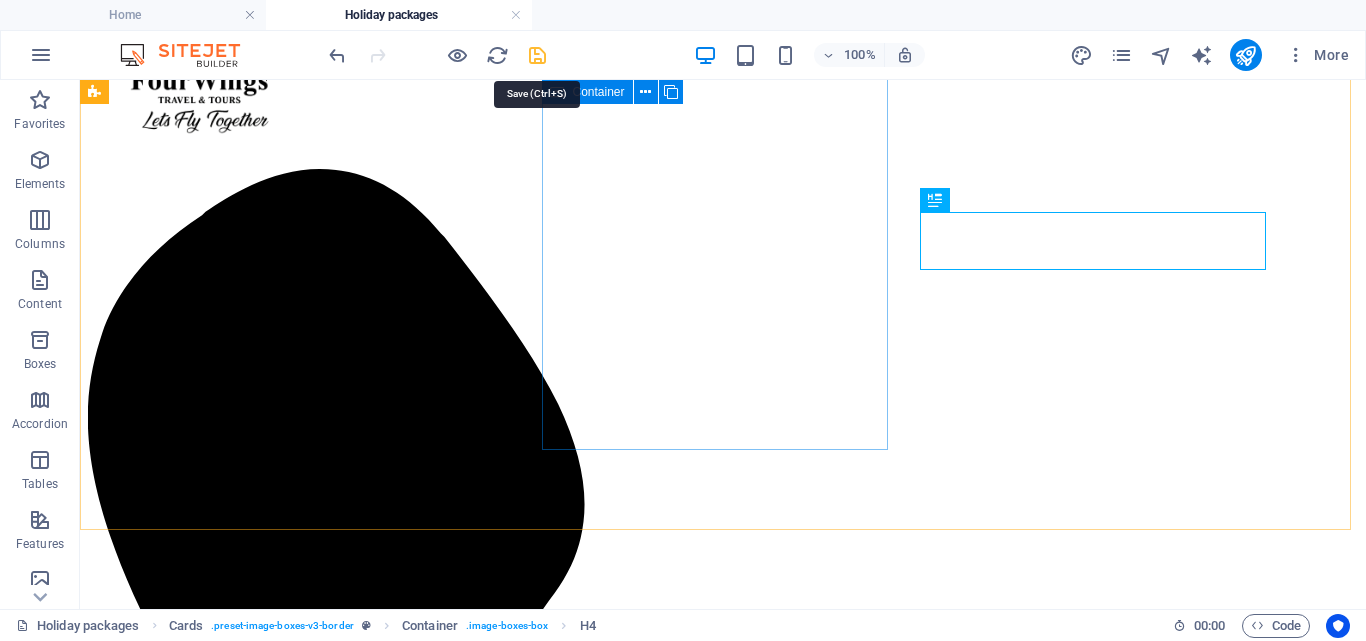 click at bounding box center [537, 55] 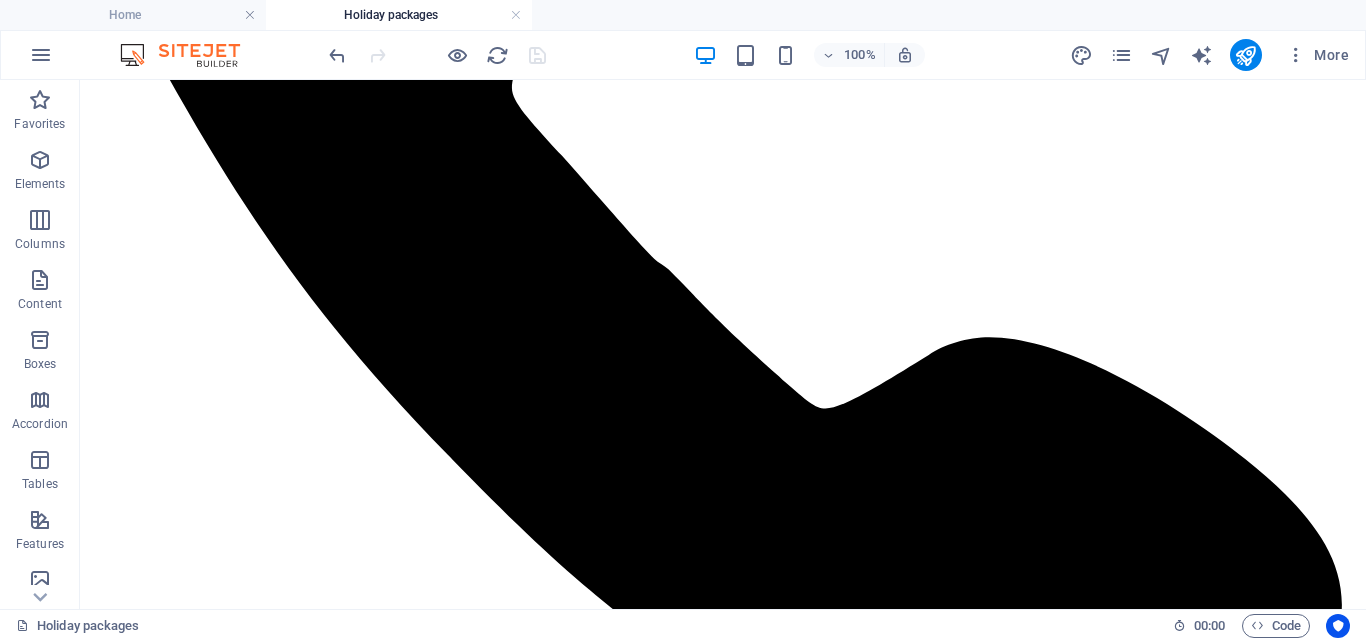 scroll, scrollTop: 1606, scrollLeft: 0, axis: vertical 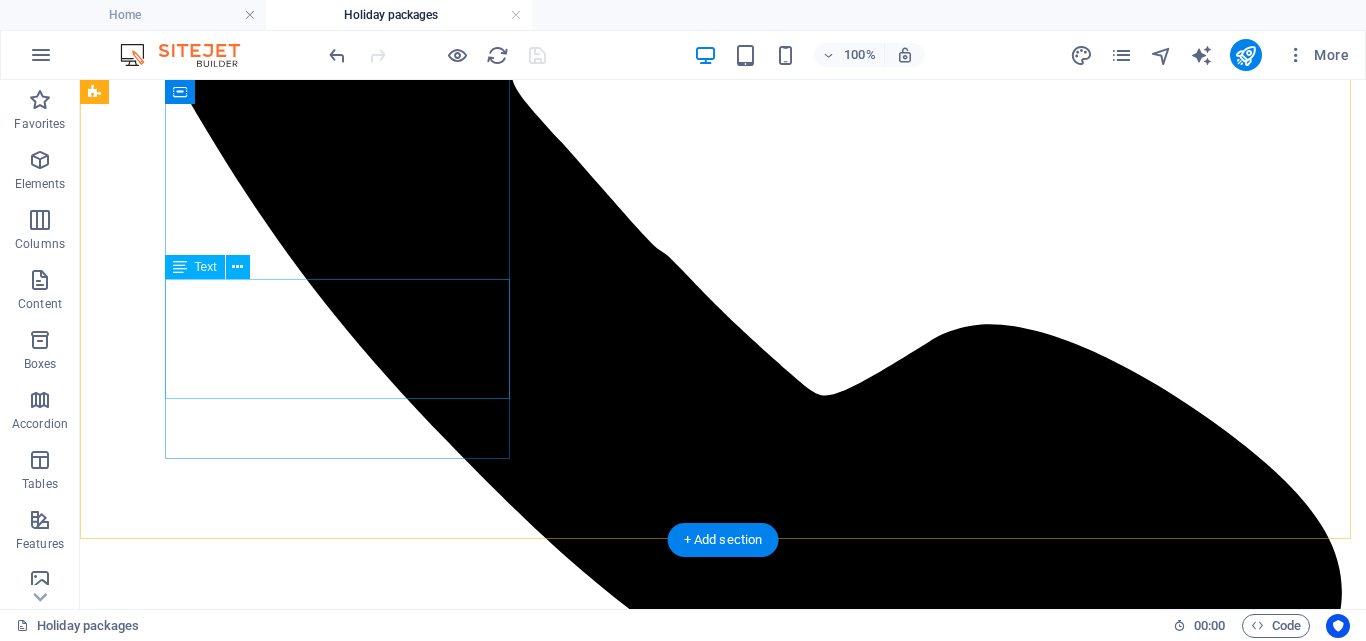 click on "Reach new heights with our mountain climbing adventures. Breathe in fresh air, conquer scenic peaks, and embrace the thrill of nature’s challenge, perfect for explorers seeking unforgettable views" at bounding box center [723, 5157] 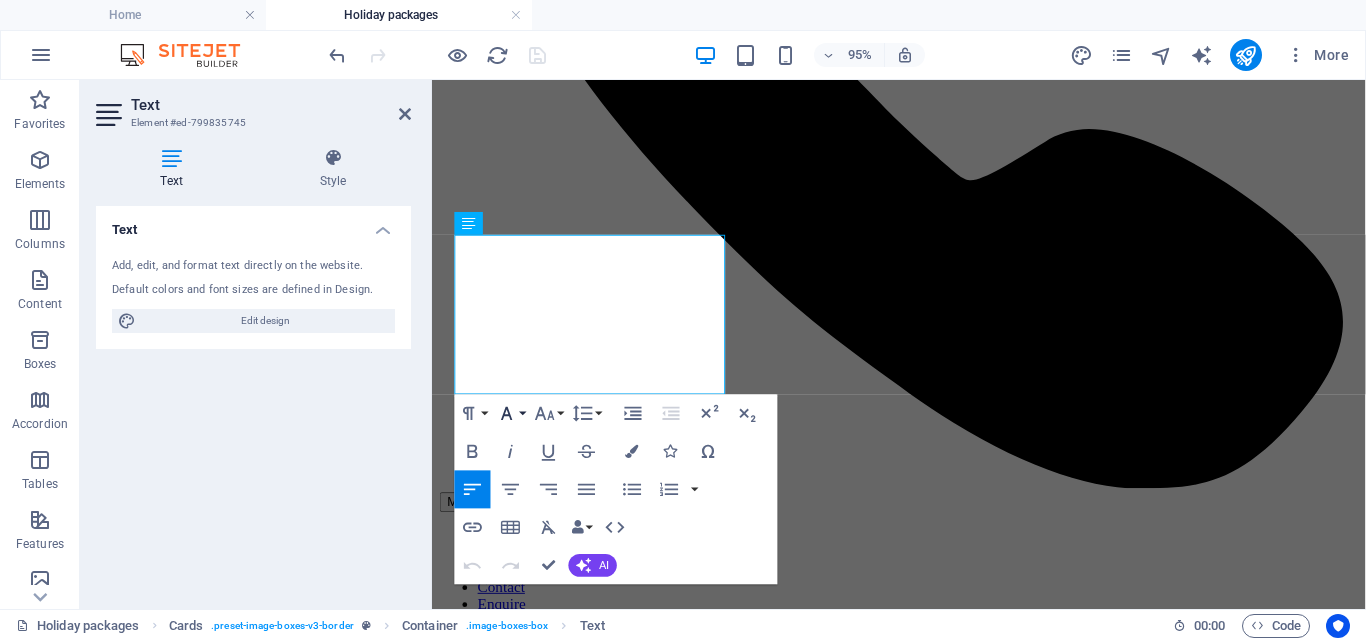 click on "Font Family" at bounding box center [511, 413] 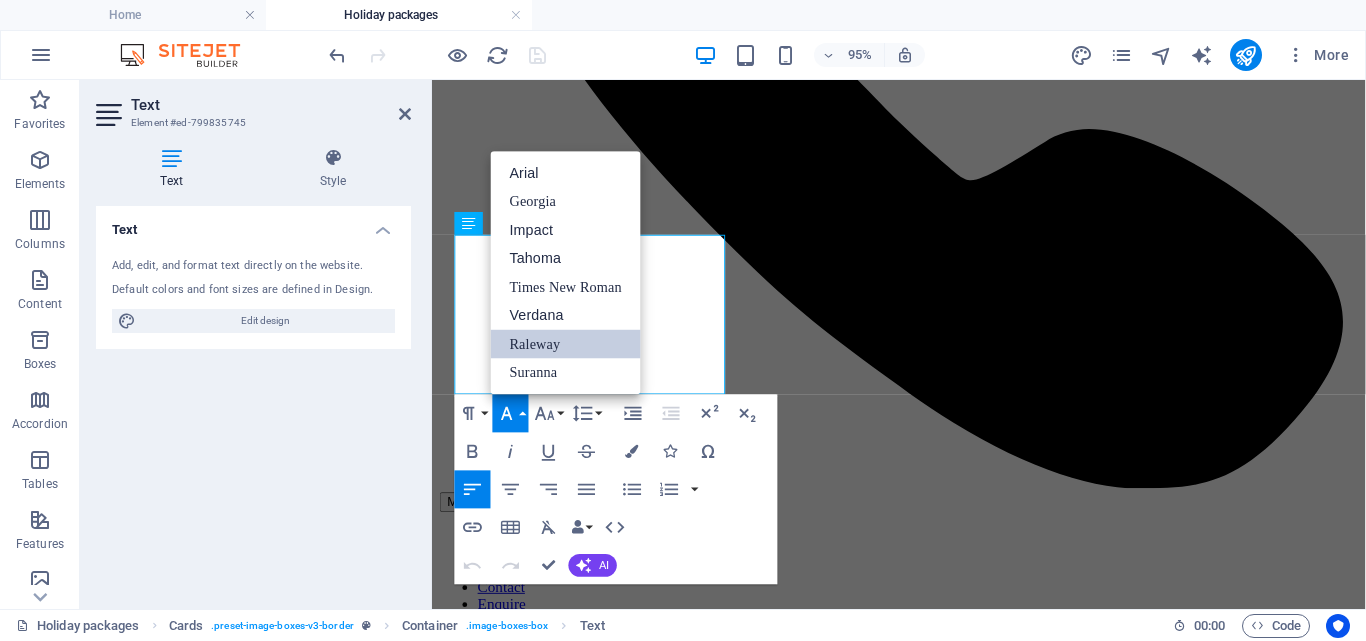 scroll, scrollTop: 0, scrollLeft: 0, axis: both 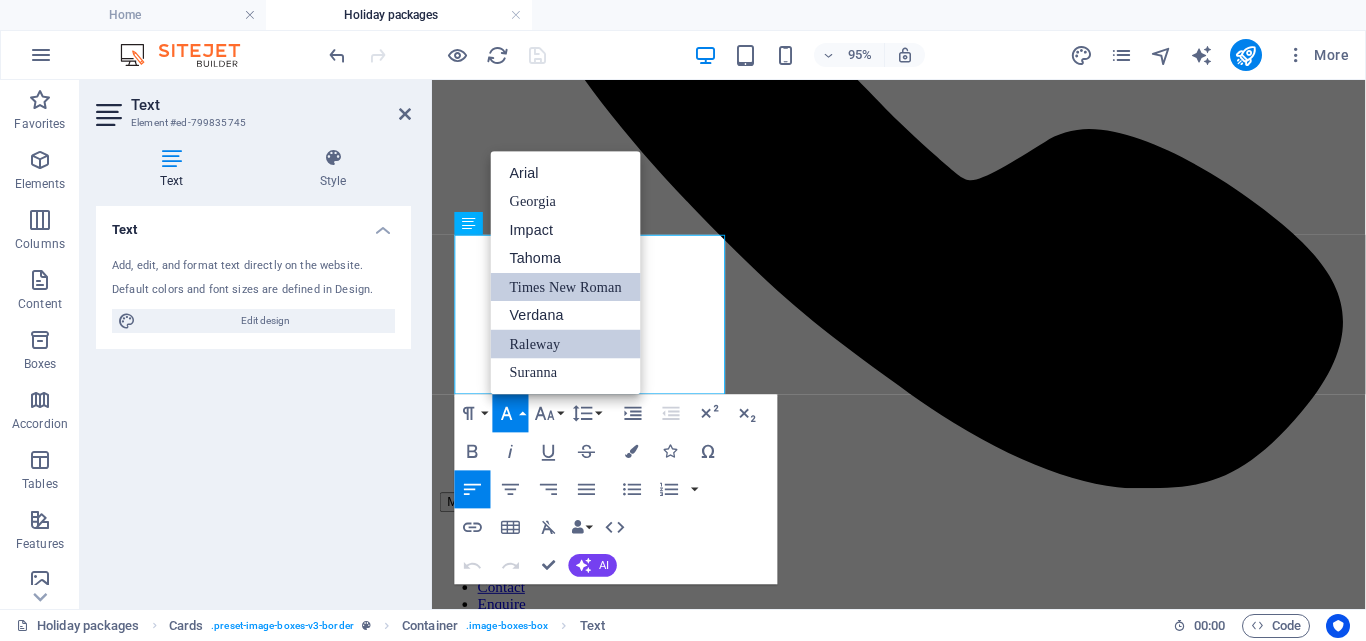 click on "Times New Roman" at bounding box center [566, 287] 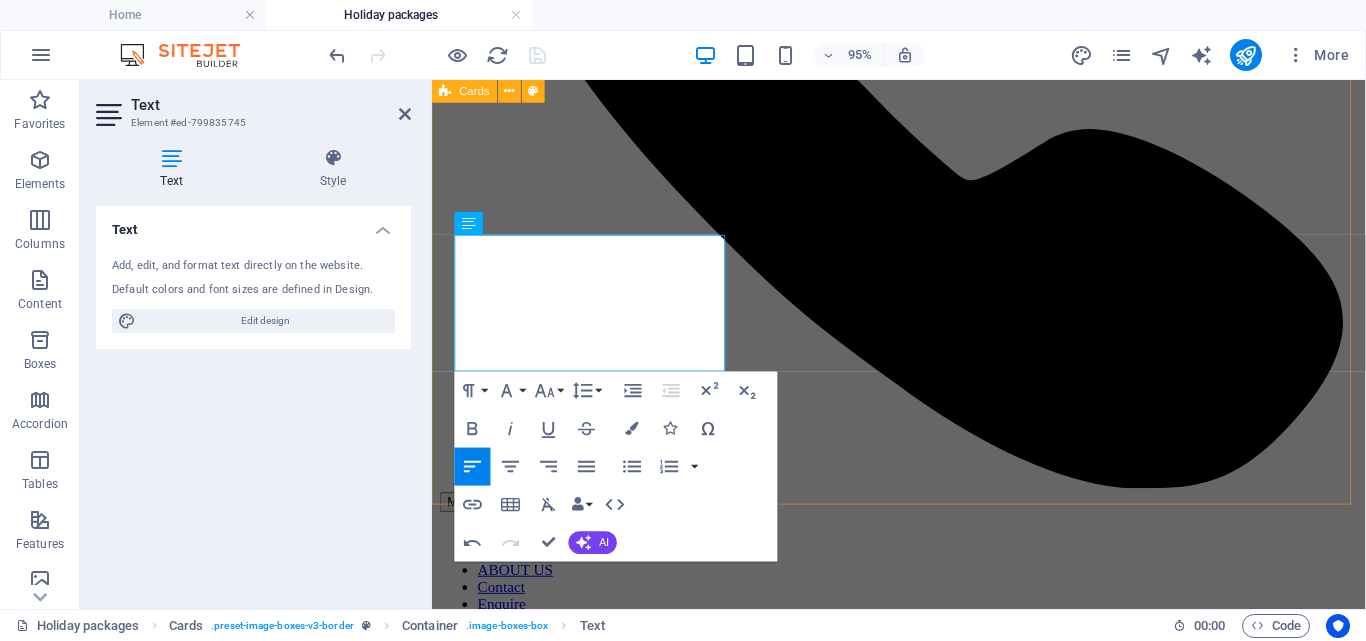 click on "Mountain Climbing Reach new heights with our mountain climbing adventures. Breathe in fresh air, conquer scenic peaks, and embrace the thrill of nature’s challenge, perfect for explorers seeking unforgettable views Discover Ziplining Perfect for adrenaline lovers, this high-speed ride offers stunning views, fresh air, and unforgettable moments above the ground. Excitement, Nature, thrill, passion and adventure Discover Safari   Experience the wild up close on a thrilling safari adventure. Spot lions, elephants, and more in their natural habitats, guided by experts who make every journey unforgettable.  Discover" at bounding box center [923, 4603] 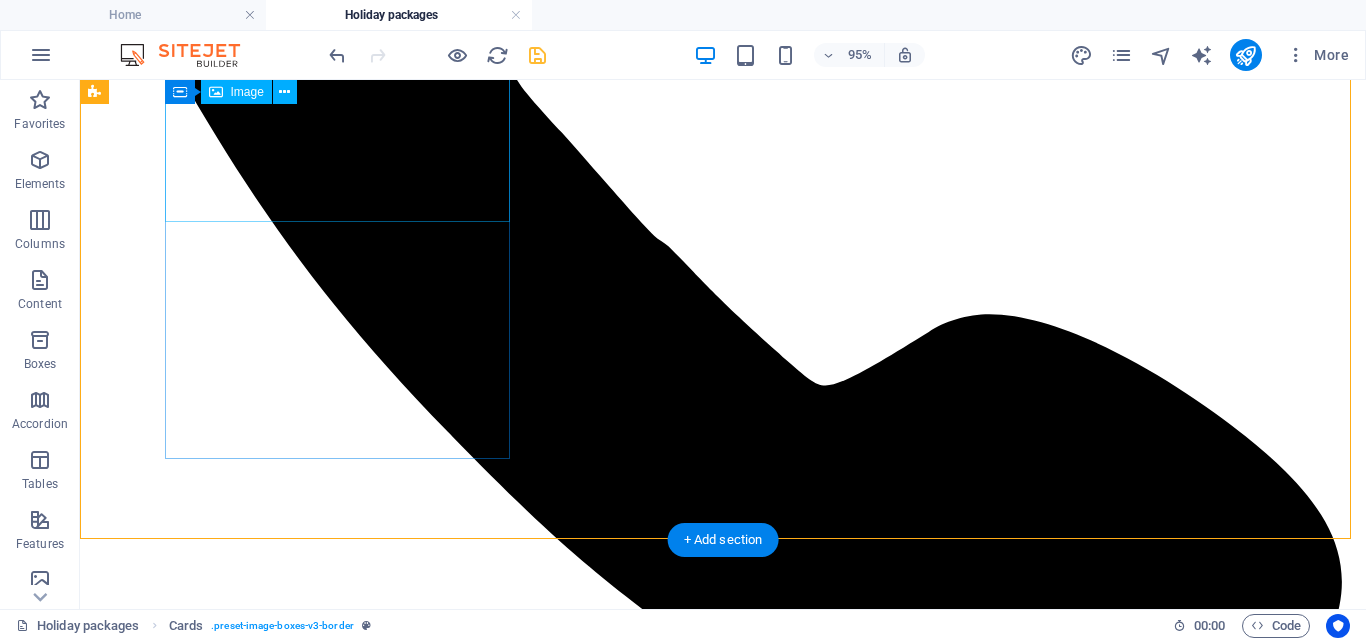 scroll, scrollTop: 1413, scrollLeft: 0, axis: vertical 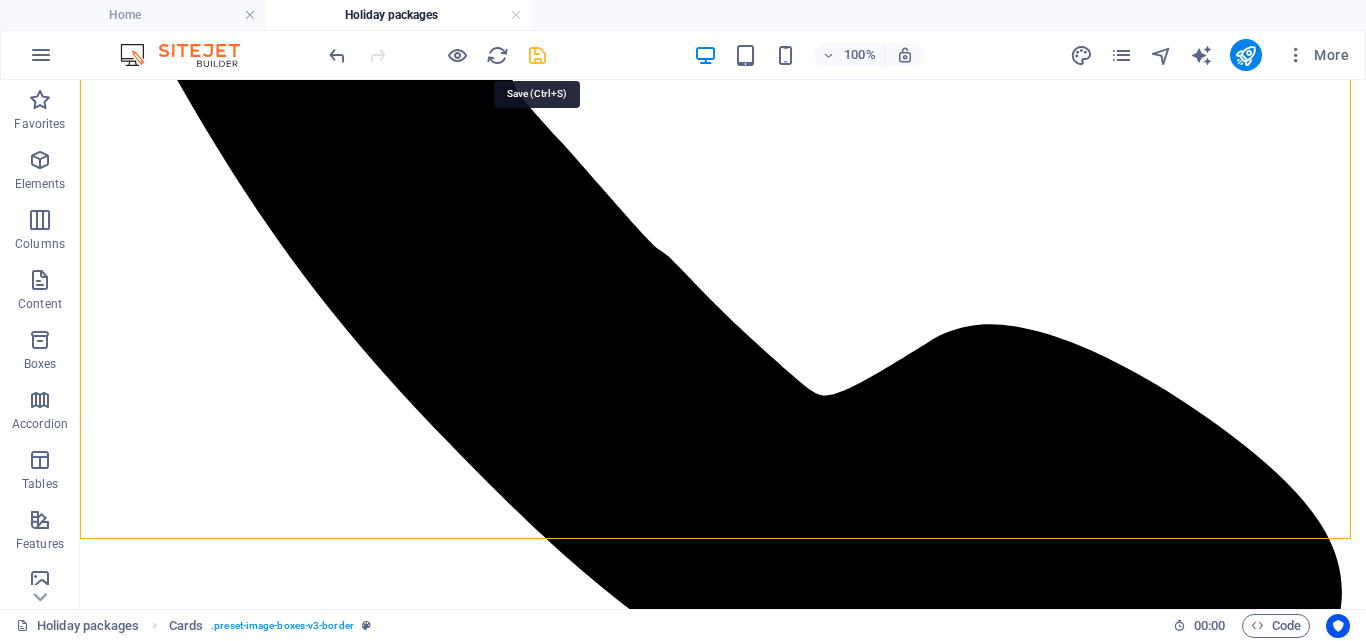 click at bounding box center (537, 55) 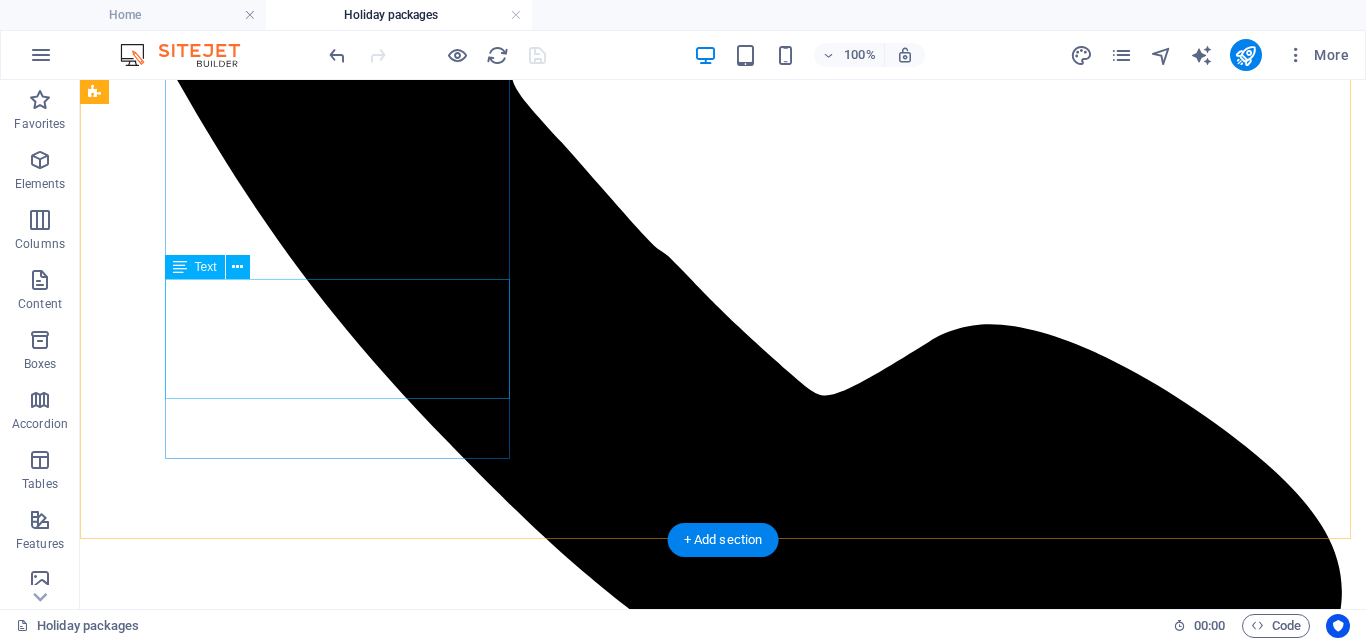 click on "Reach new heights with our mountain climbing adventures. Breathe in fresh air, conquer scenic peaks, and embrace the thrill of nature’s challenge, perfect for explorers seeking unforgettable views" at bounding box center [723, 5157] 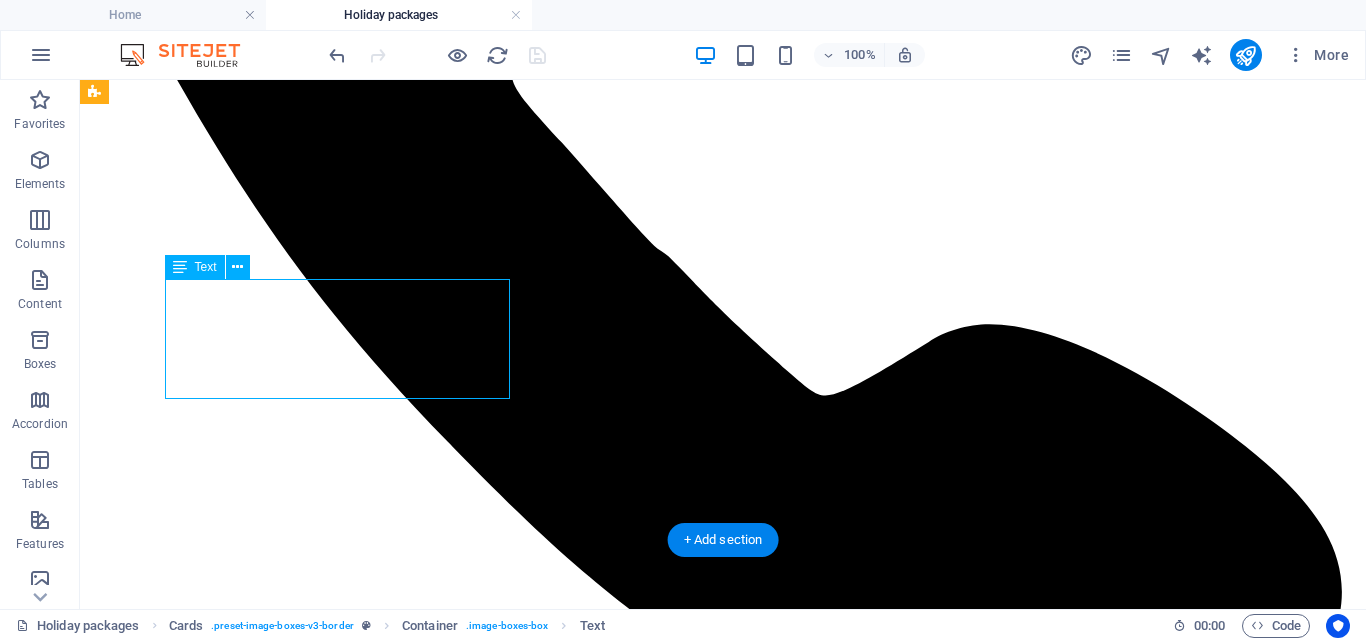 click on "Reach new heights with our mountain climbing adventures. Breathe in fresh air, conquer scenic peaks, and embrace the thrill of nature’s challenge, perfect for explorers seeking unforgettable views" at bounding box center (723, 5157) 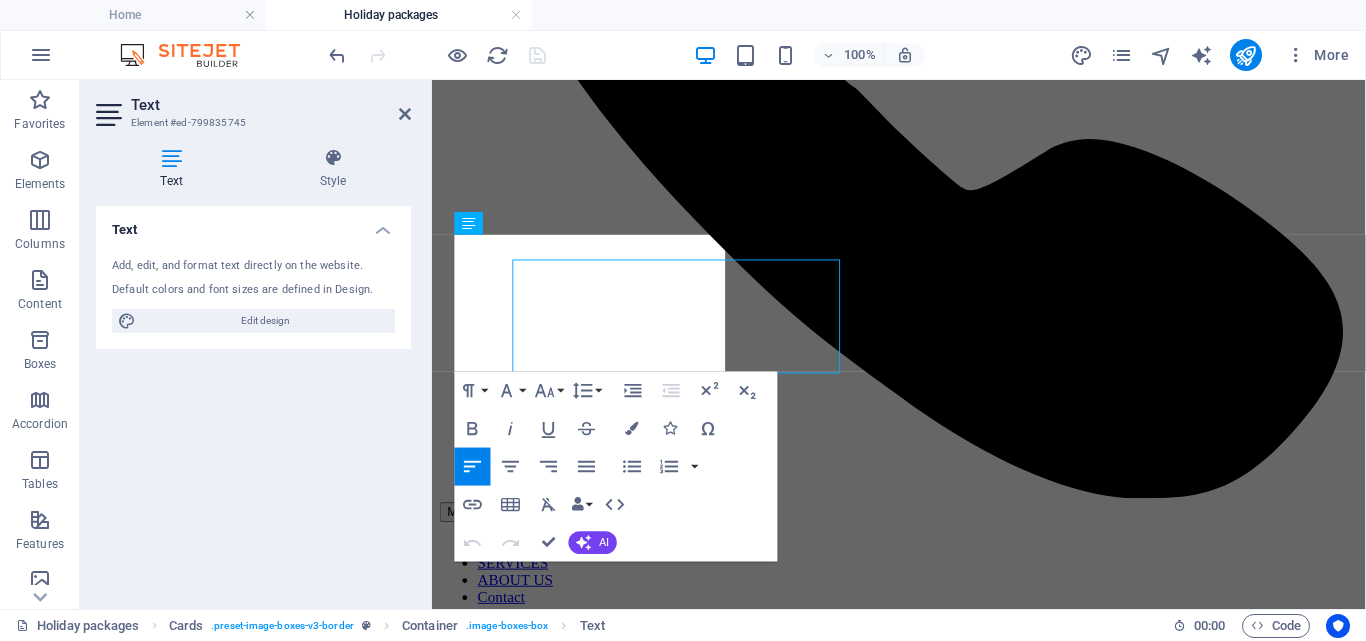 scroll, scrollTop: 1423, scrollLeft: 0, axis: vertical 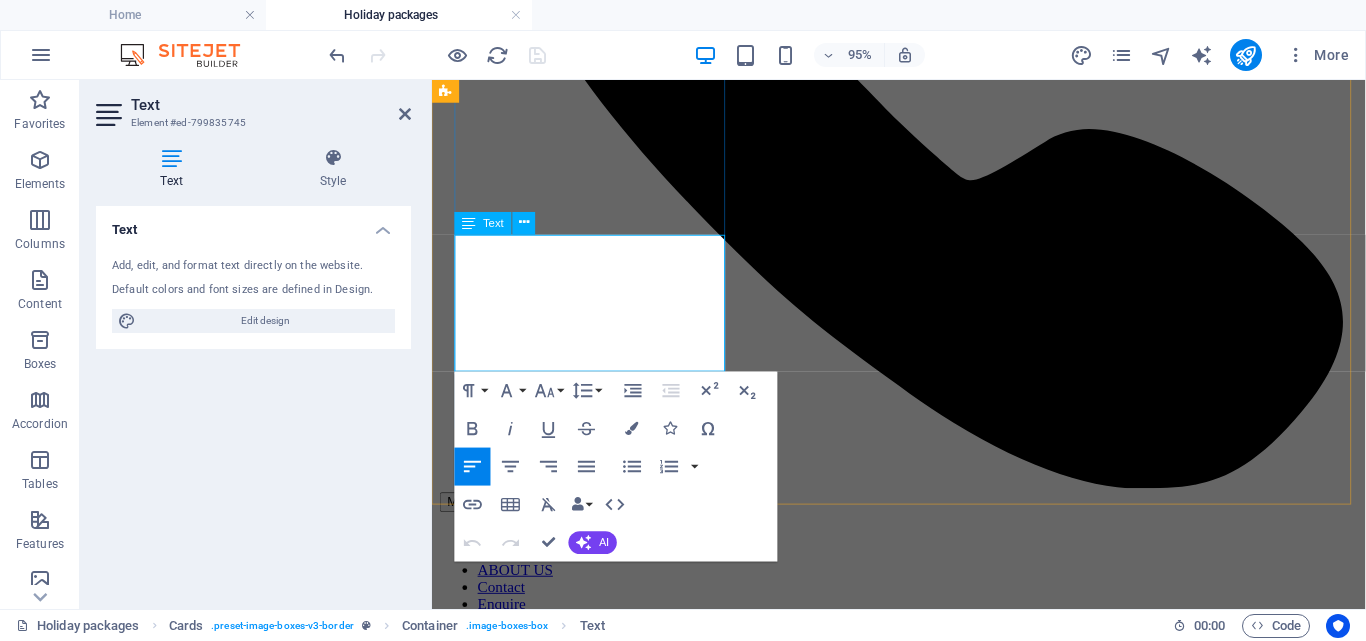 click on "Reach new heights with our mountain climbing adventures. Breathe in fresh air, conquer scenic peaks, and embrace the thrill of nature’s challenge, perfect for explorers seeking unforgettable views" at bounding box center (910, 4175) 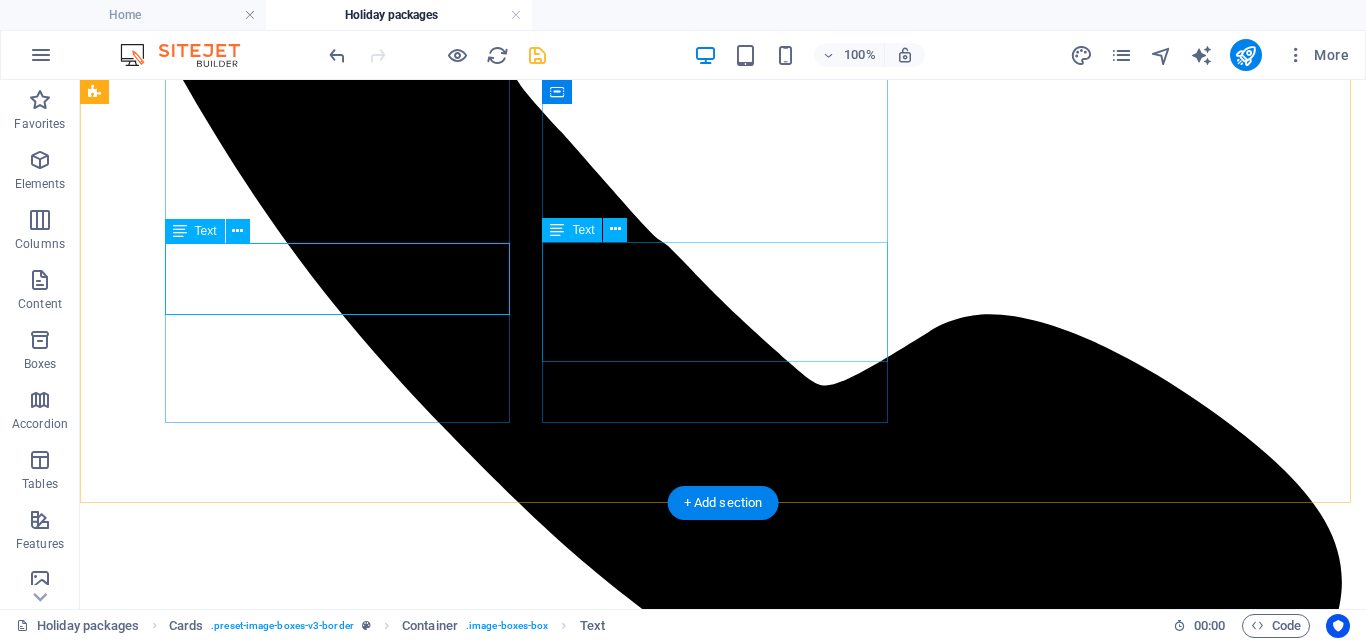 scroll, scrollTop: 1449, scrollLeft: 0, axis: vertical 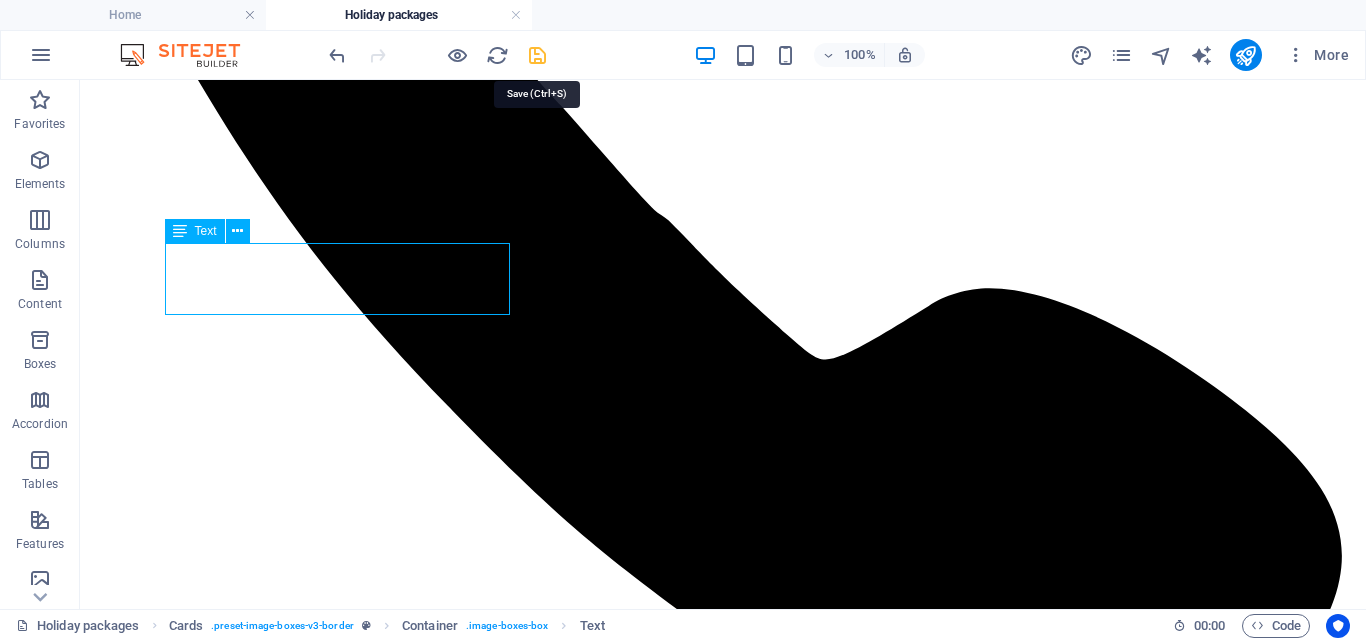 click at bounding box center [537, 55] 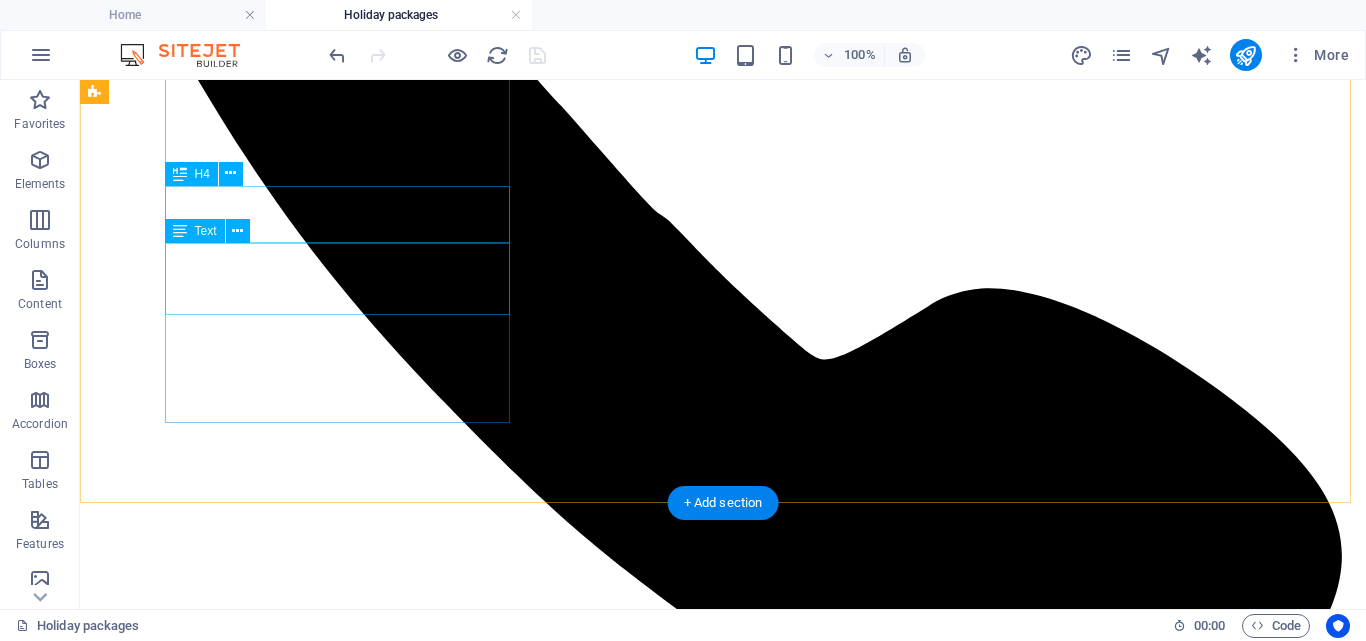 click on "Mountain Climbing" at bounding box center (723, 5082) 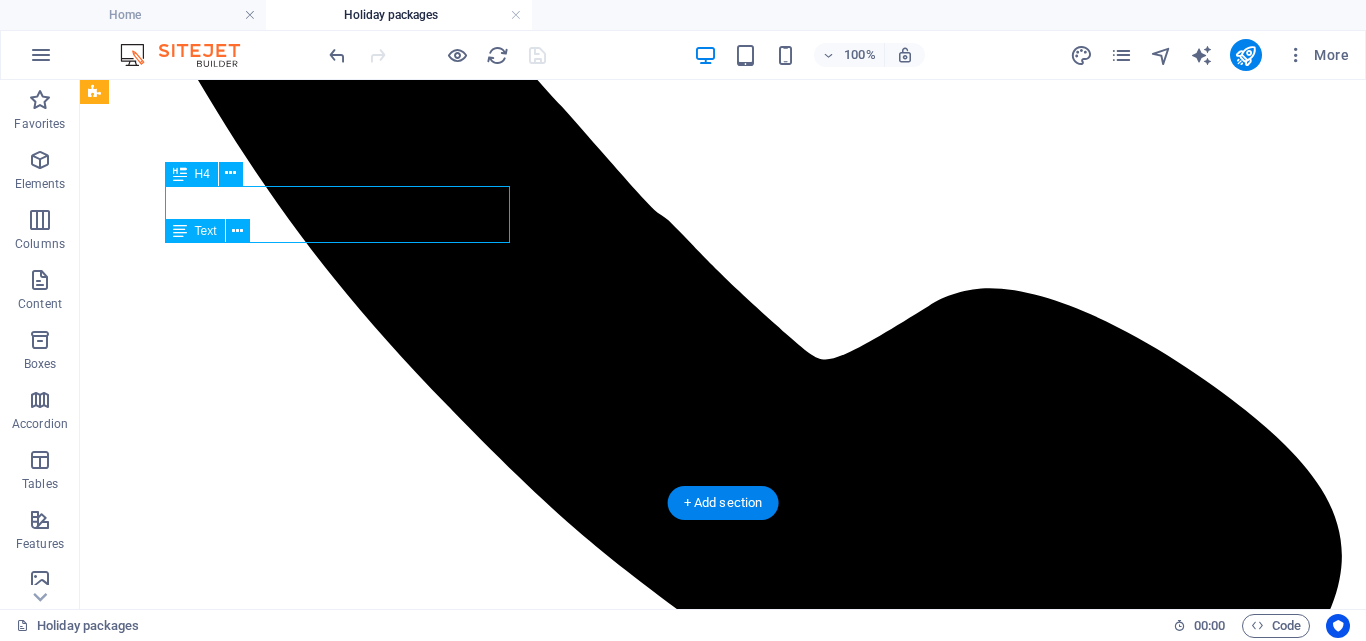 click on "Mountain Climbing" at bounding box center [723, 5082] 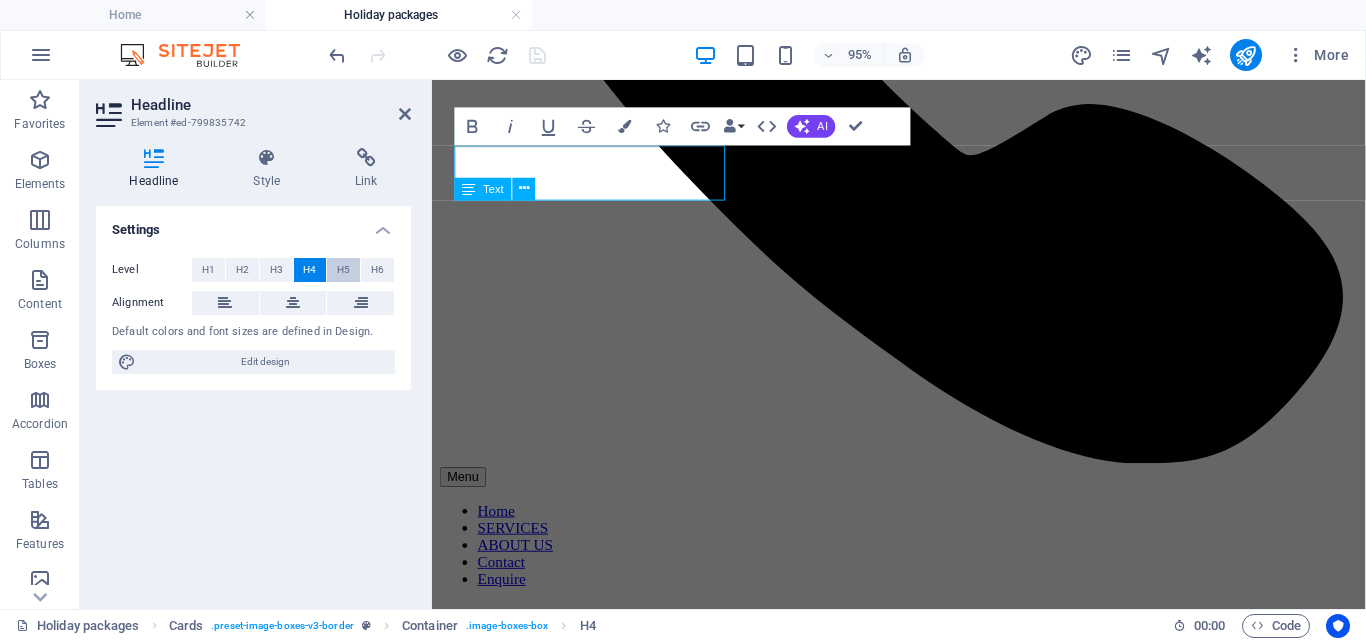 click on "H5" at bounding box center (343, 270) 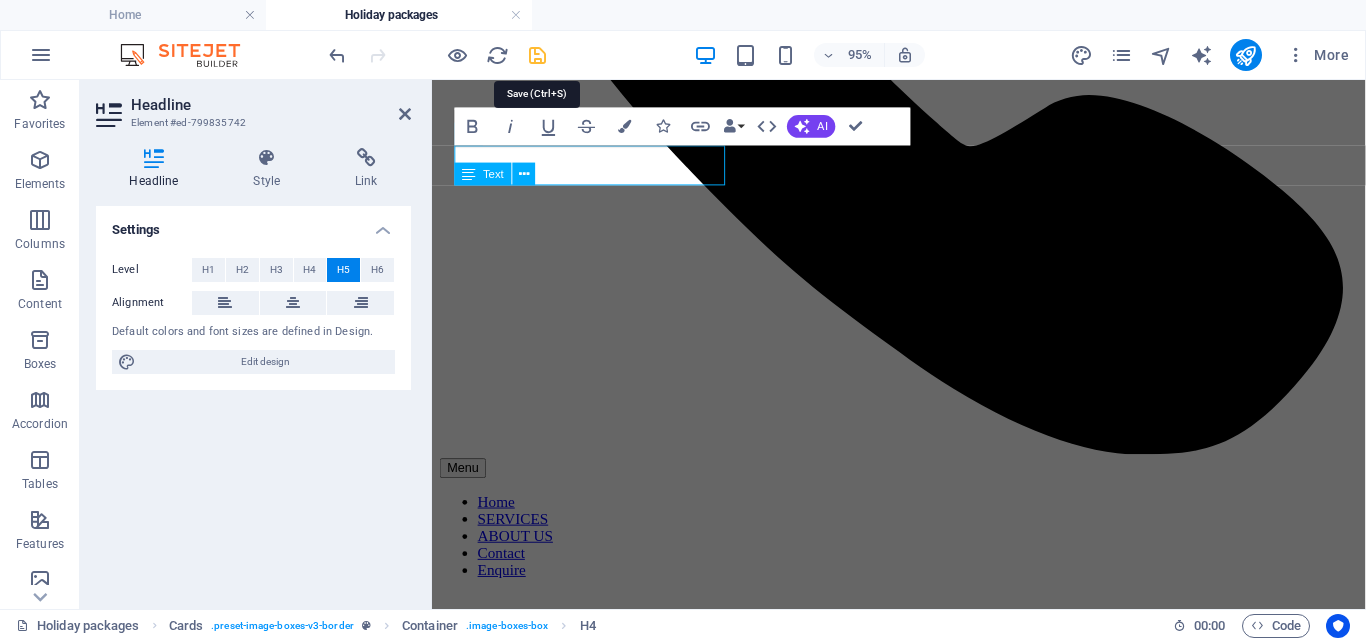drag, startPoint x: 533, startPoint y: 52, endPoint x: 339, endPoint y: 27, distance: 195.60419 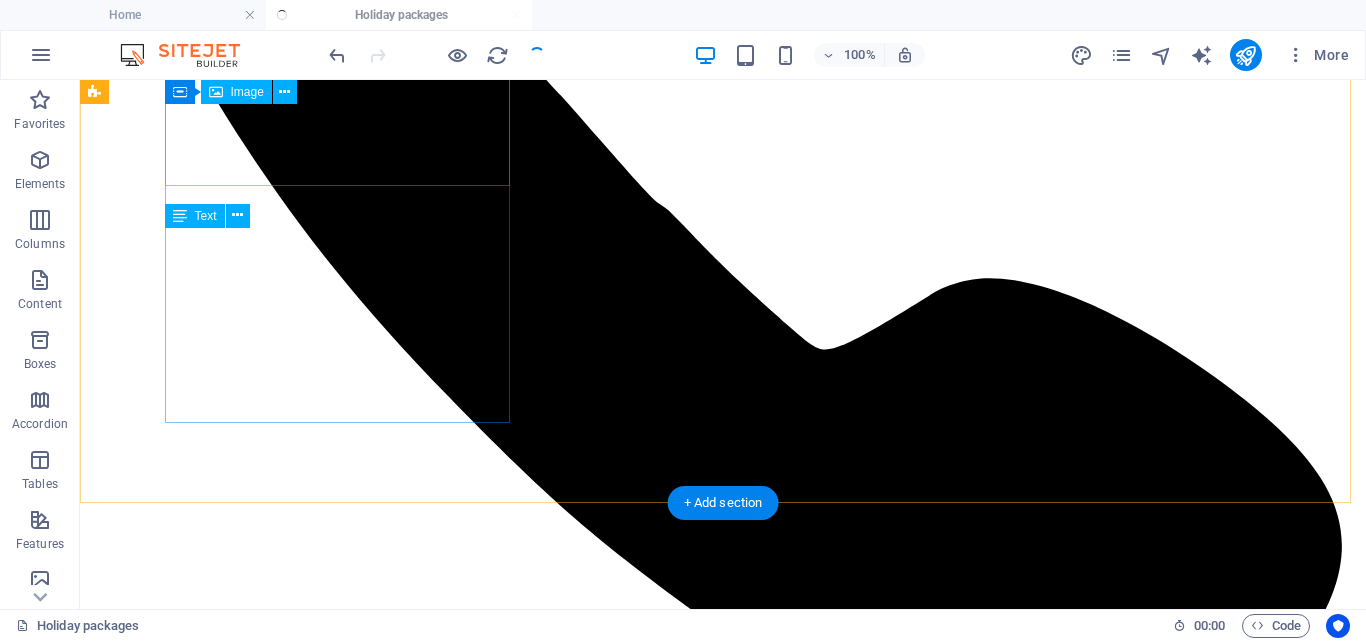 scroll, scrollTop: 1449, scrollLeft: 0, axis: vertical 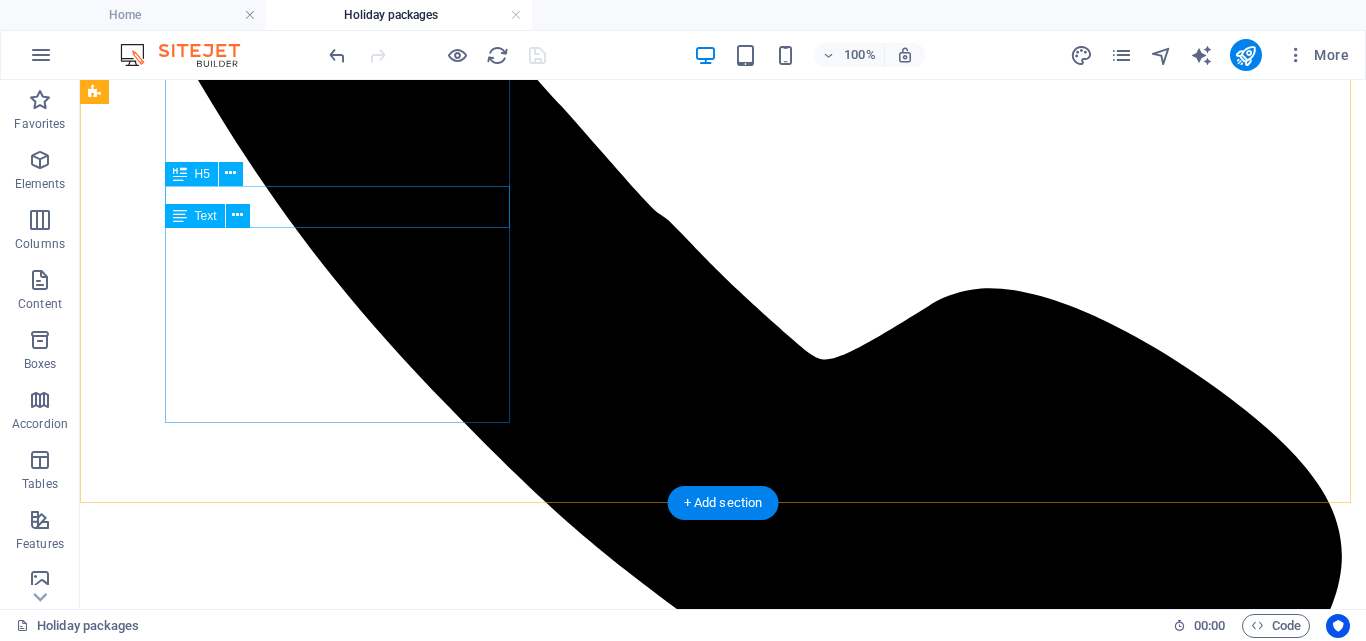click on "Mountain Climbing" at bounding box center (723, 5082) 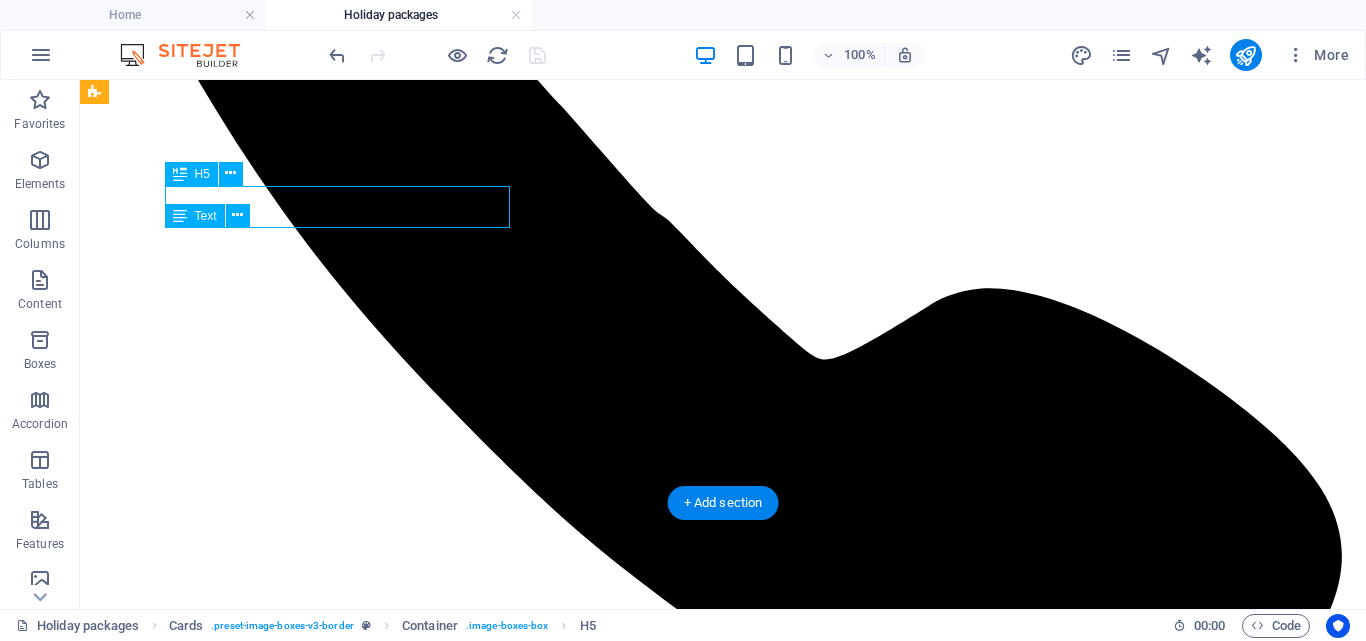 click on "Mountain Climbing" at bounding box center (723, 5082) 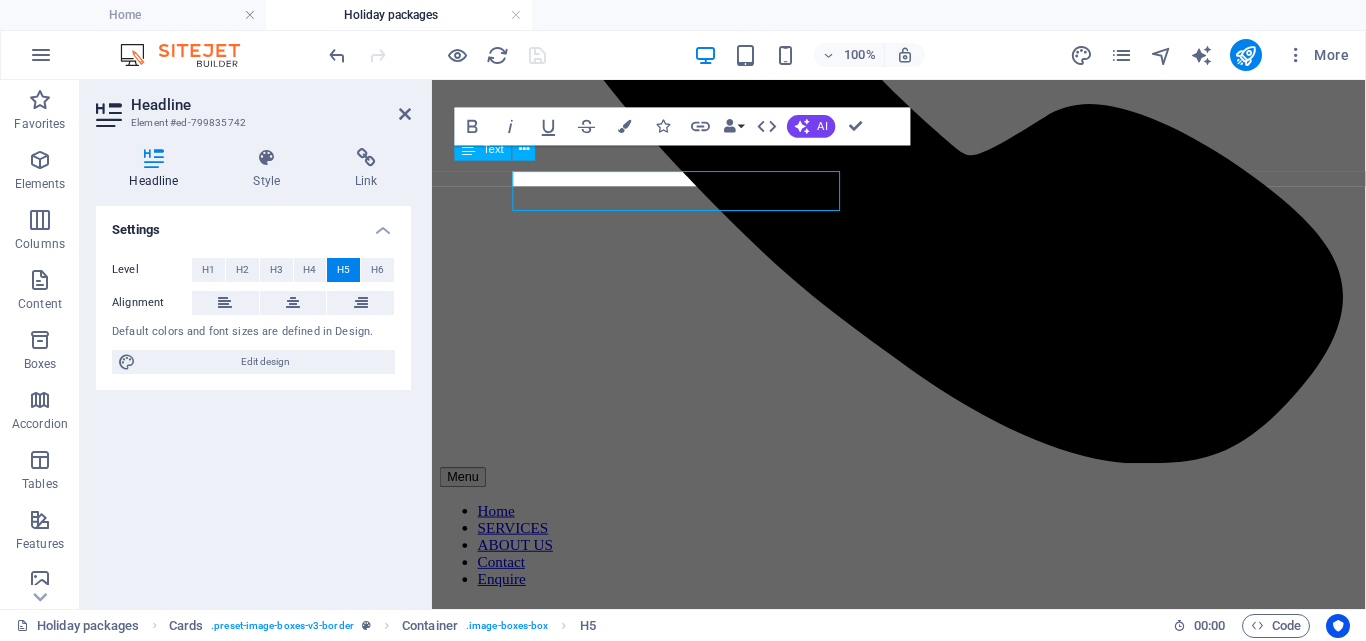 scroll, scrollTop: 1459, scrollLeft: 0, axis: vertical 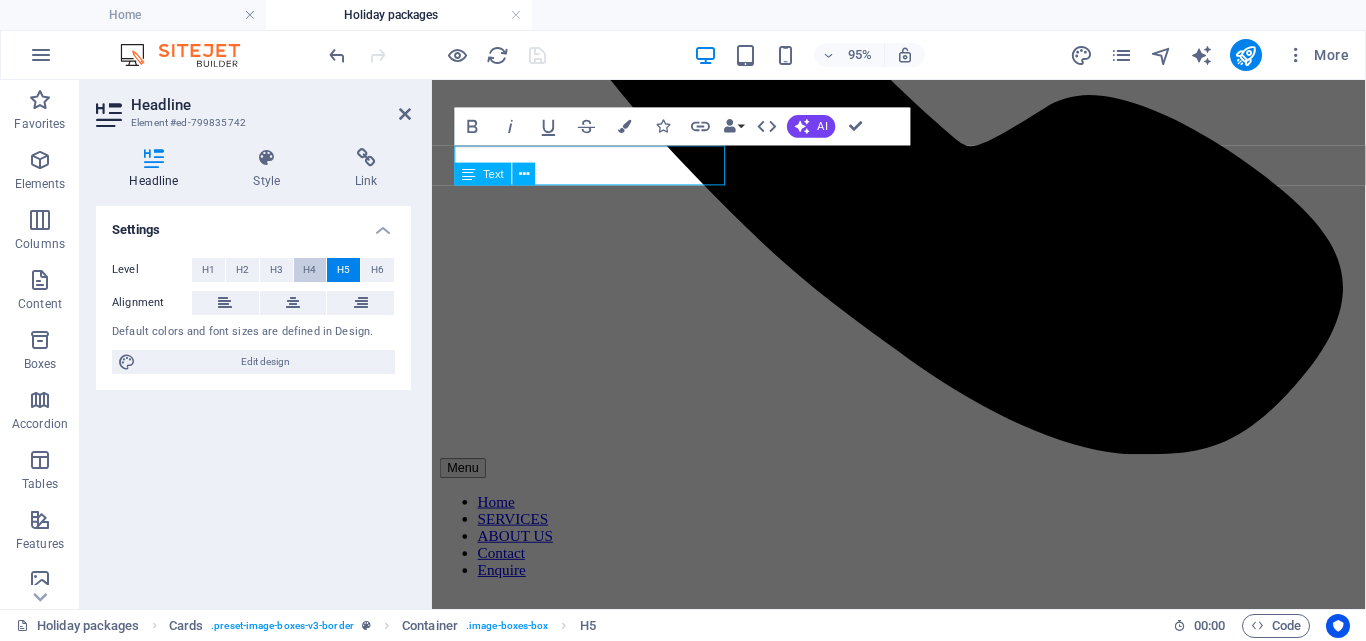 click on "H4" at bounding box center [310, 270] 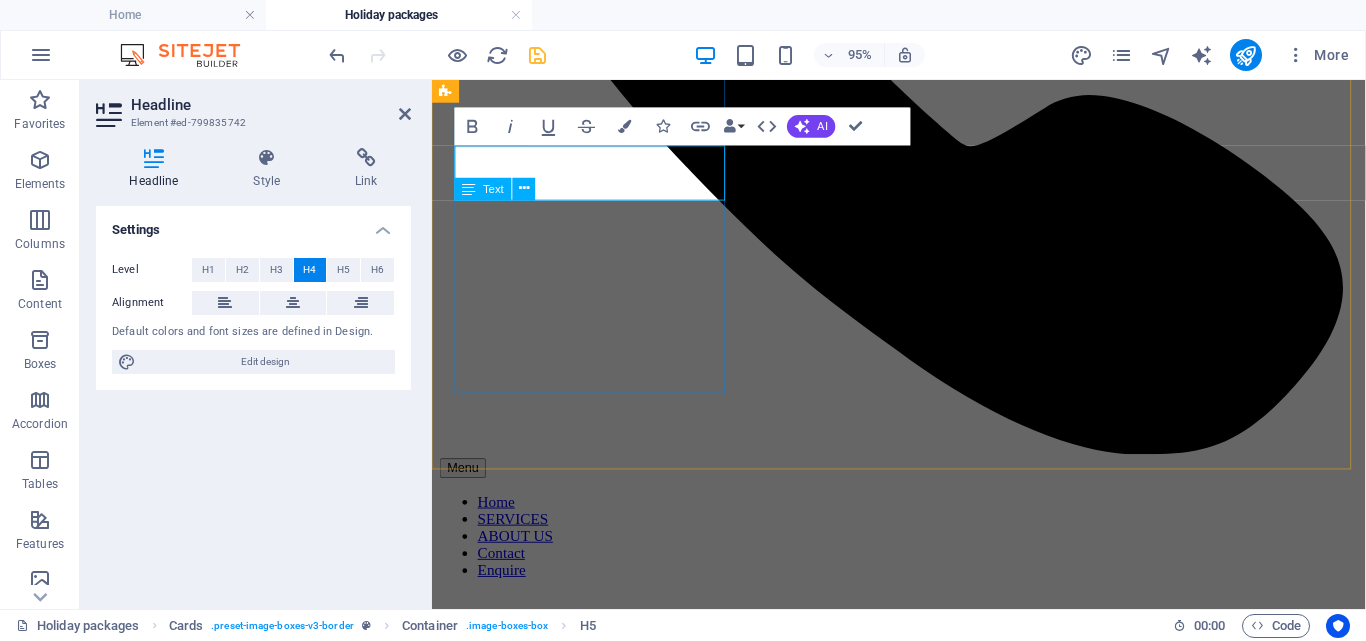 click on "Mountain Climbing" at bounding box center (923, 4092) 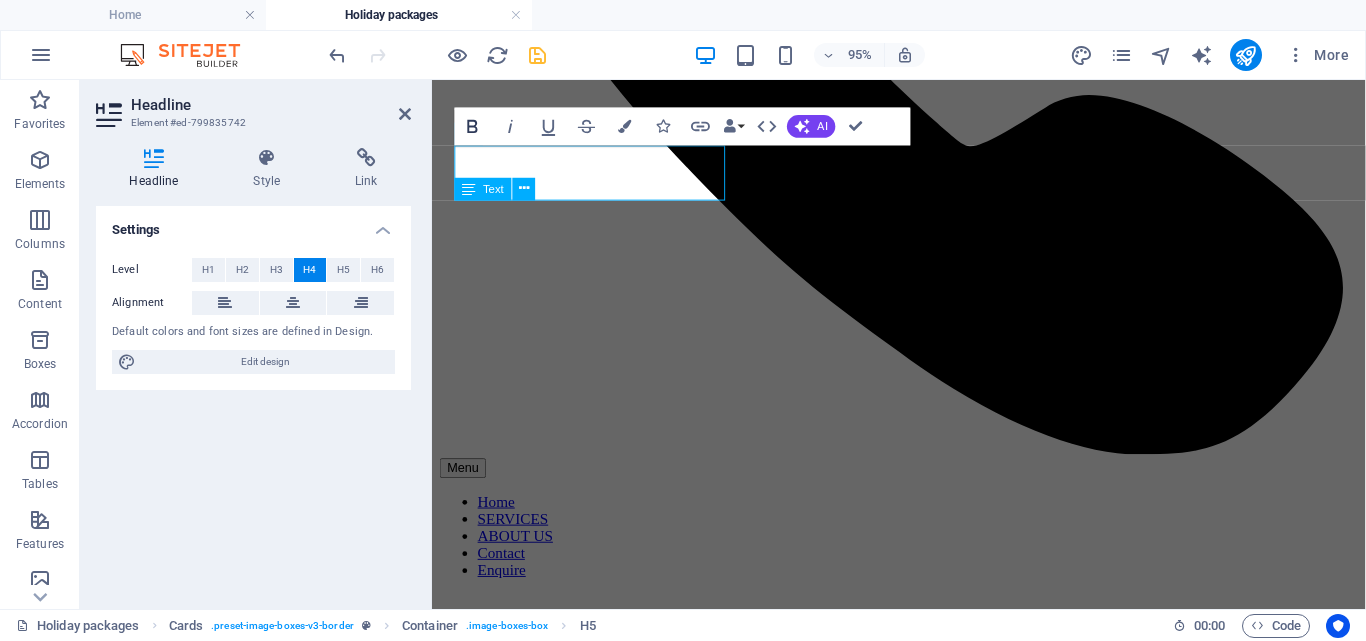 click 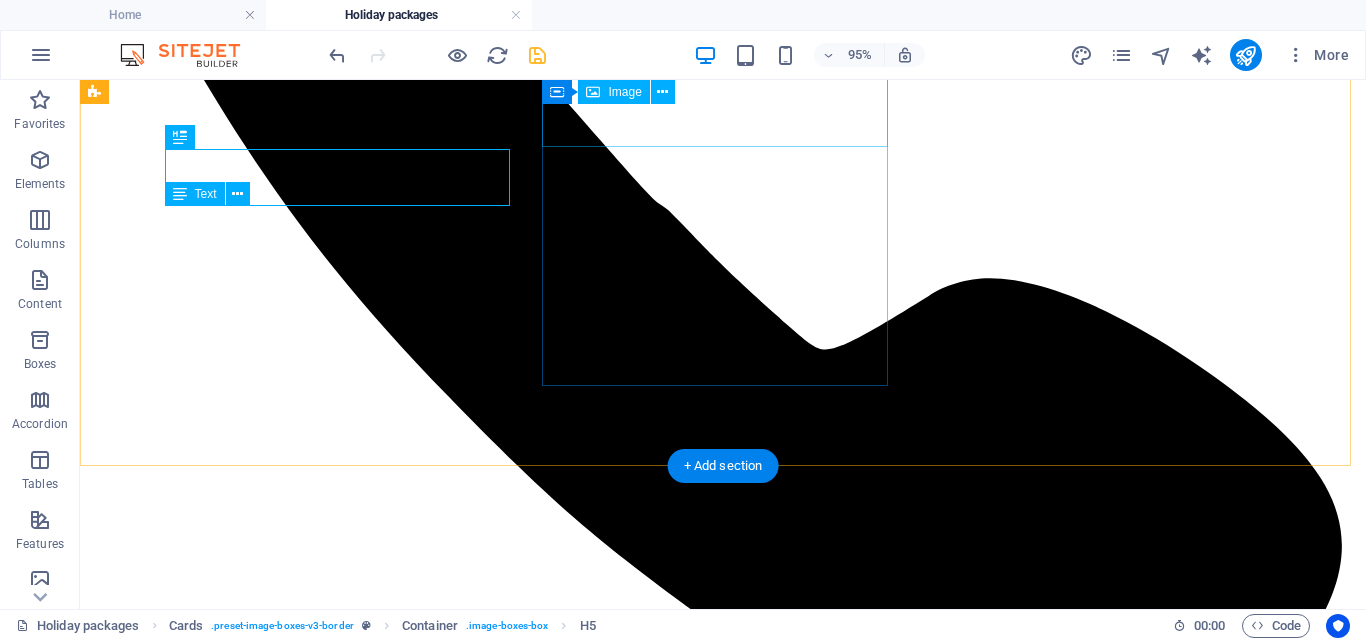 scroll, scrollTop: 1486, scrollLeft: 0, axis: vertical 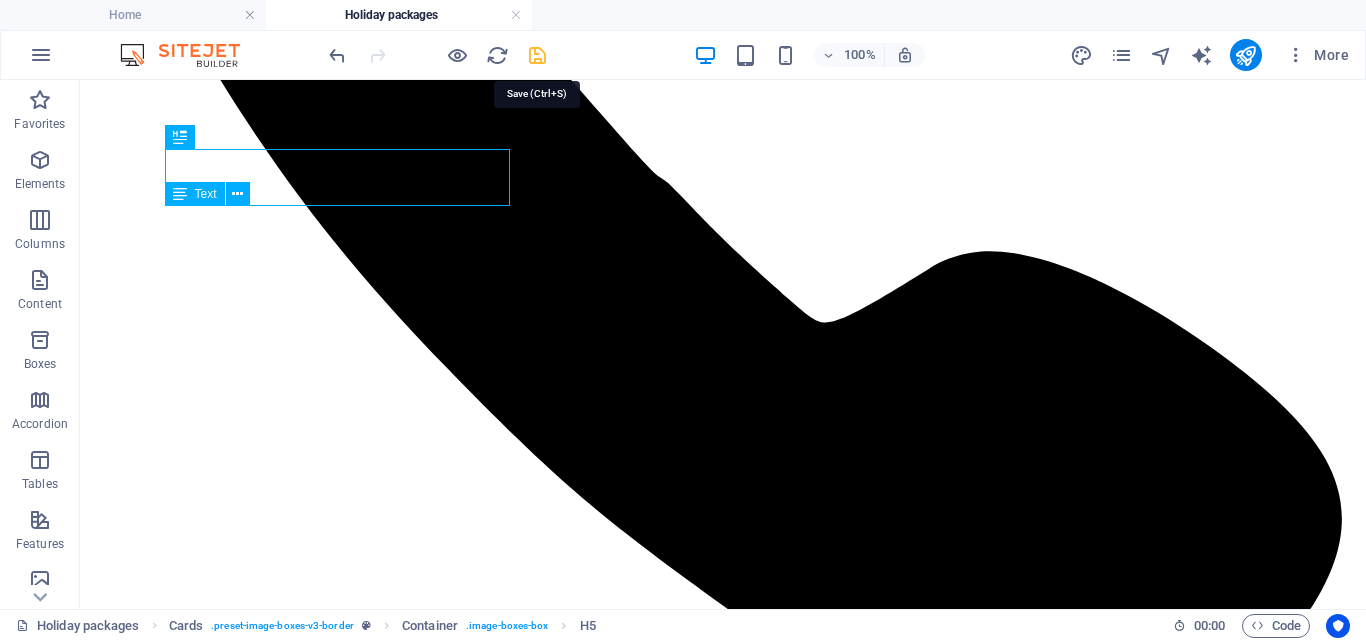 click at bounding box center [537, 55] 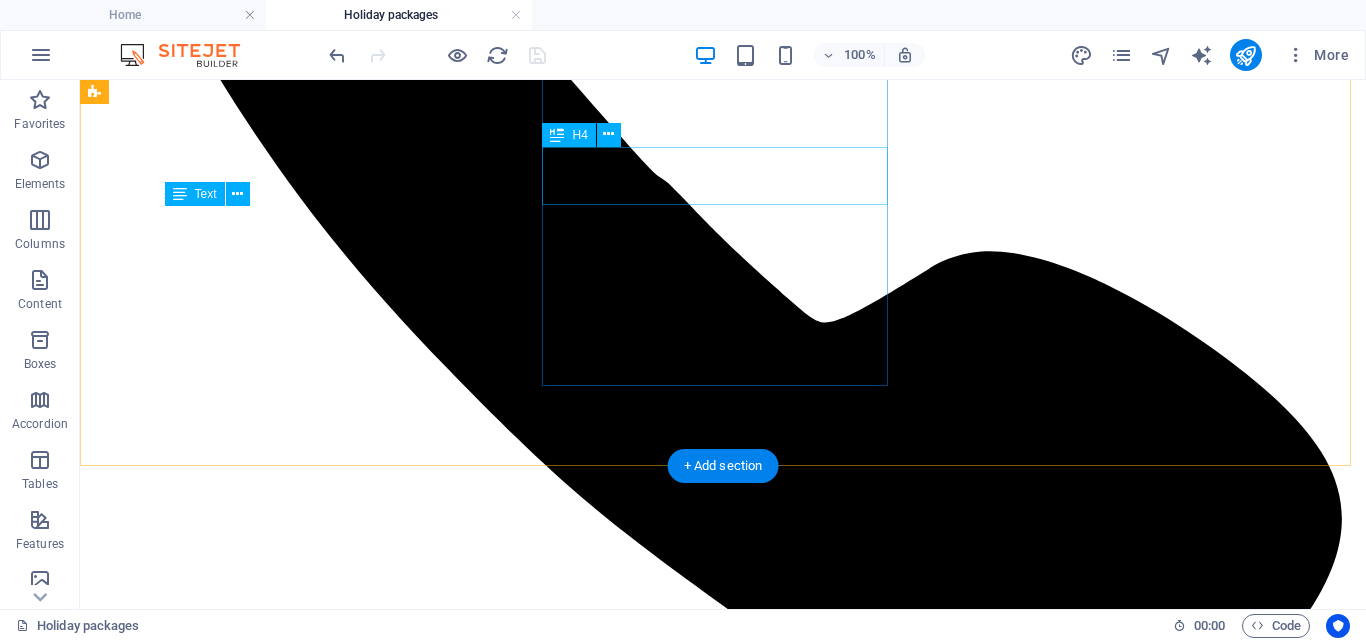 click on "Ziplining" at bounding box center [723, 5943] 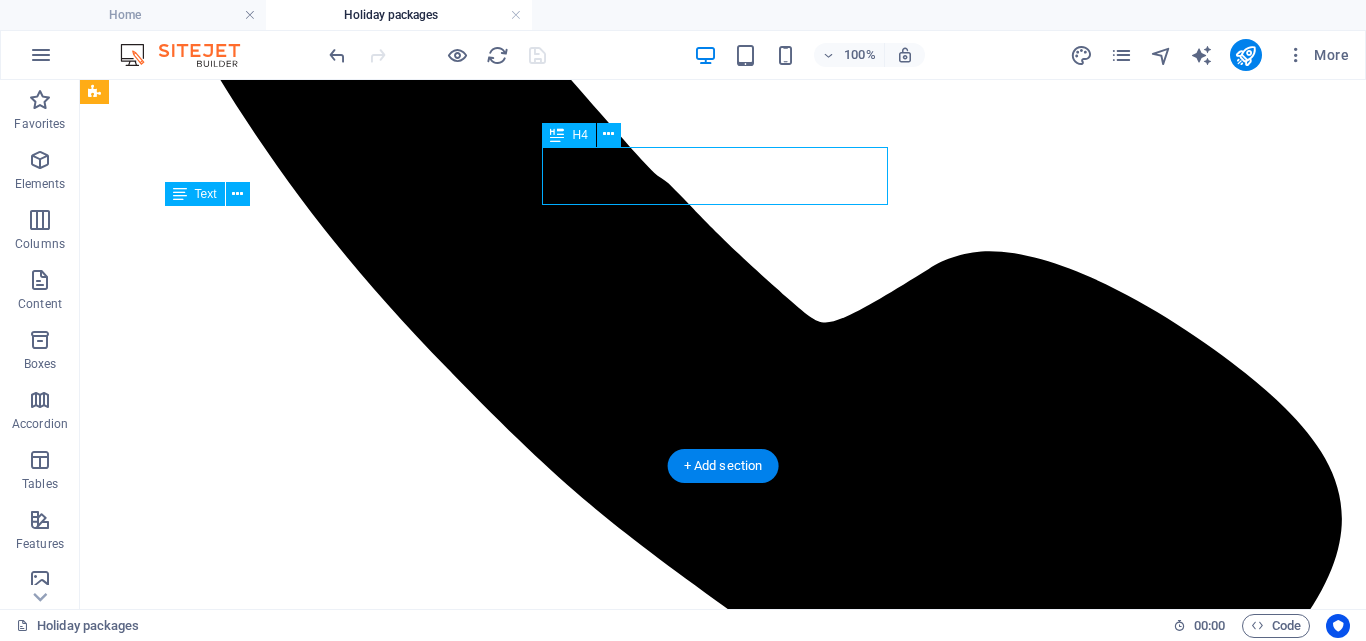 click on "Ziplining" at bounding box center [723, 5943] 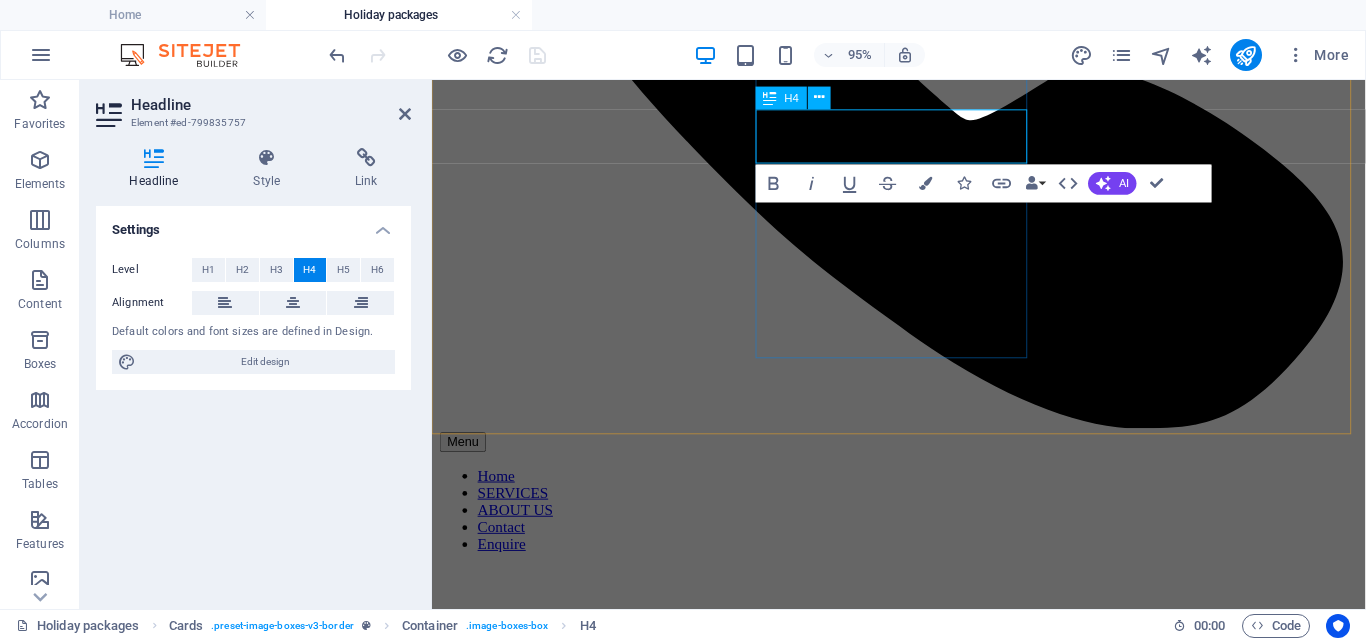 scroll, scrollTop: 1496, scrollLeft: 0, axis: vertical 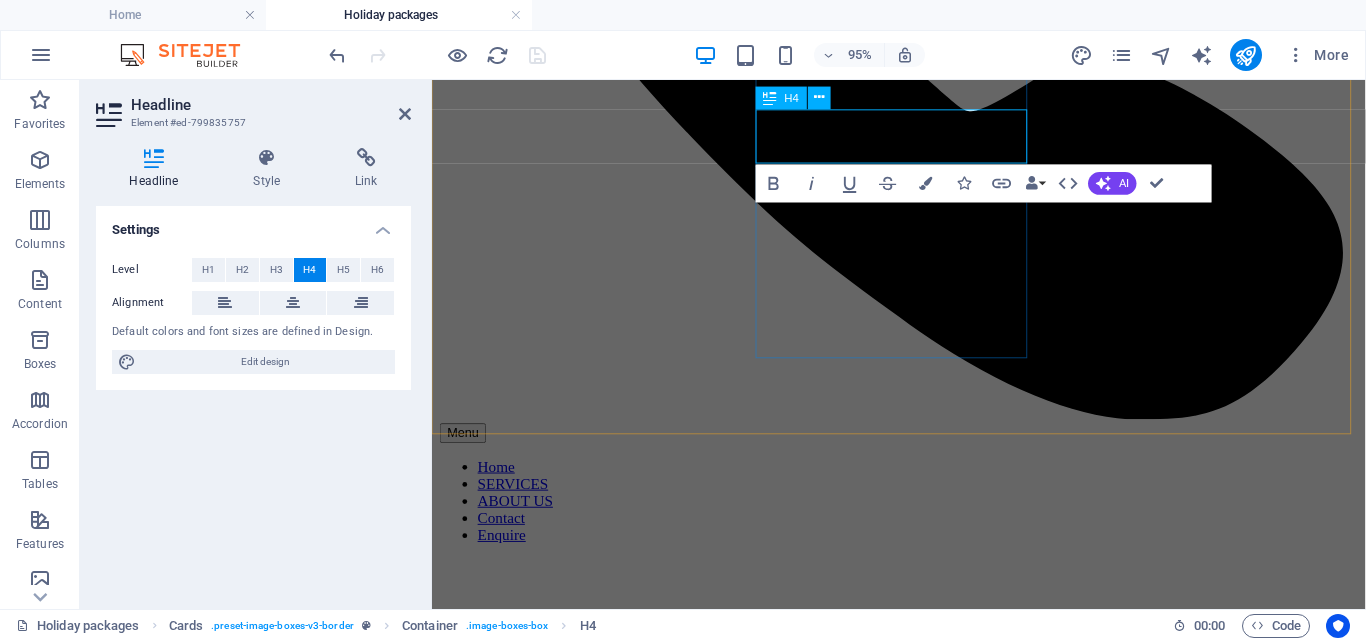 click on "Ziplining" at bounding box center [923, 4769] 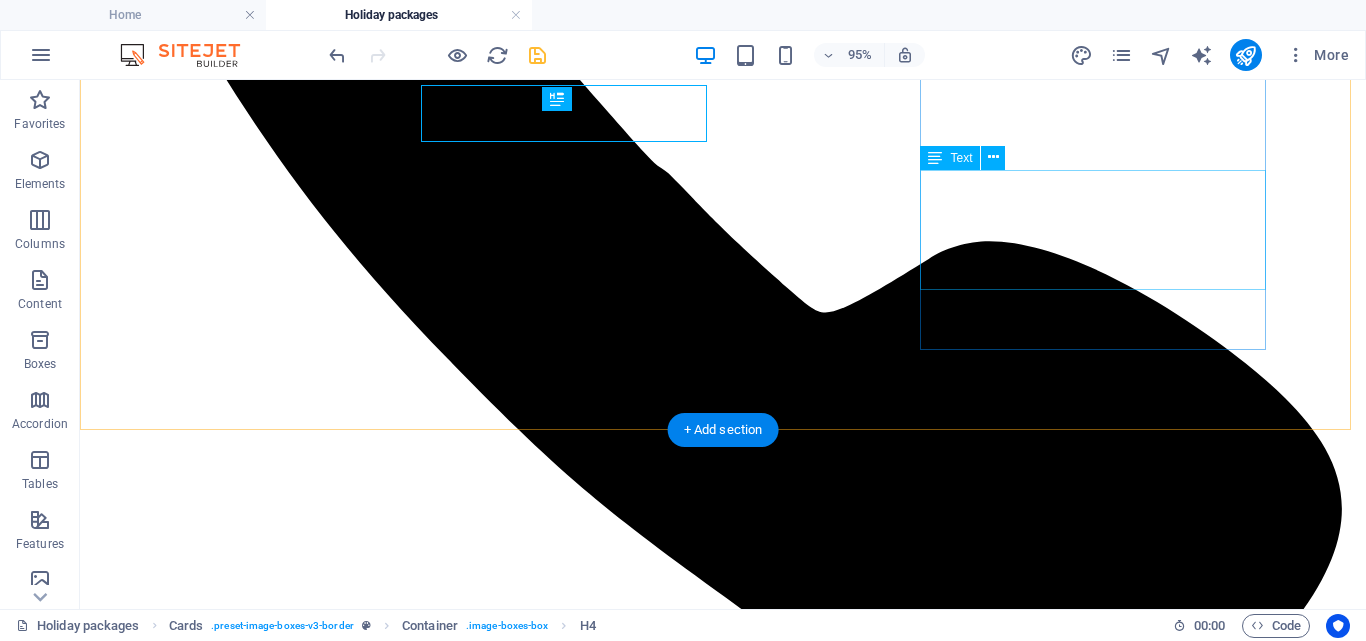 scroll, scrollTop: 1522, scrollLeft: 0, axis: vertical 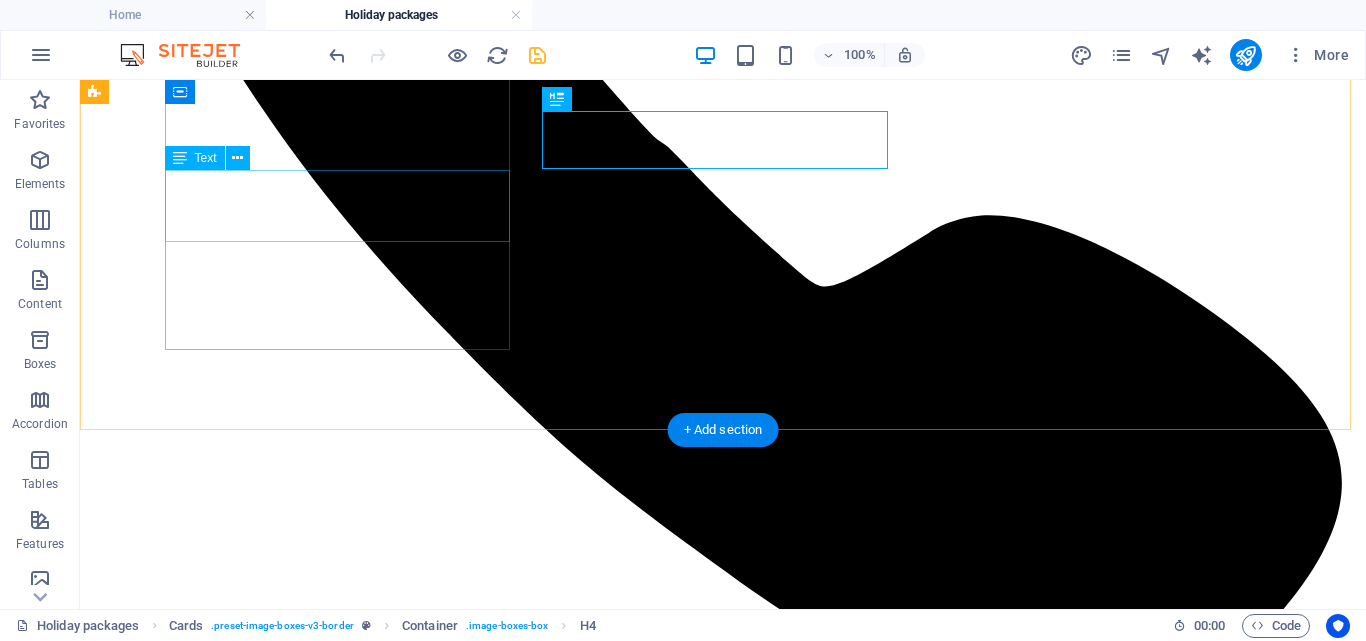 click on "Breathe in fresh air, conquer scenic peaks, and embrace the thrill of nature’s challenge, perfect for explorers seeking unforgettable views" at bounding box center (723, 5048) 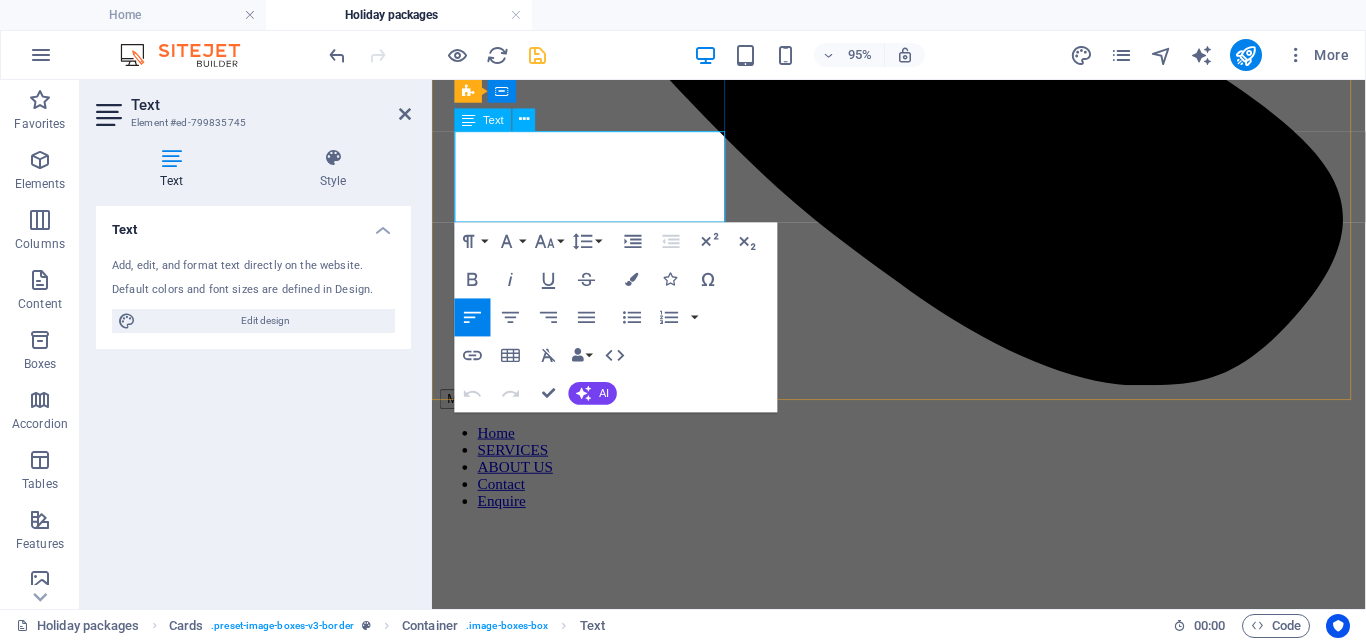 click on "Breathe in fresh air, conquer scenic peaks, and embrace the thrill of nature’s challenge, perfect for explorers seeking unforgettable views" at bounding box center (876, 4057) 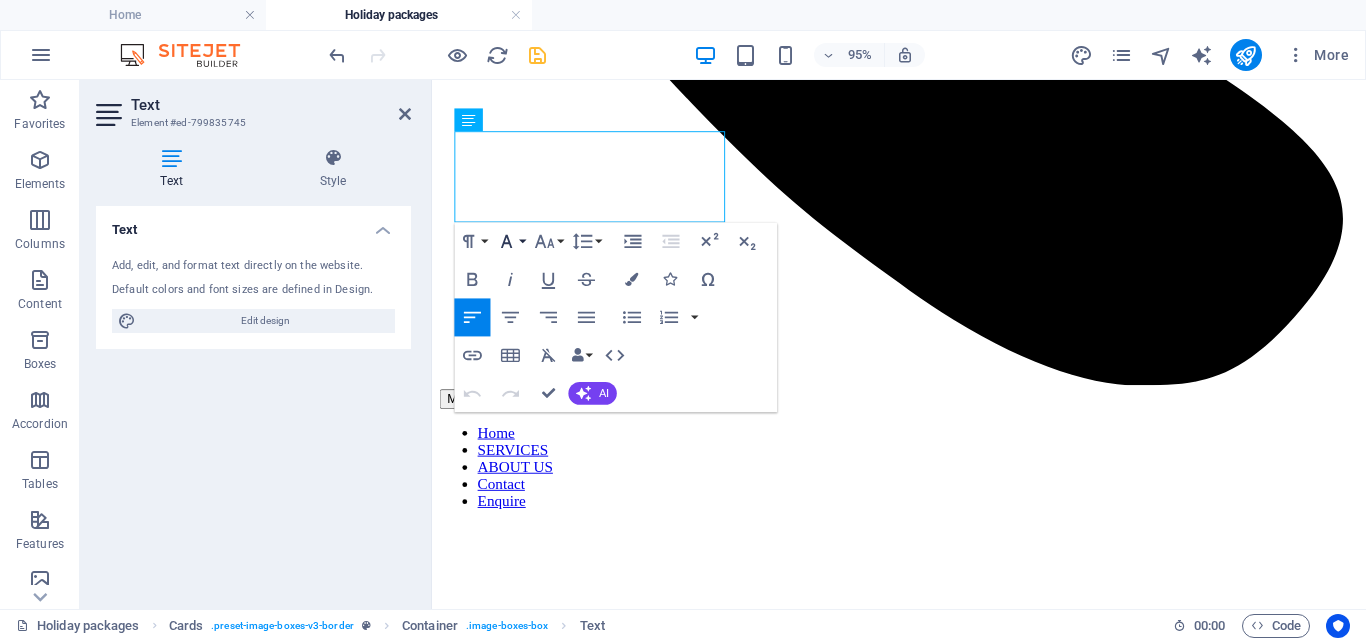 click on "Font Family" at bounding box center (511, 241) 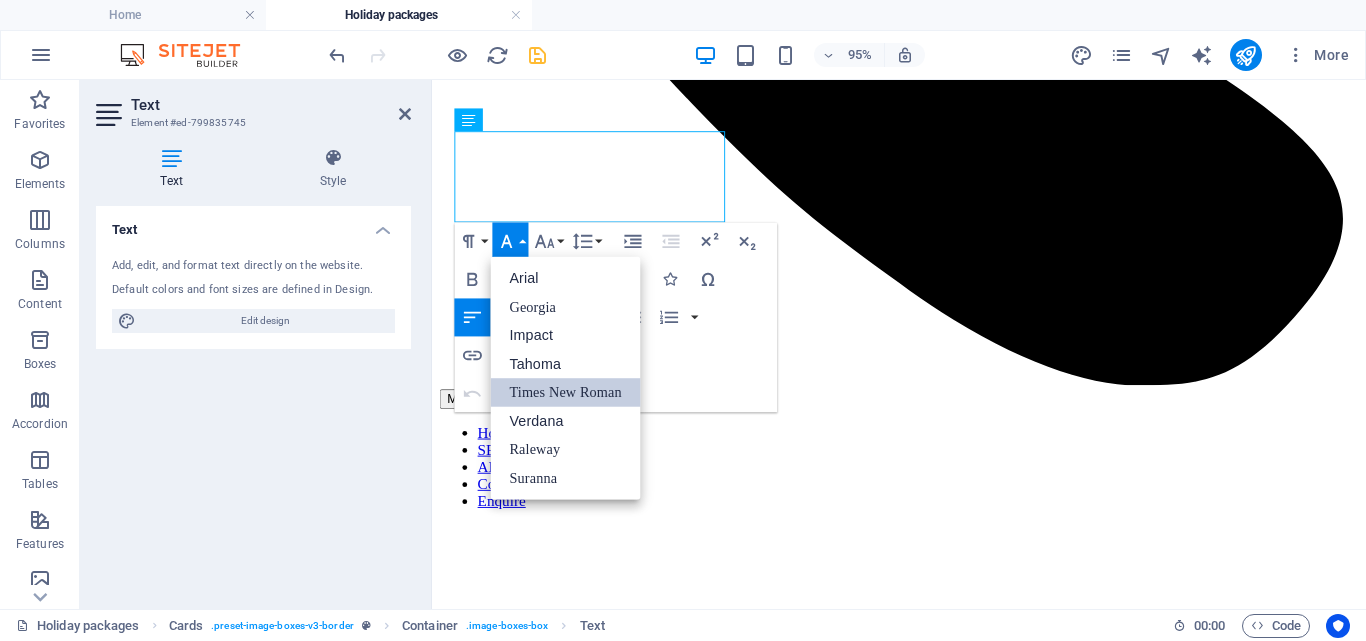 scroll, scrollTop: 0, scrollLeft: 0, axis: both 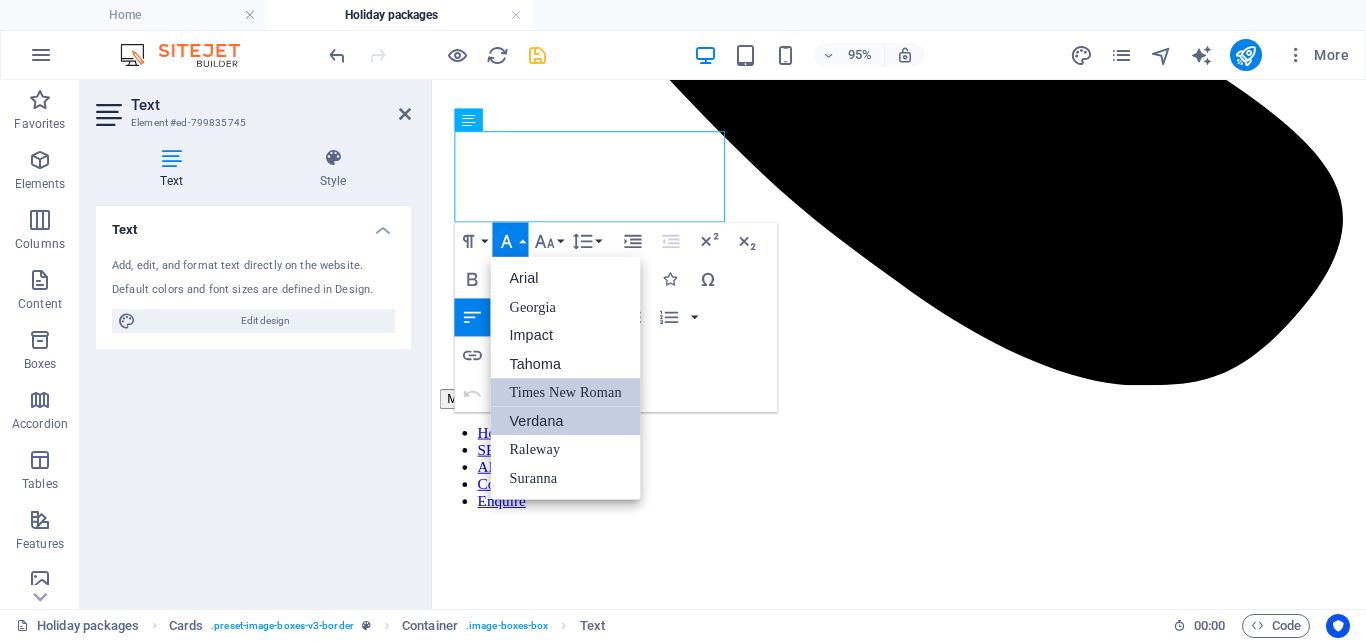 click on "Verdana" at bounding box center [566, 421] 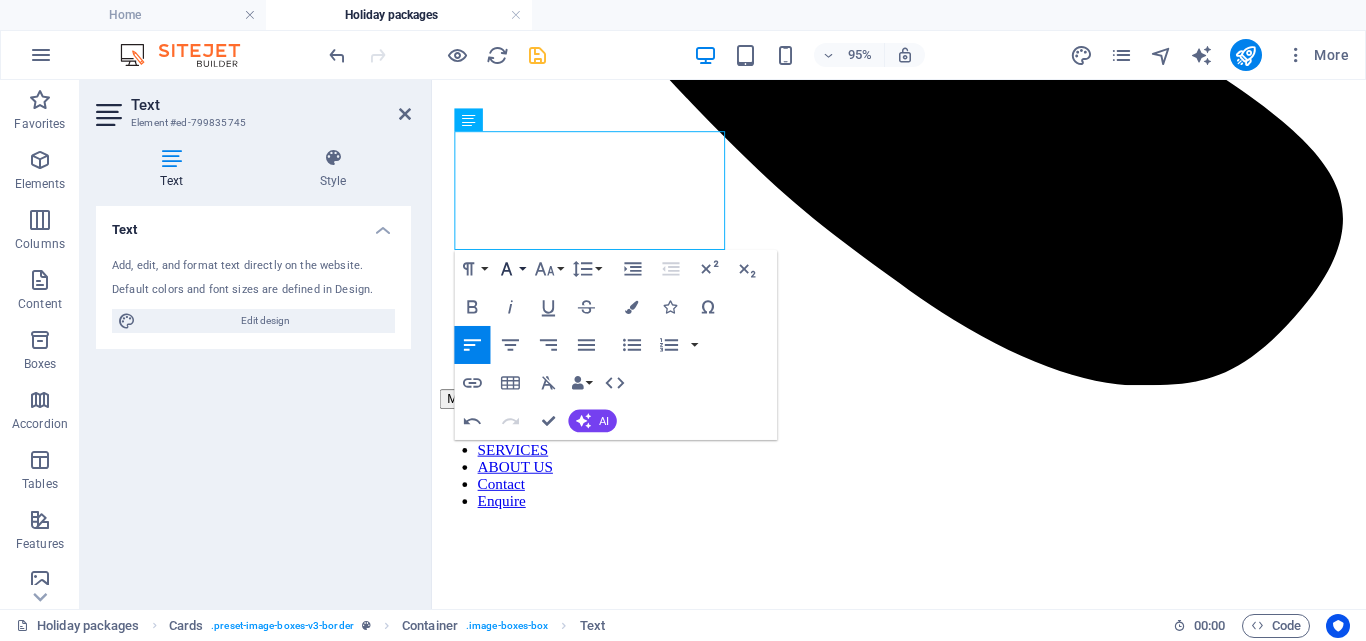 click on "Font Family" at bounding box center [511, 269] 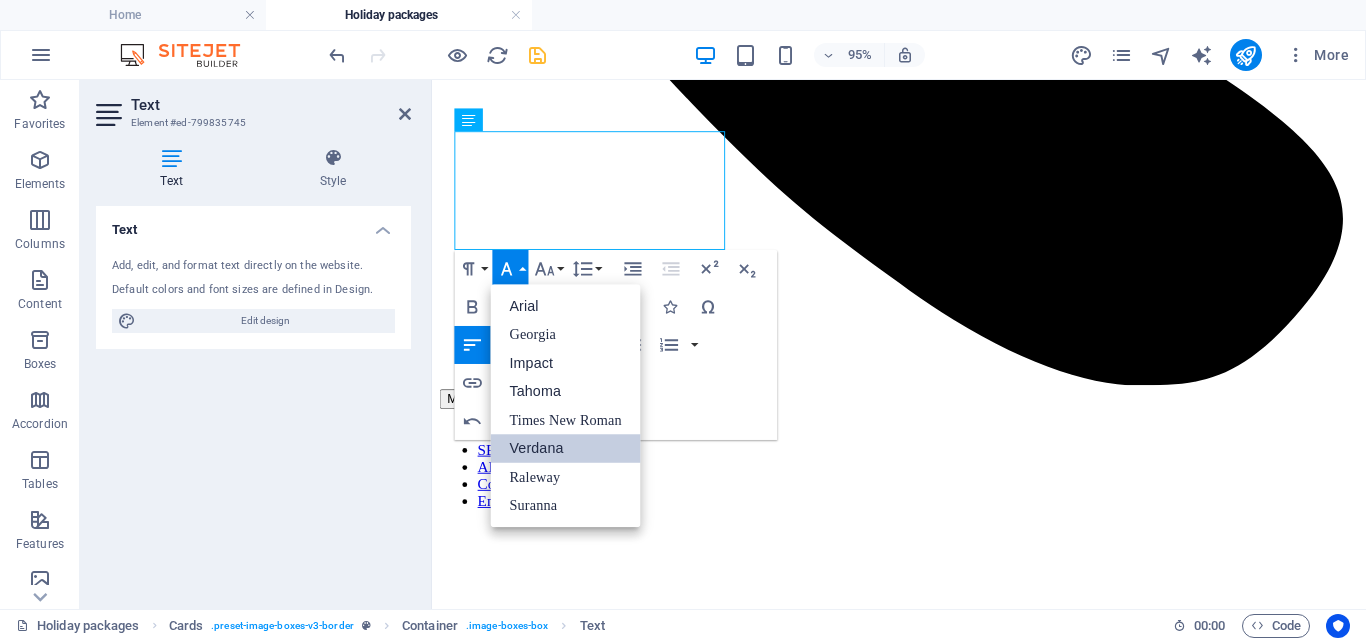 scroll, scrollTop: 0, scrollLeft: 0, axis: both 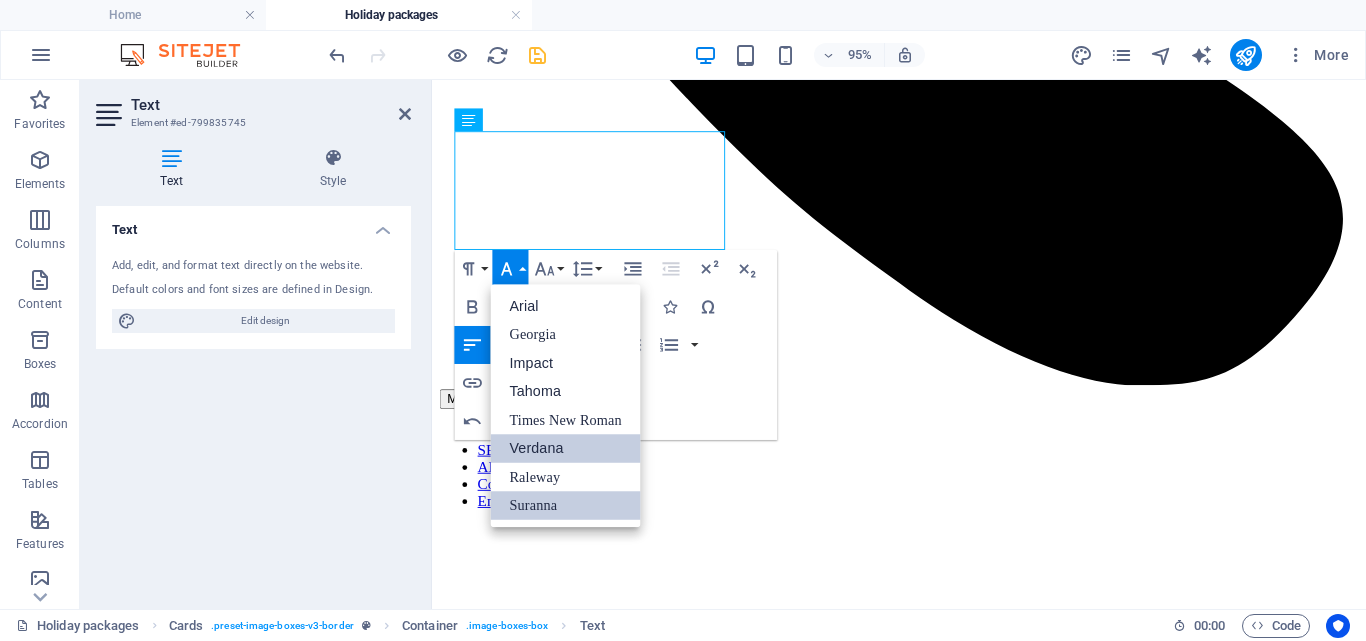 click on "Suranna" at bounding box center [566, 505] 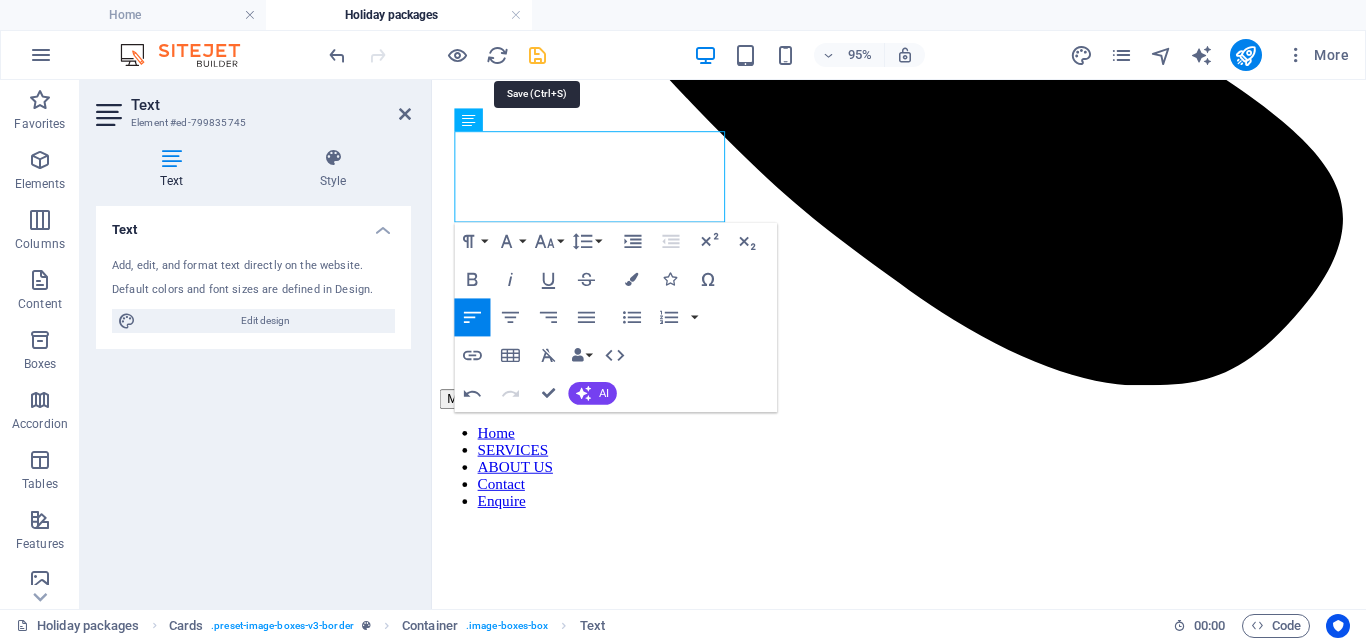 click at bounding box center [537, 55] 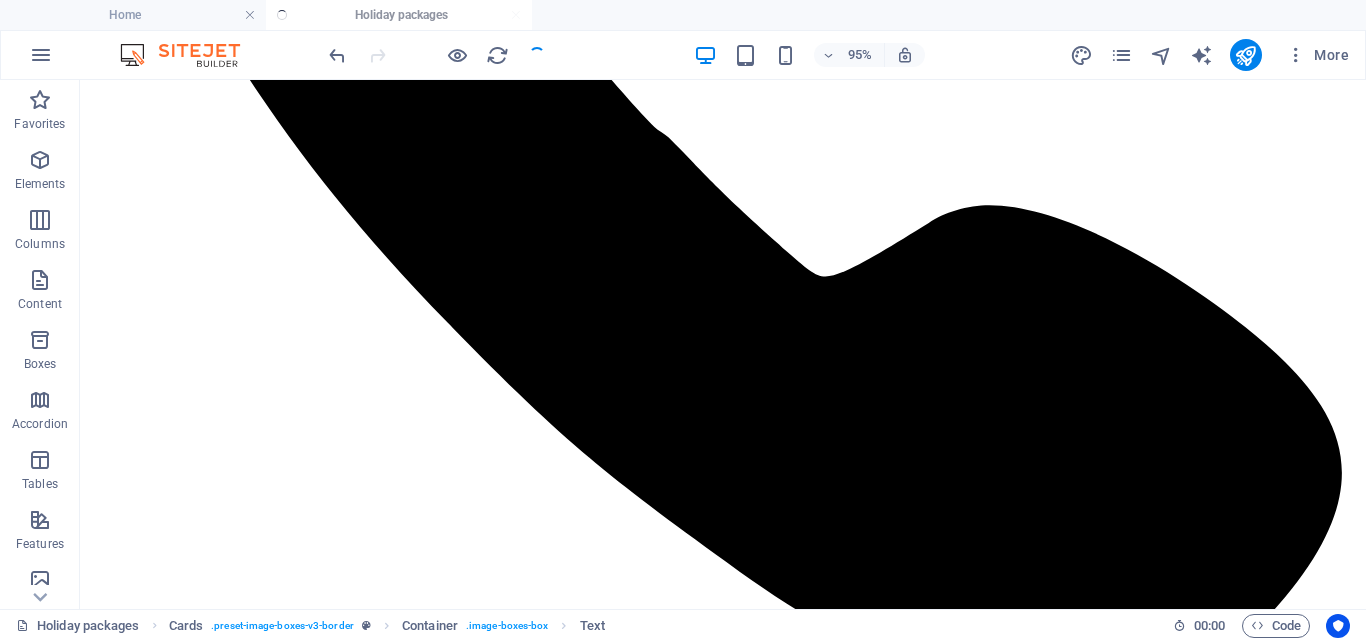 scroll, scrollTop: 1559, scrollLeft: 0, axis: vertical 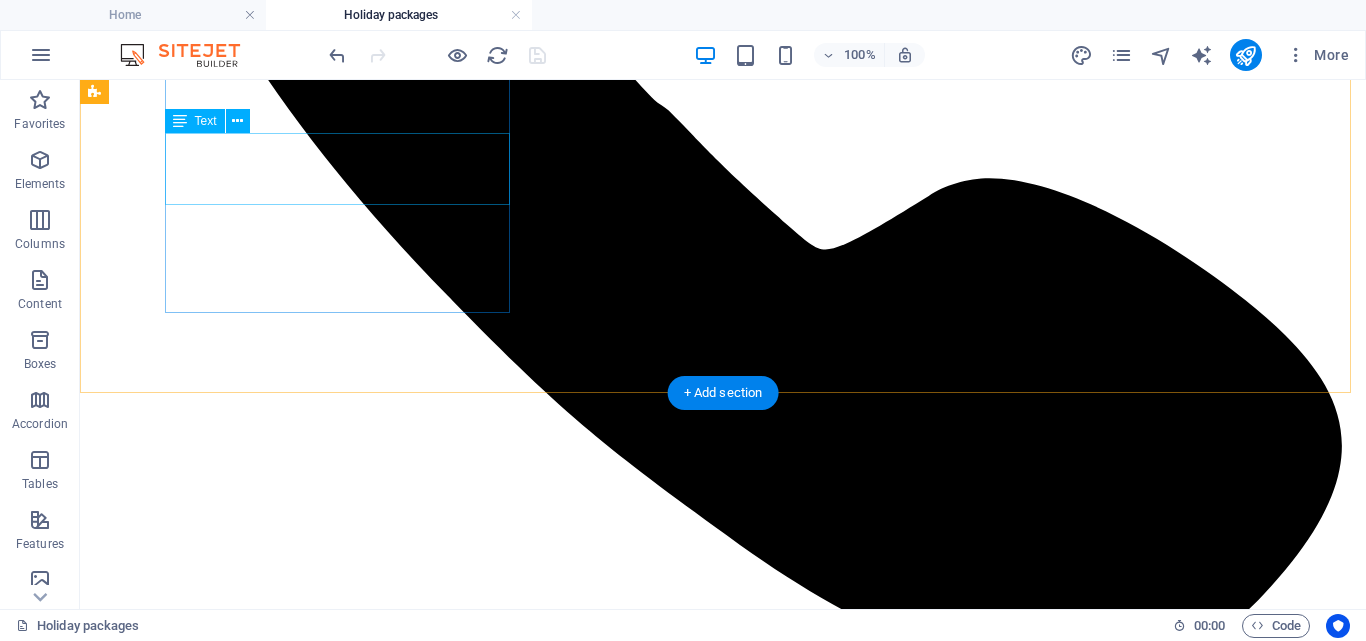 click on "Breathe in fresh air, conquer scenic peaks, and embrace the thrill of nature’s challenge, perfect for explorers seeking unforgettable views" at bounding box center (723, 5019) 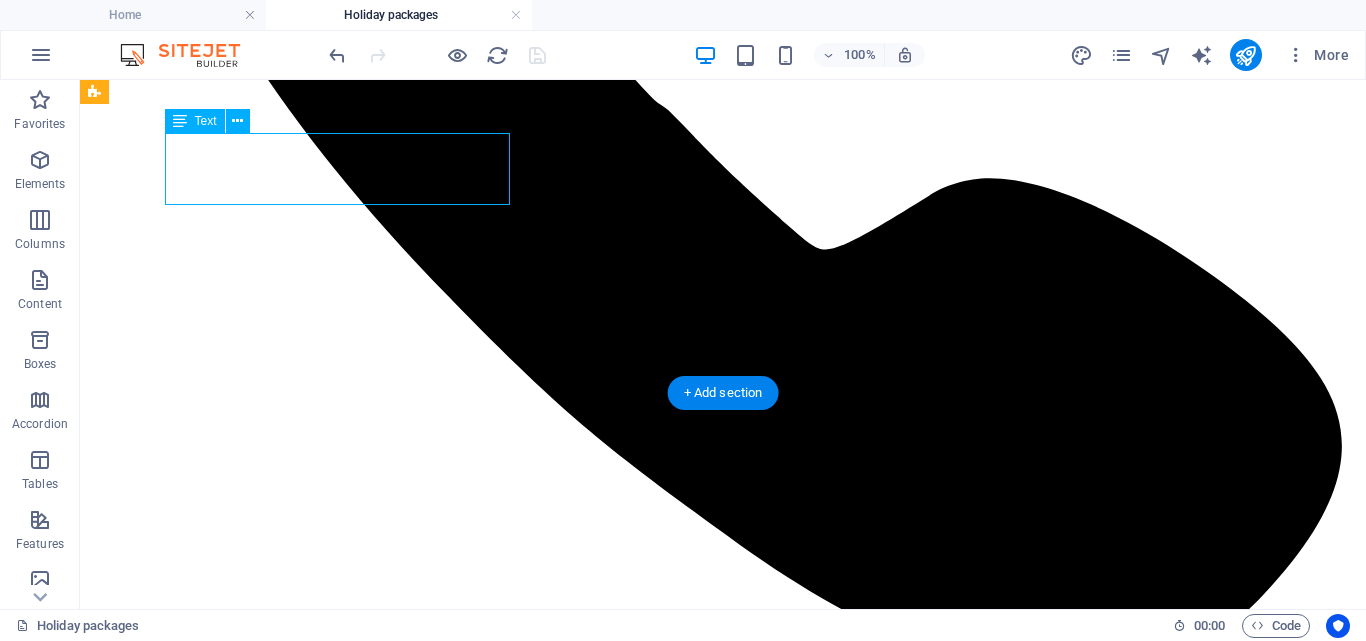 click on "Breathe in fresh air, conquer scenic peaks, and embrace the thrill of nature’s challenge, perfect for explorers seeking unforgettable views" at bounding box center [723, 5019] 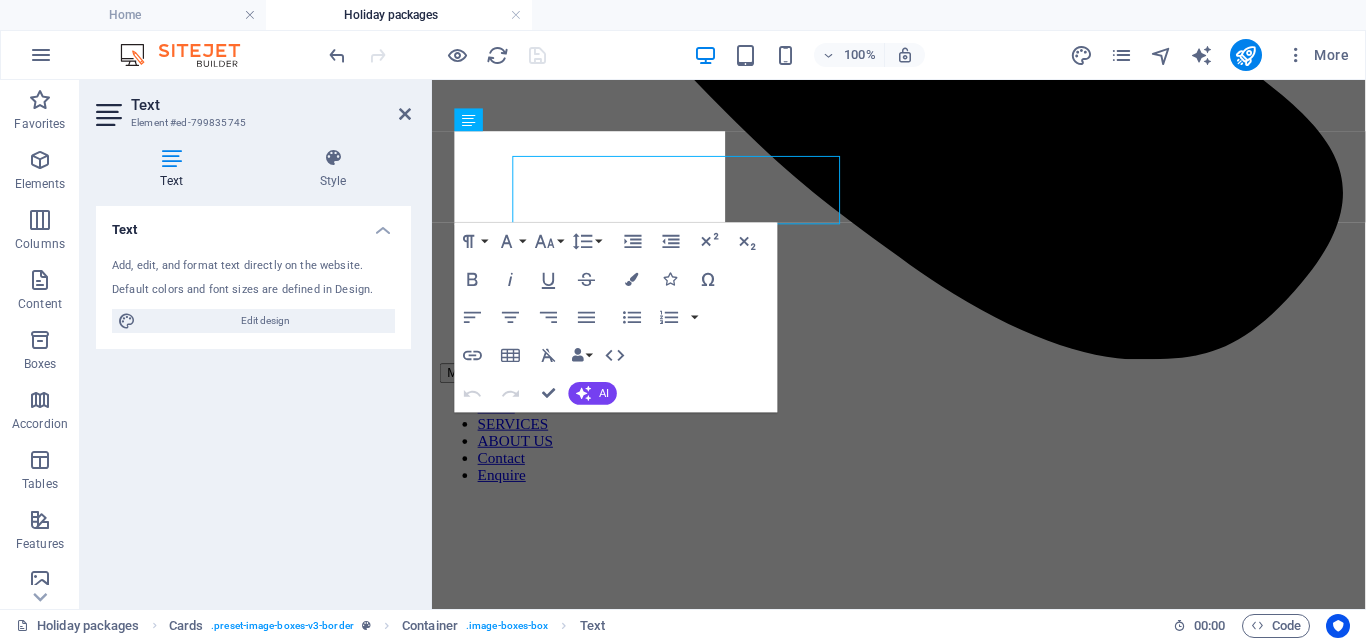 scroll, scrollTop: 1532, scrollLeft: 0, axis: vertical 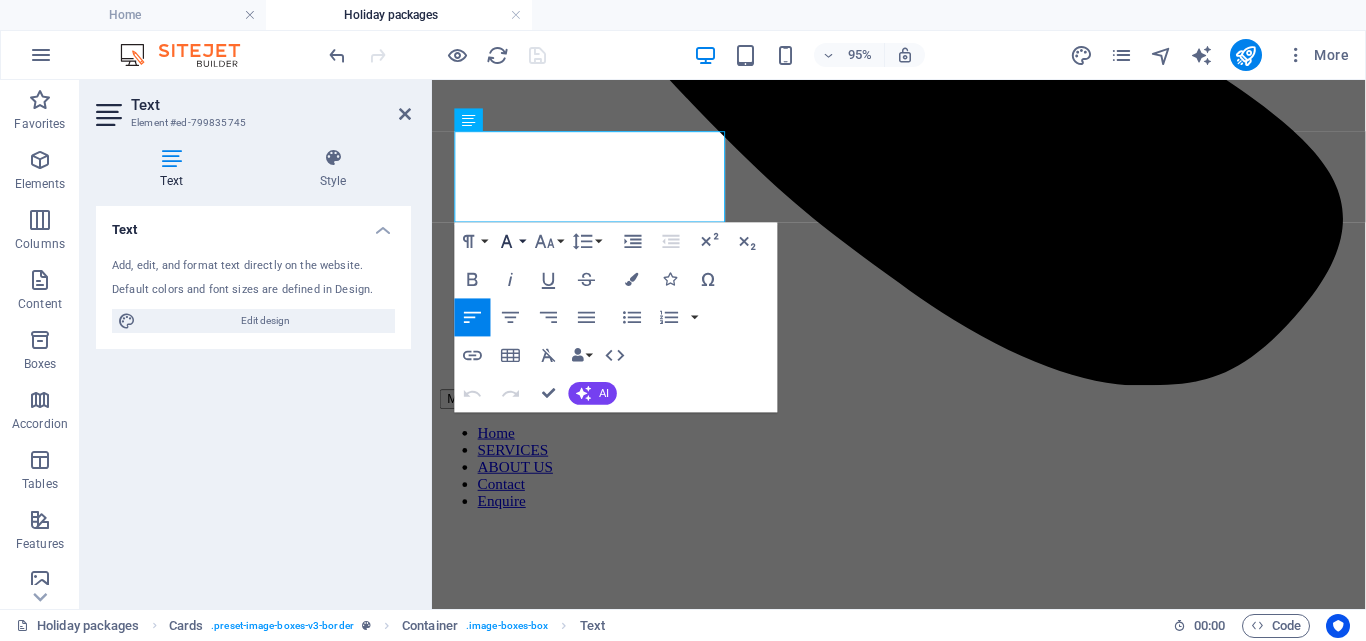 drag, startPoint x: 498, startPoint y: 227, endPoint x: 515, endPoint y: 241, distance: 22.022715 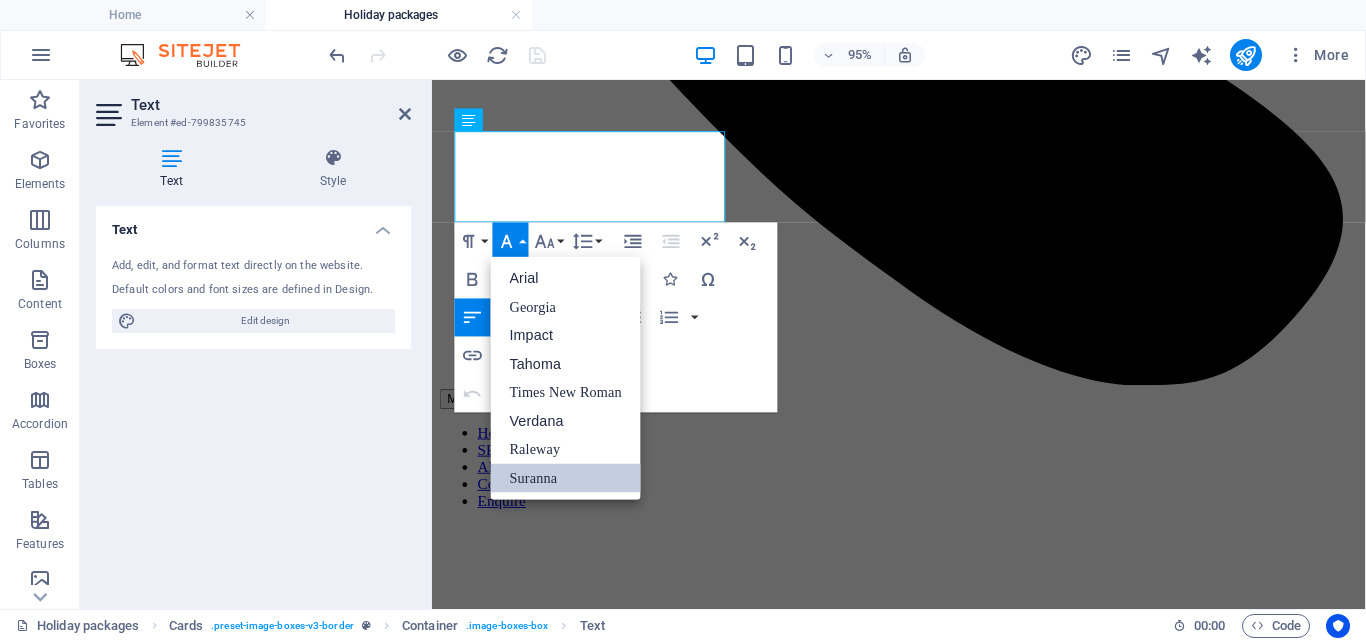 scroll, scrollTop: 59, scrollLeft: 0, axis: vertical 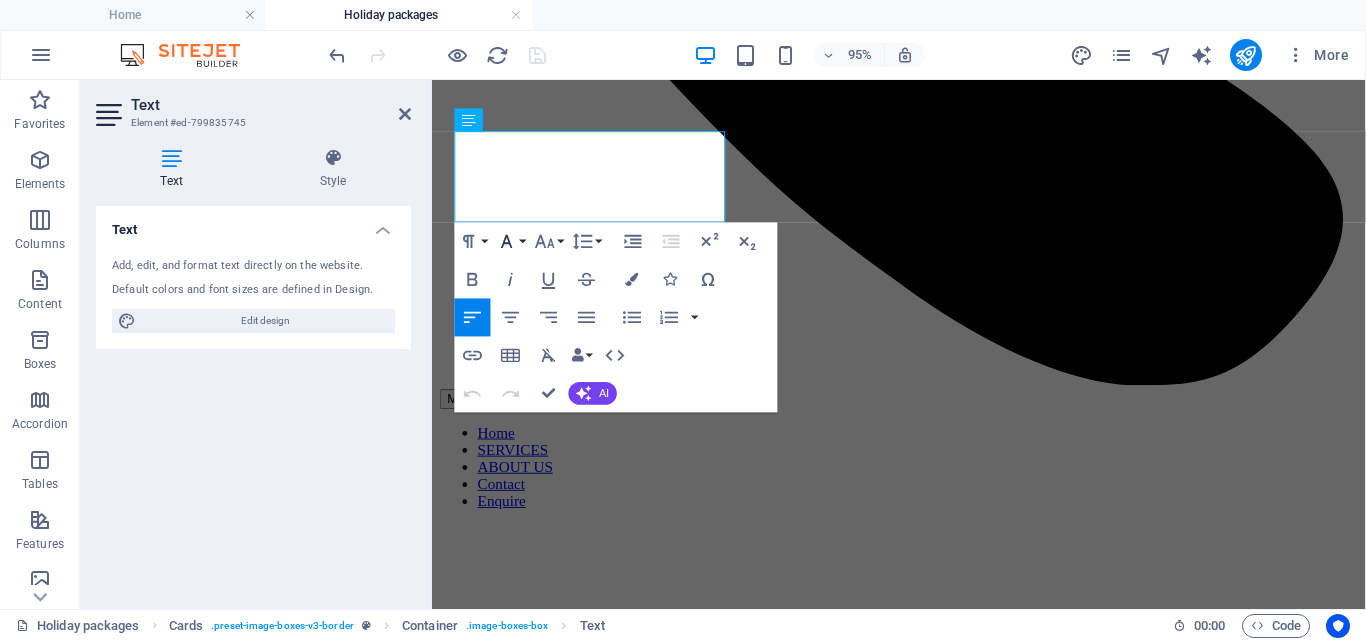 click 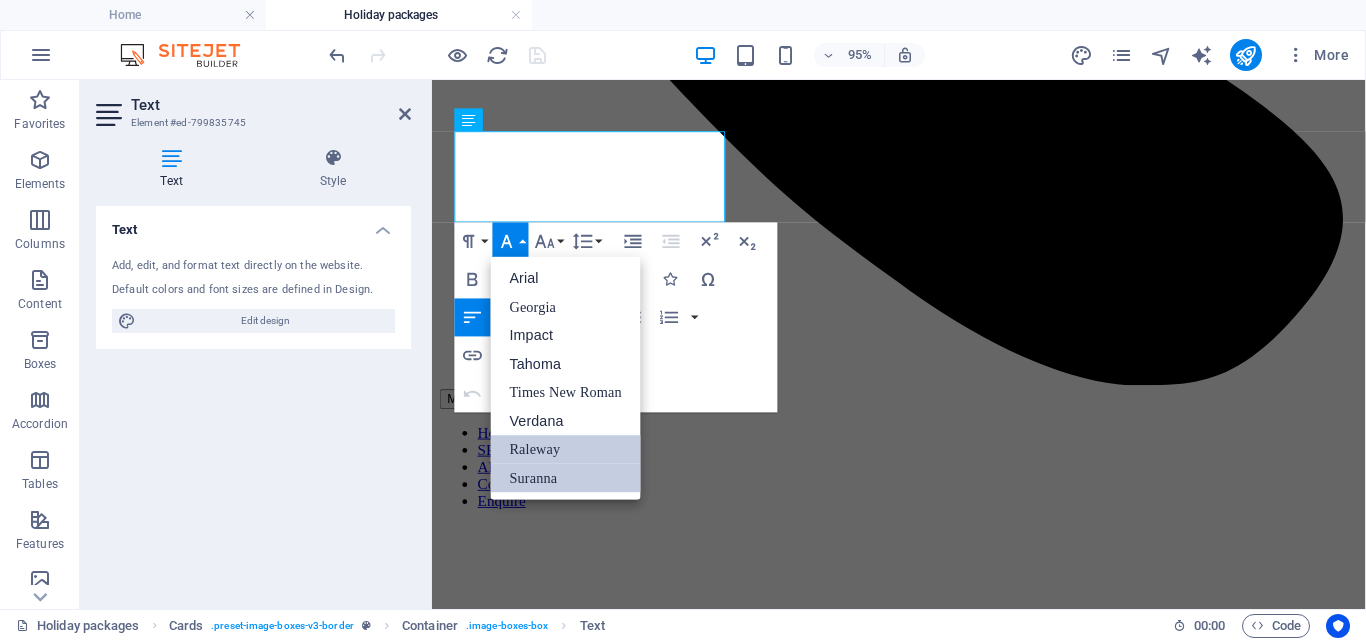 click on "Raleway" at bounding box center (566, 449) 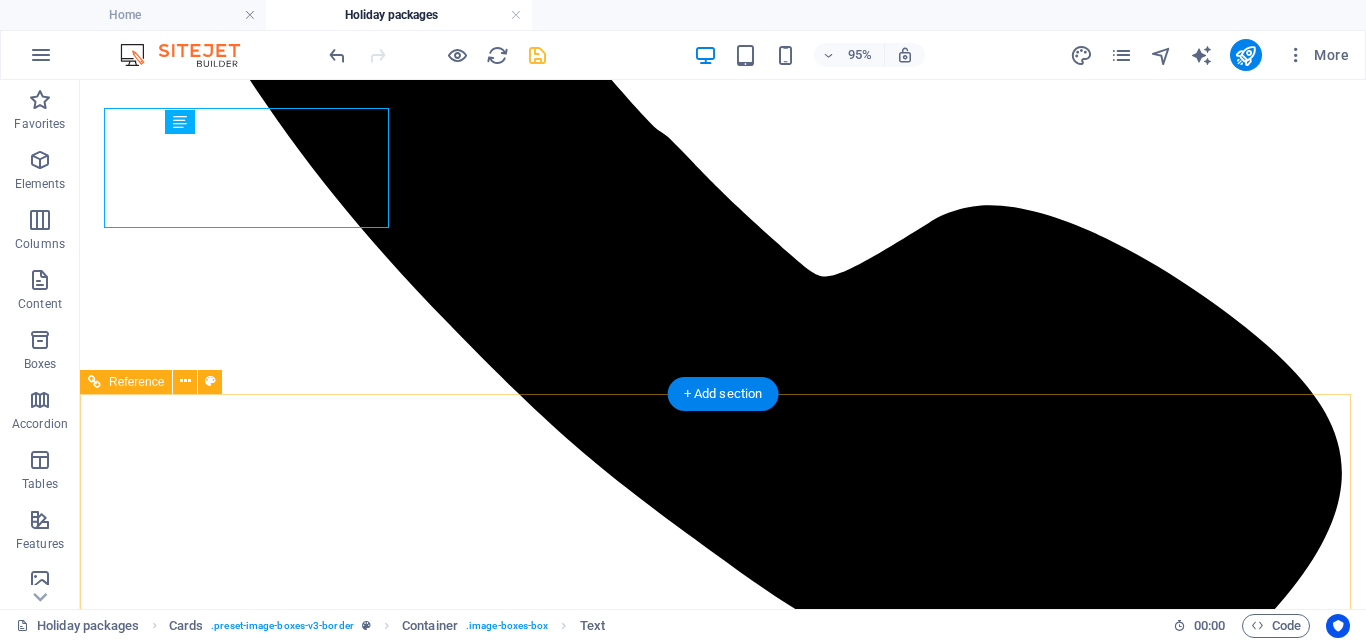 scroll, scrollTop: 1558, scrollLeft: 0, axis: vertical 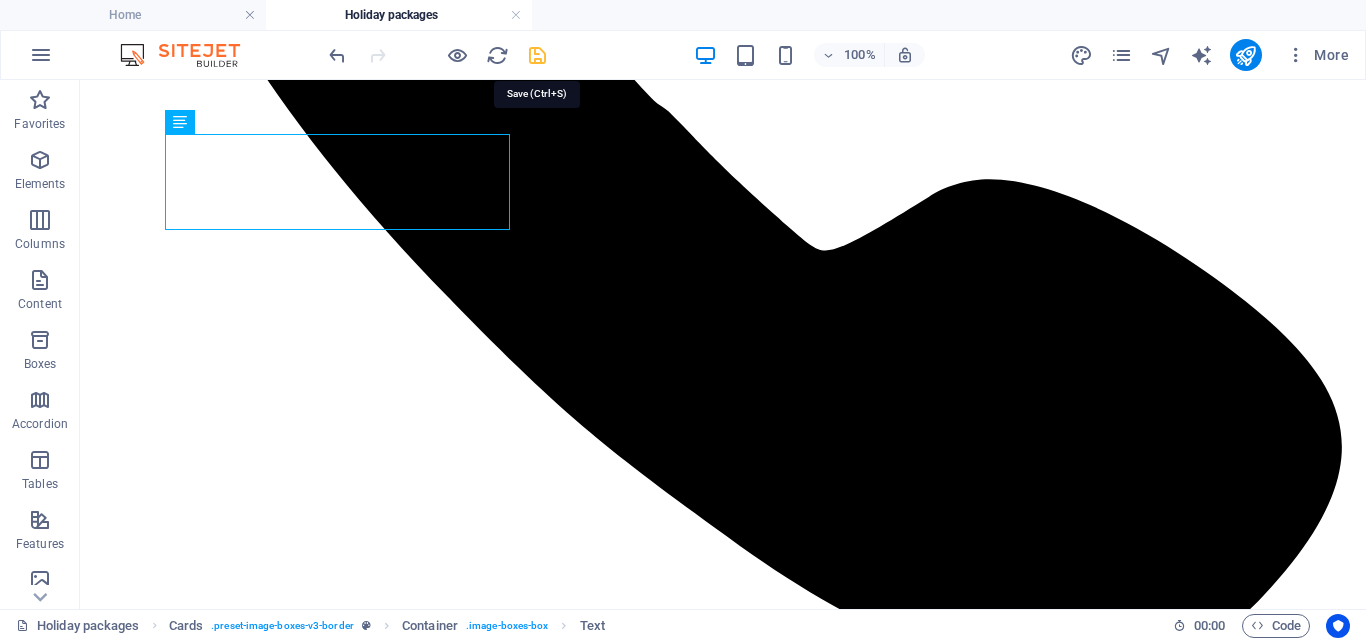 click at bounding box center [537, 55] 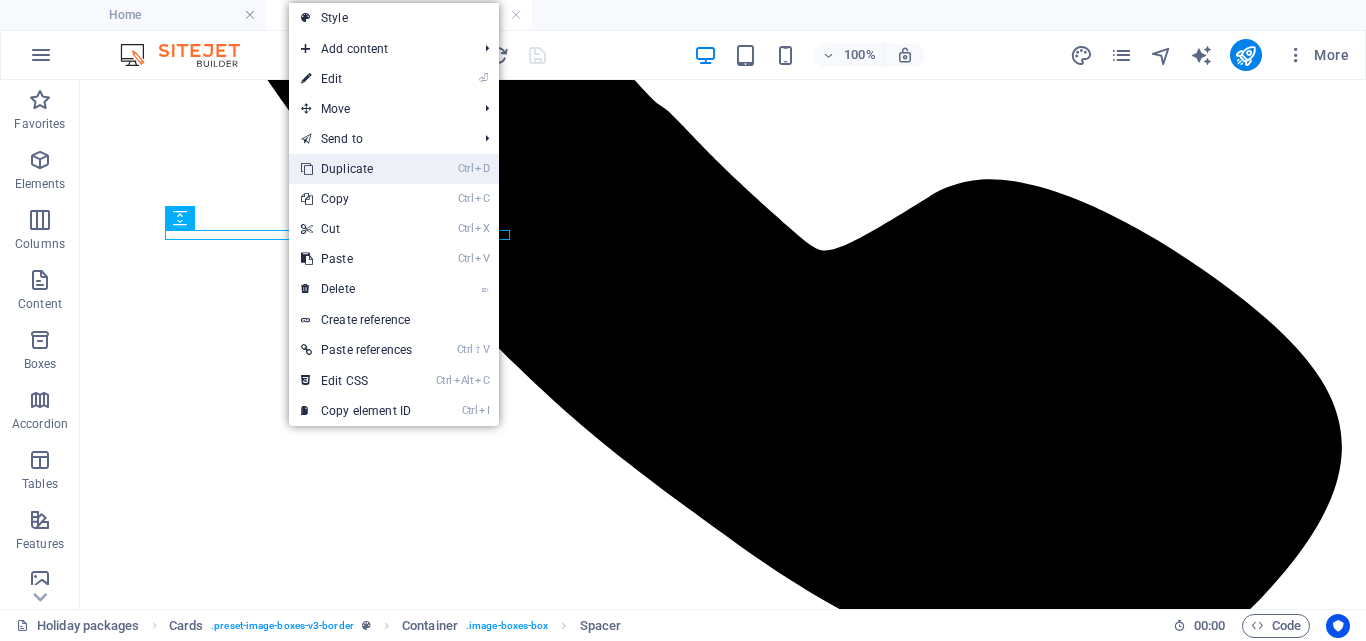 click on "Ctrl D  Duplicate" at bounding box center [356, 169] 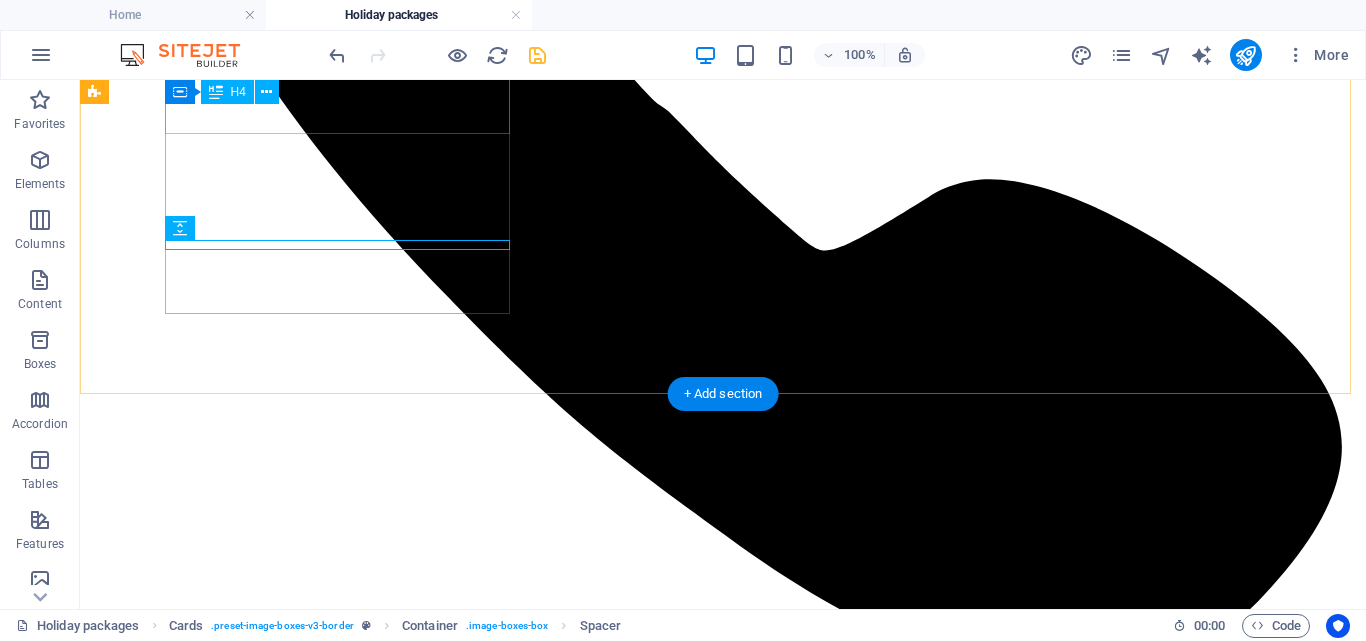 drag, startPoint x: 317, startPoint y: 231, endPoint x: 312, endPoint y: 125, distance: 106.11786 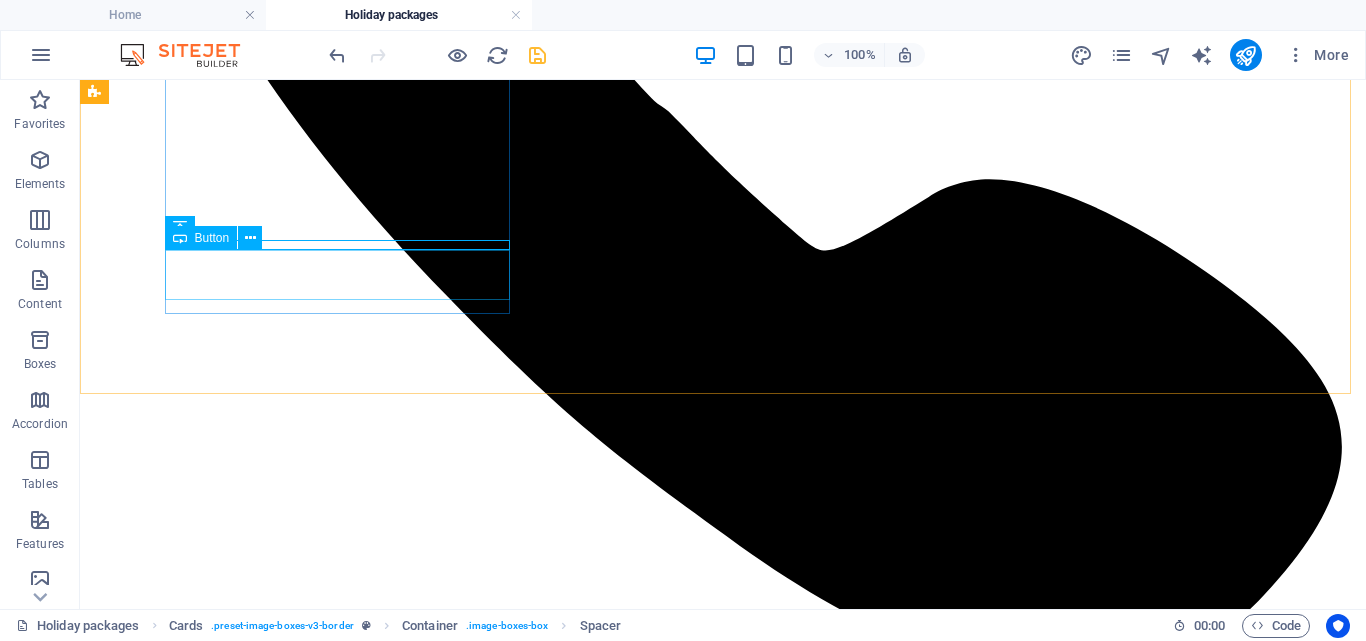 click on "Button" at bounding box center (220, 238) 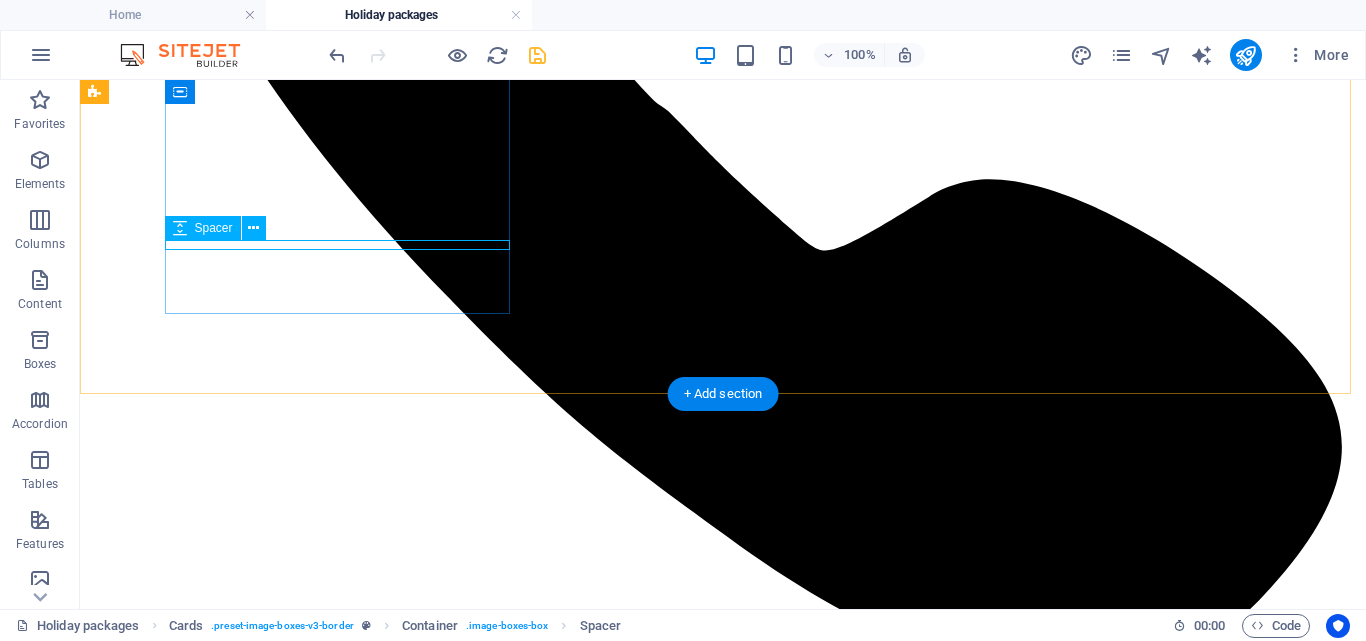 click at bounding box center (723, 5053) 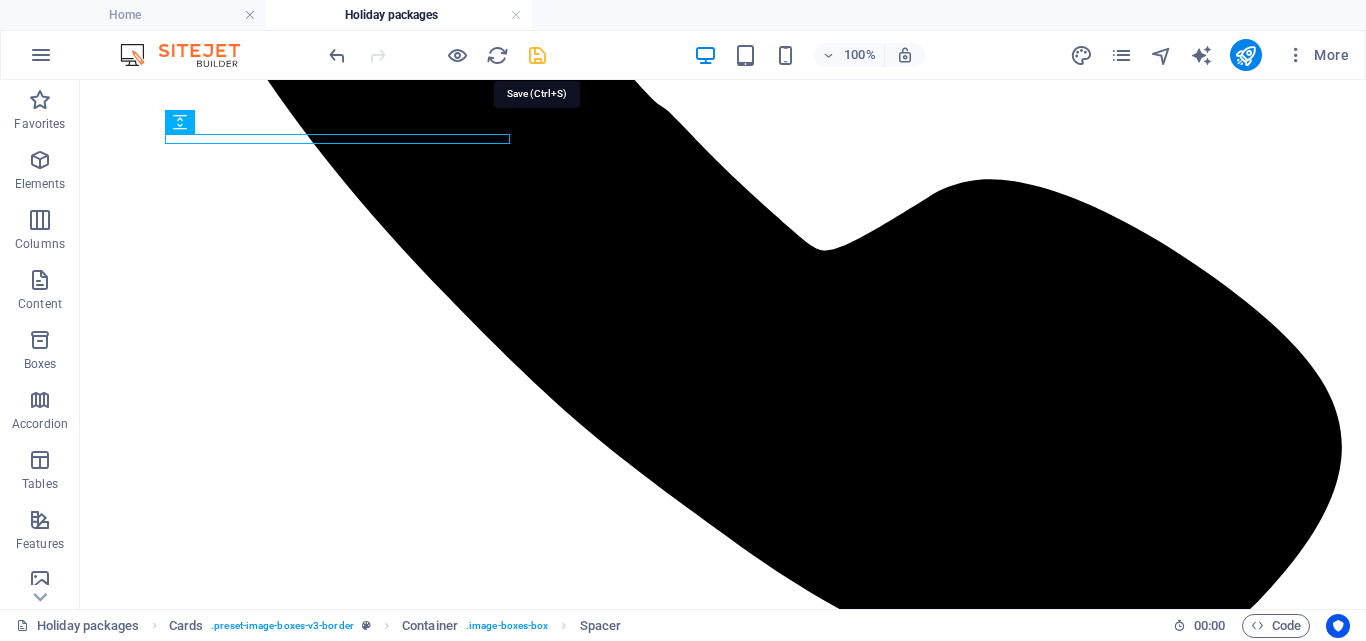 click at bounding box center [537, 55] 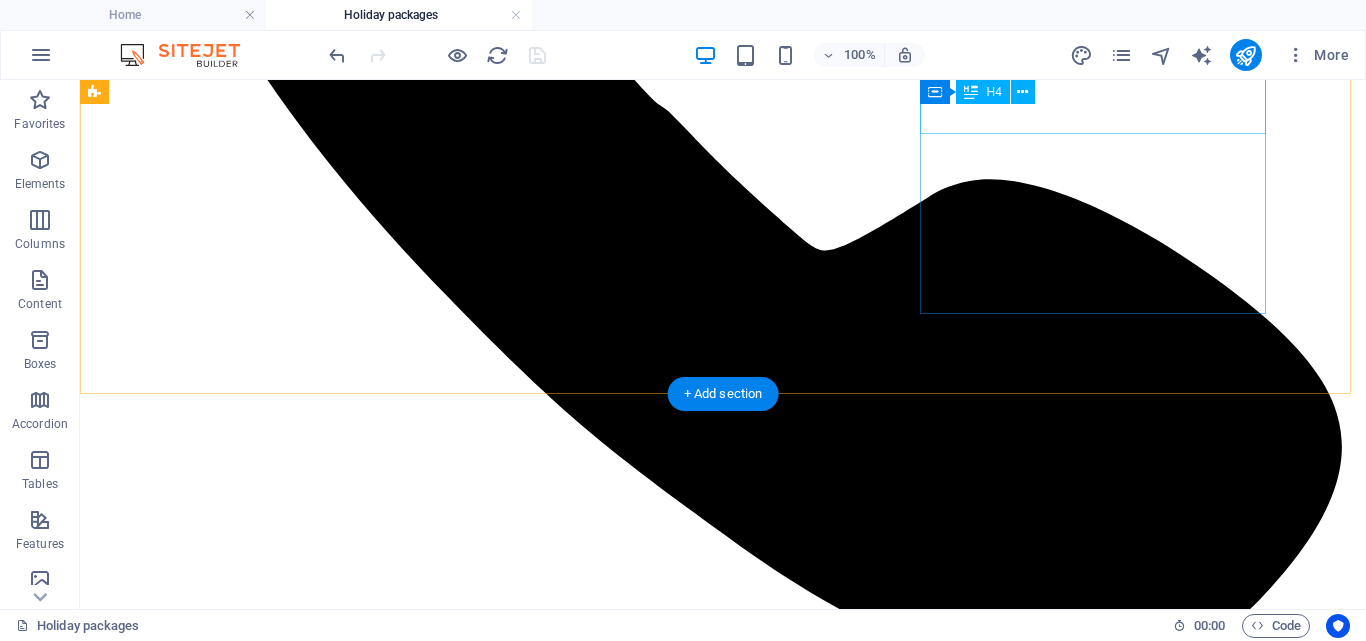 click on "Safari" at bounding box center [723, 6801] 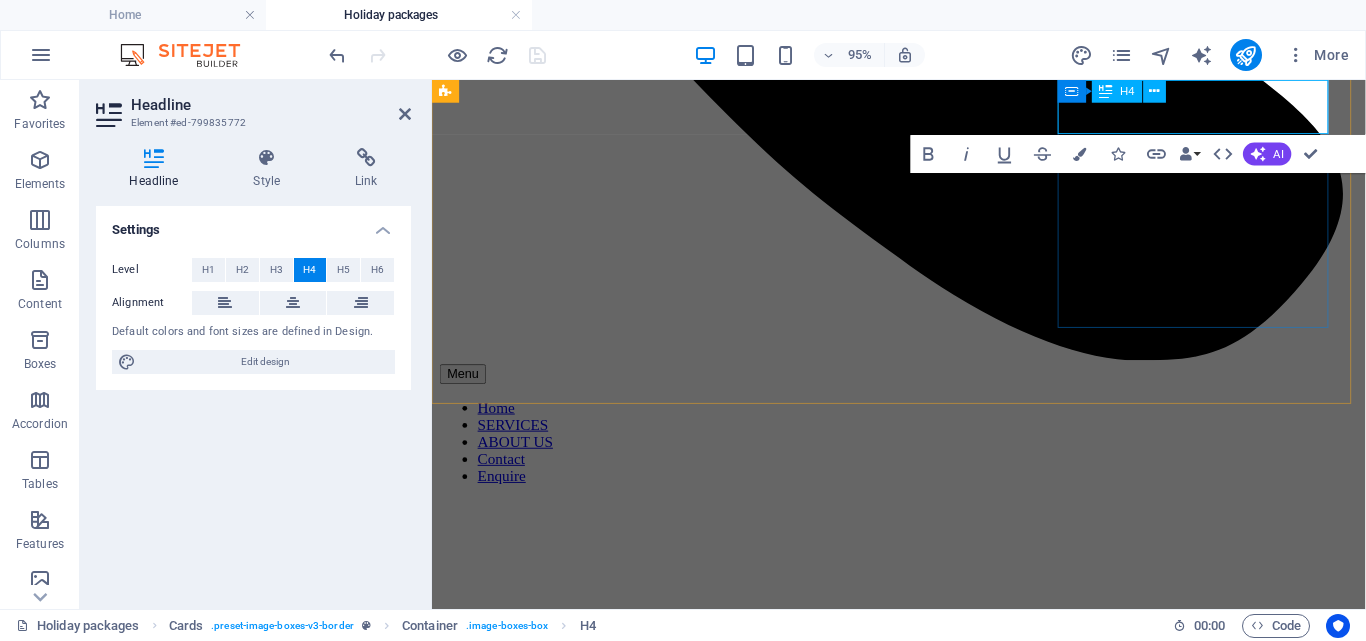 scroll, scrollTop: 1528, scrollLeft: 0, axis: vertical 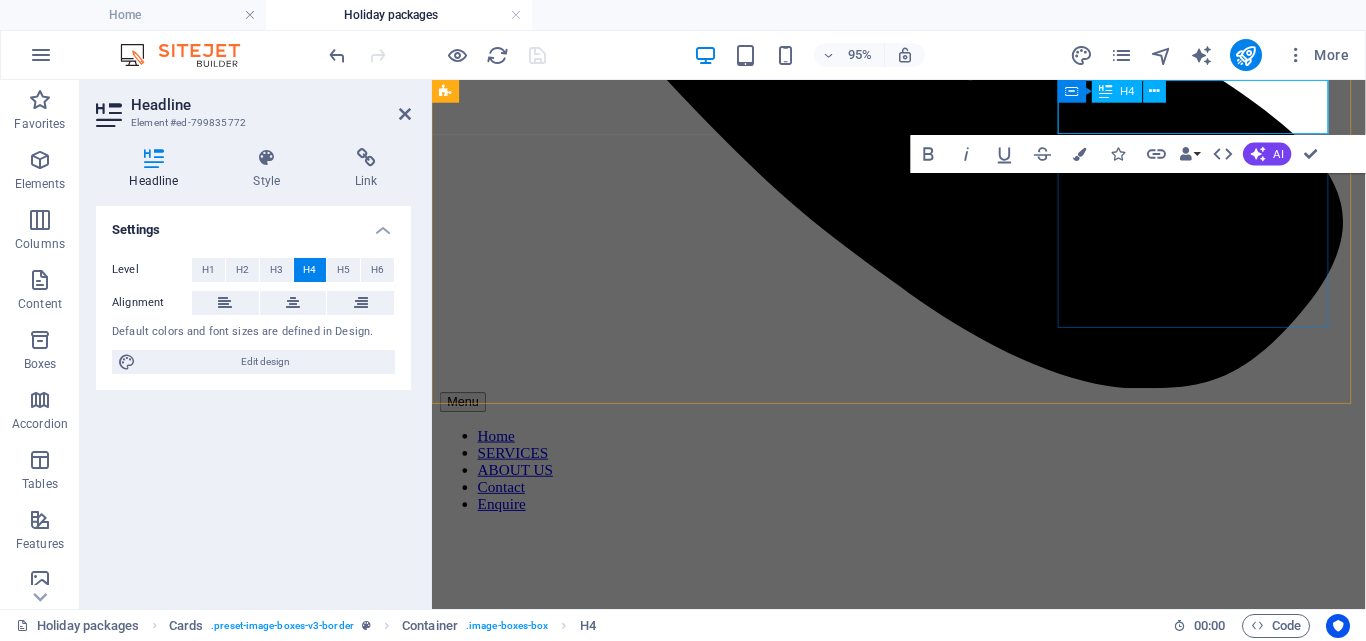 click on "Safari" at bounding box center (923, 5519) 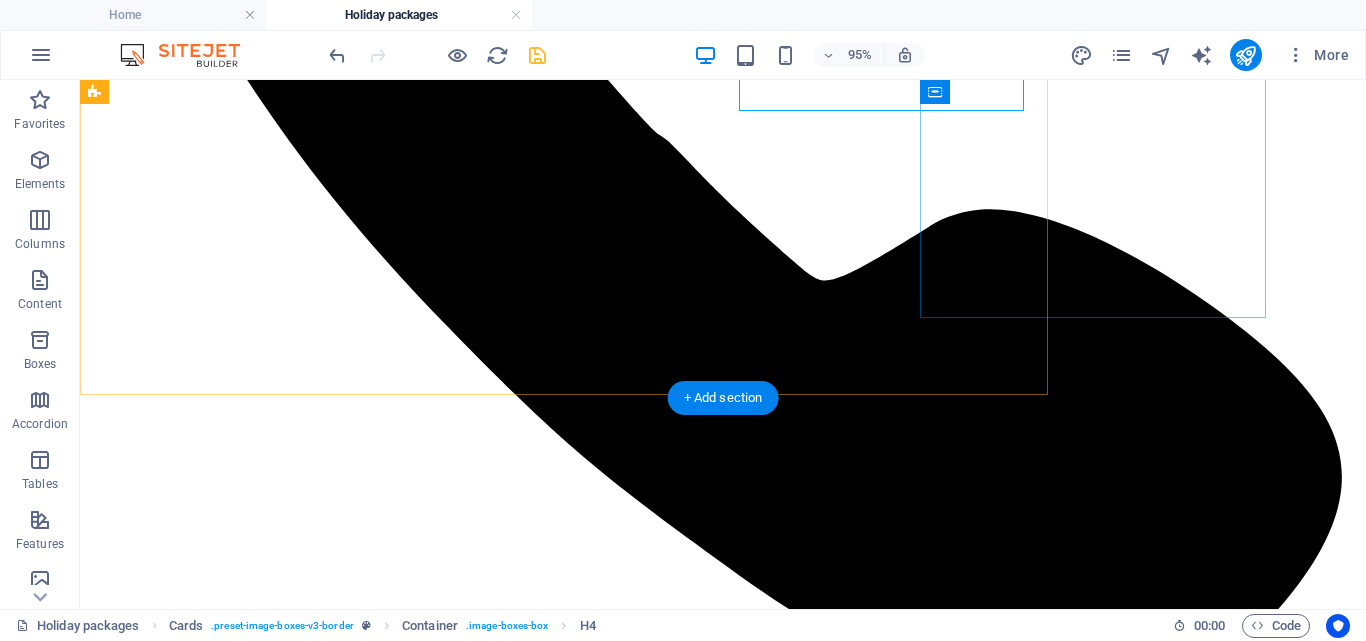 scroll, scrollTop: 1554, scrollLeft: 0, axis: vertical 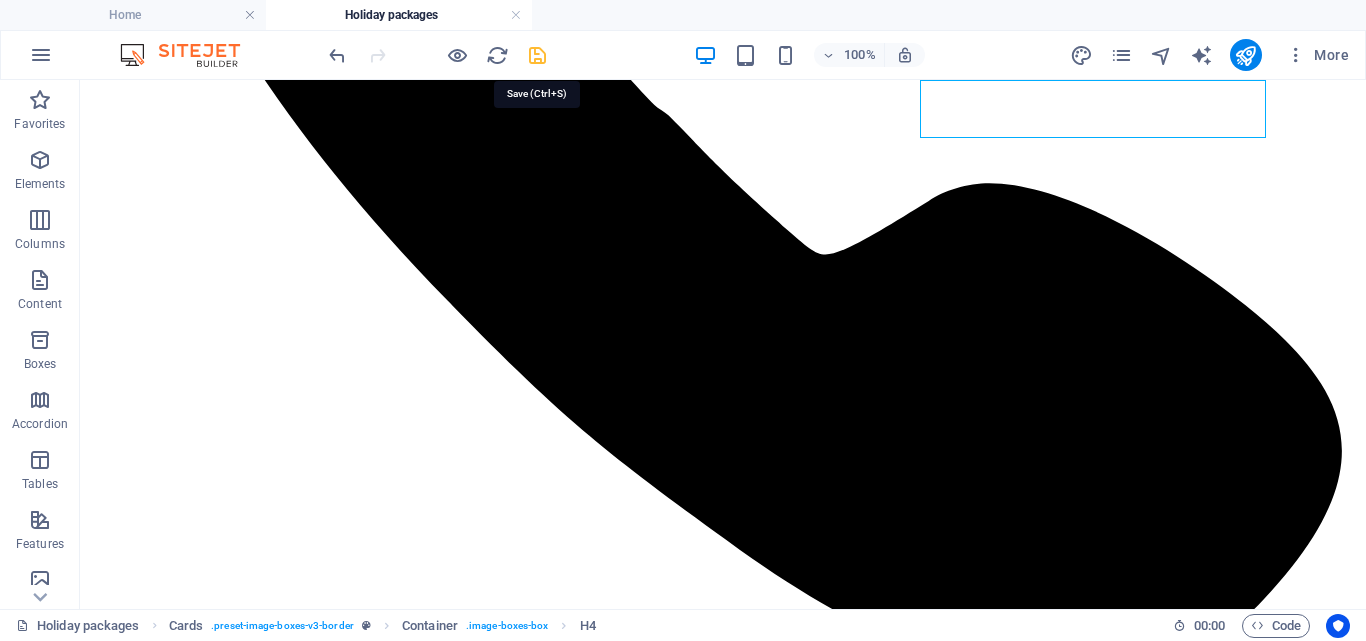click at bounding box center (537, 55) 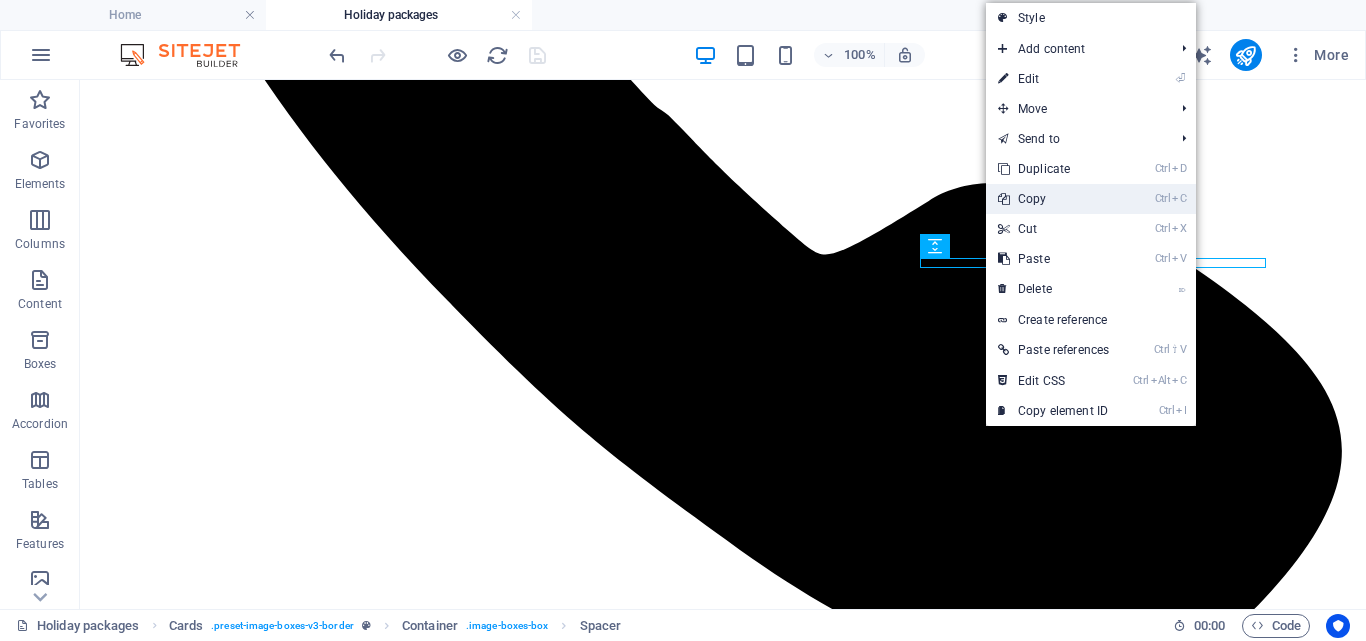 click on "Ctrl C  Copy" at bounding box center [1053, 199] 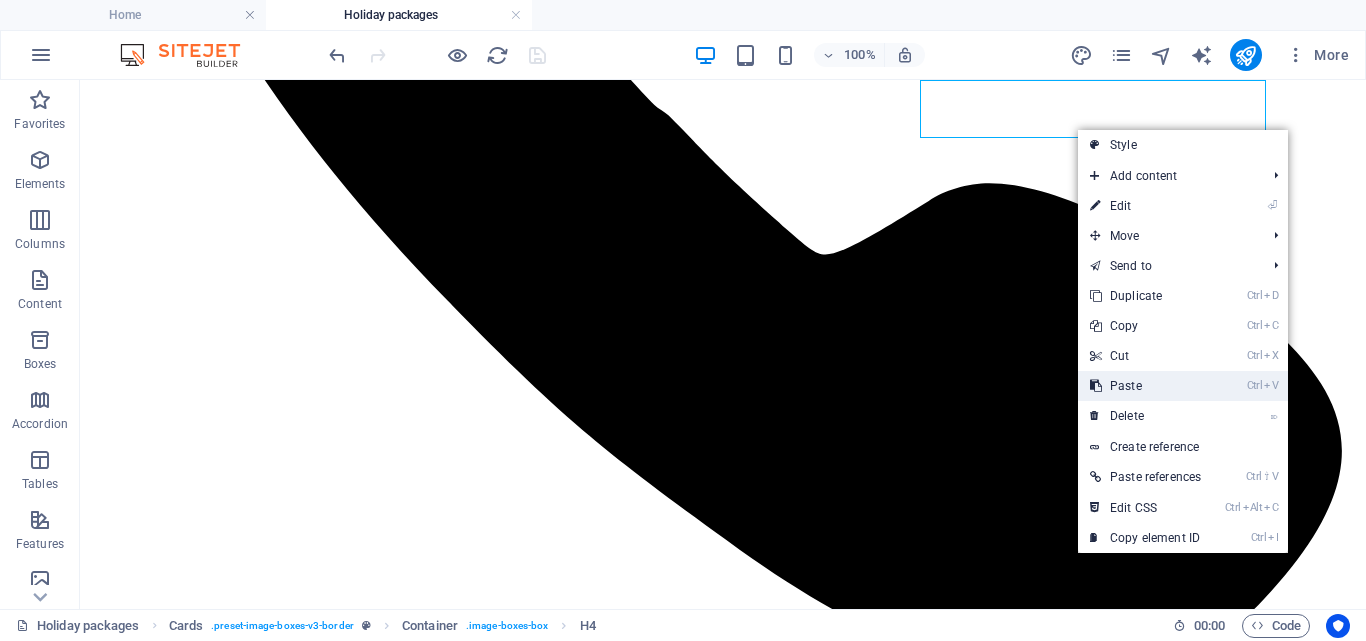click on "Ctrl V  Paste" at bounding box center (1145, 386) 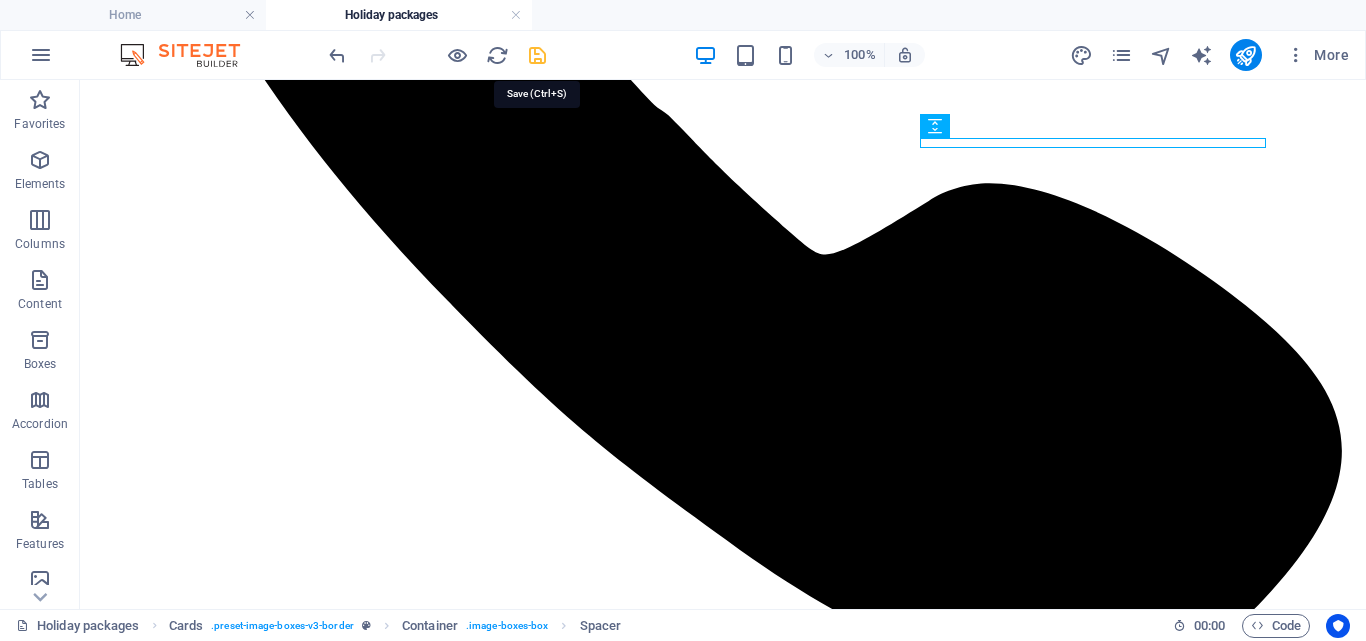 click at bounding box center (537, 55) 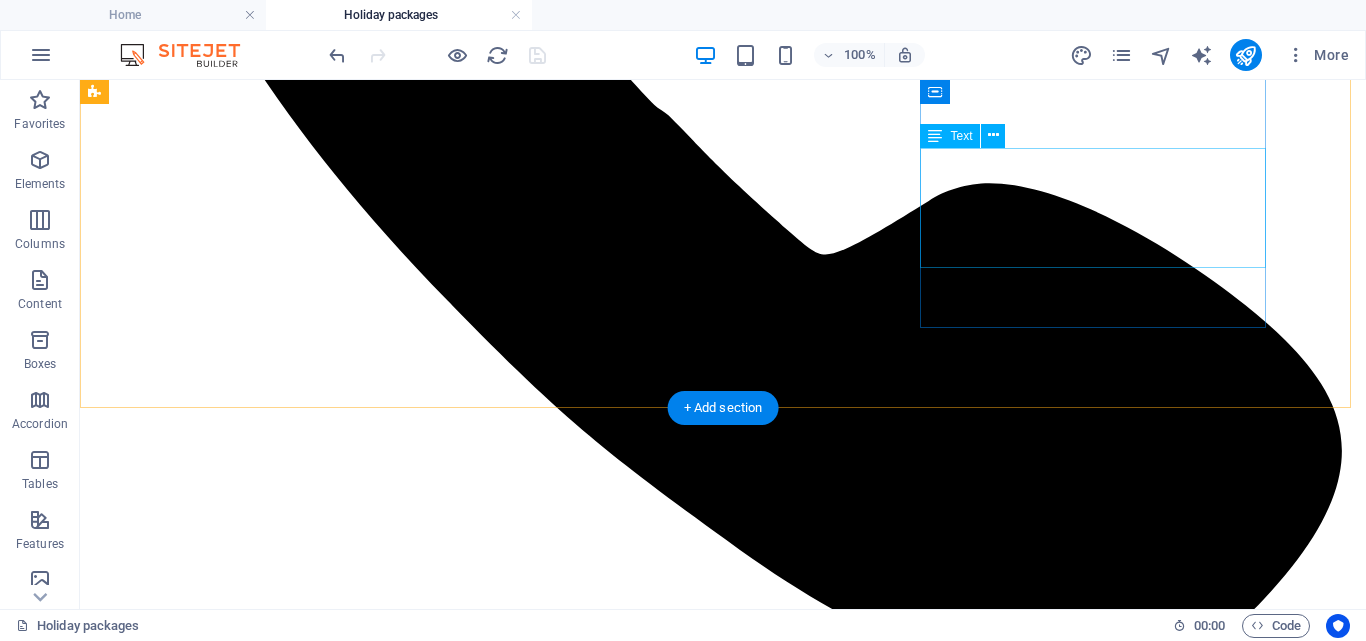 click on "Experience the wild up close on a thrilling safari adventure. Spot lions, elephants, and more in their natural habitats, guided by experts who make every journey unforgettable." at bounding box center (723, 6870) 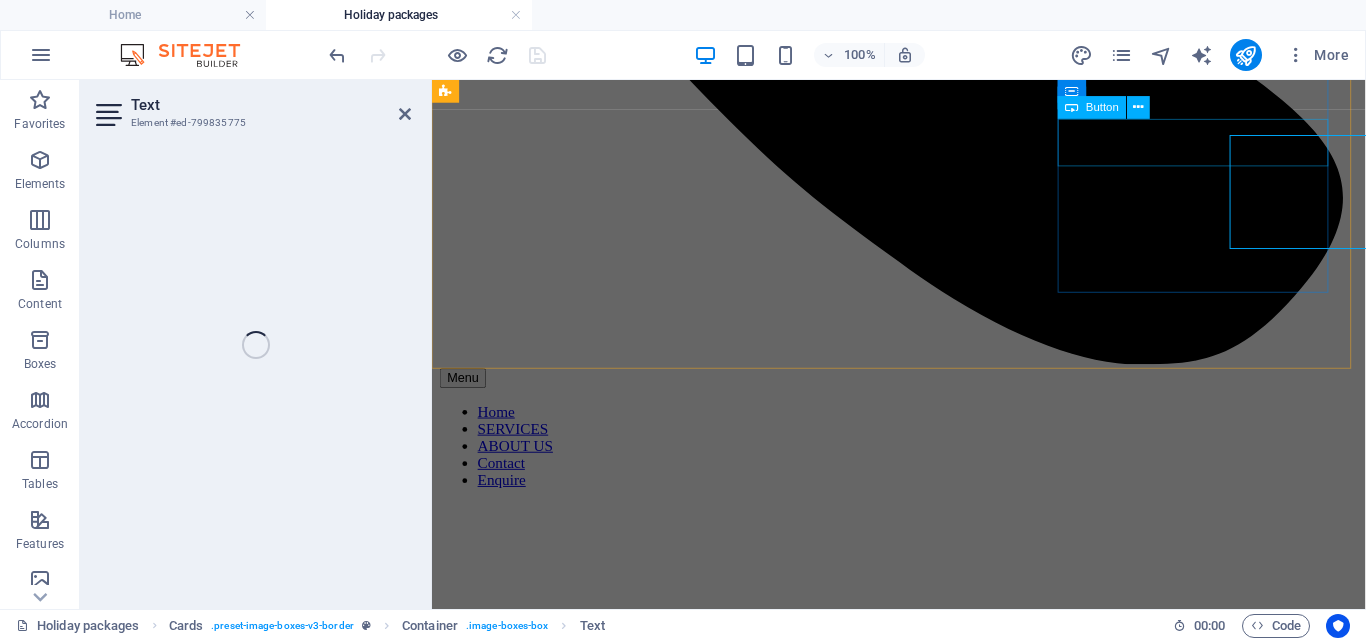 scroll, scrollTop: 1564, scrollLeft: 0, axis: vertical 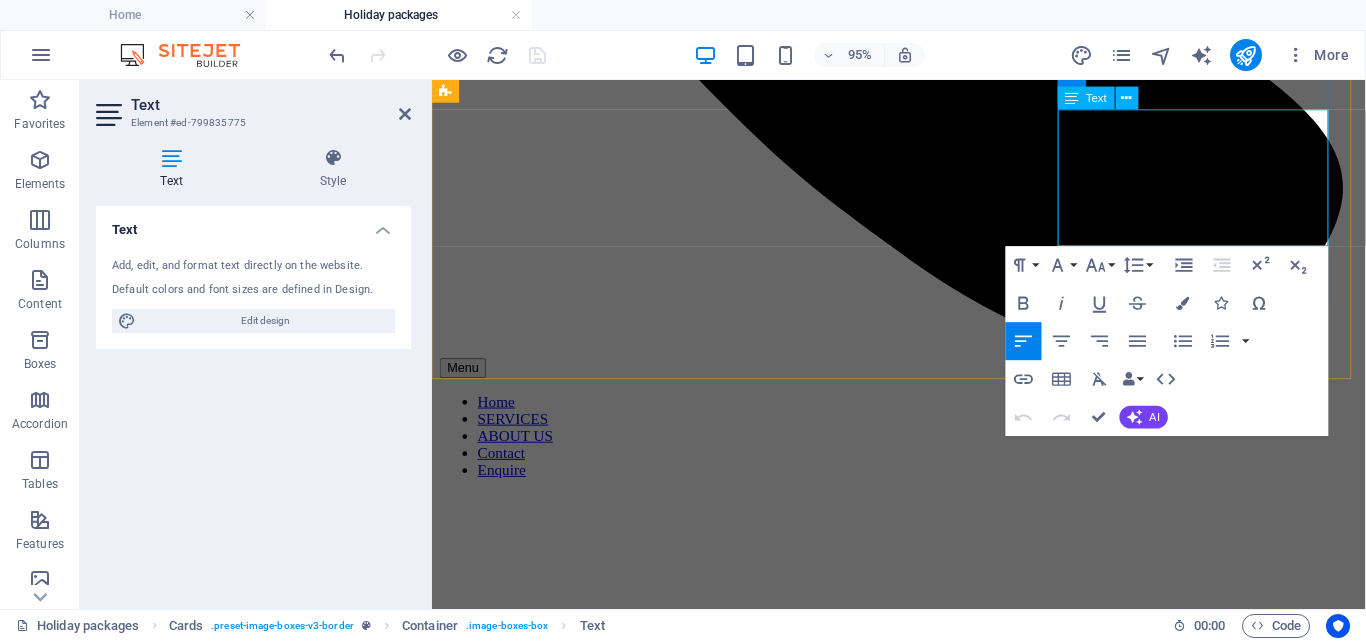 click on "Experience the wild up close on a thrilling safari adventure. Spot lions, elephants, and more in their natural habitats, guided by experts who make every journey unforgettable." at bounding box center [923, 5557] 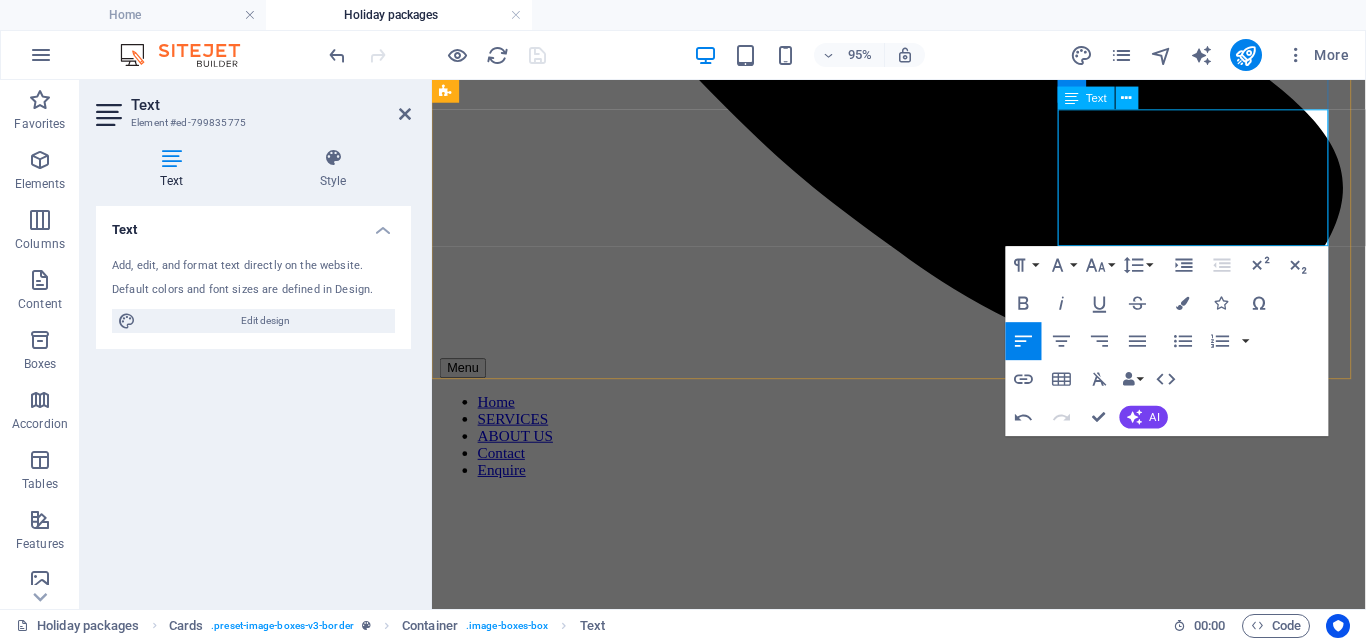 type 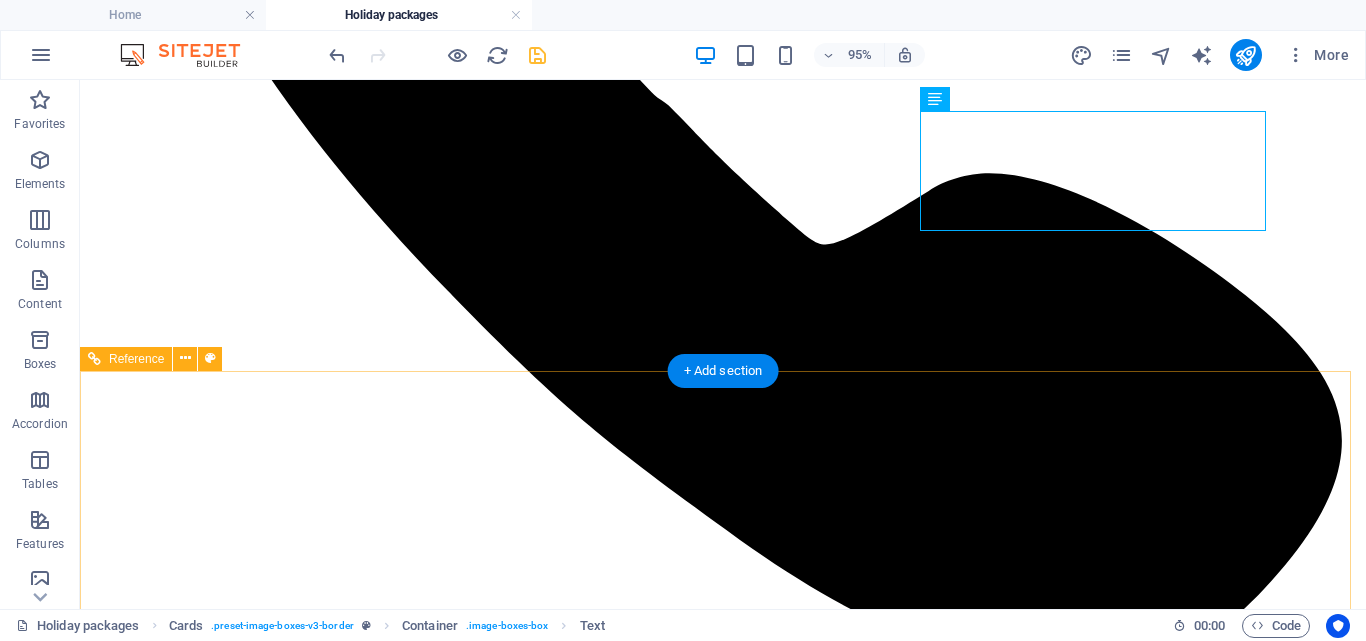 scroll, scrollTop: 1591, scrollLeft: 0, axis: vertical 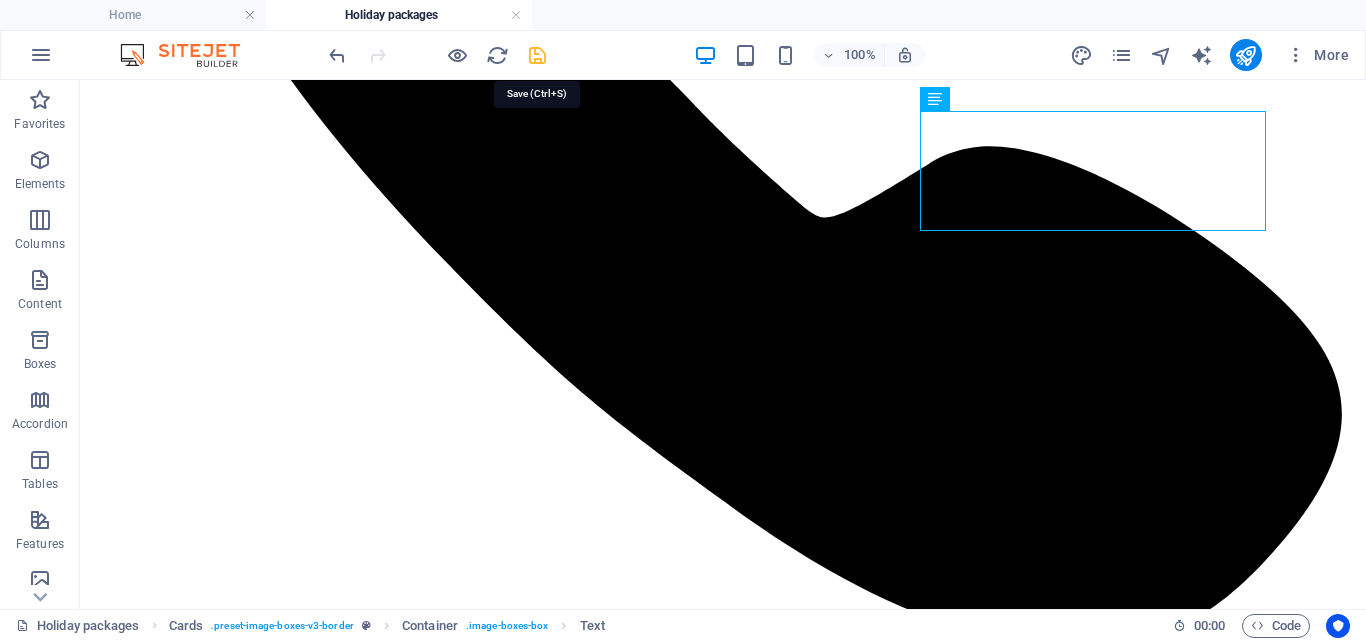 click at bounding box center [537, 55] 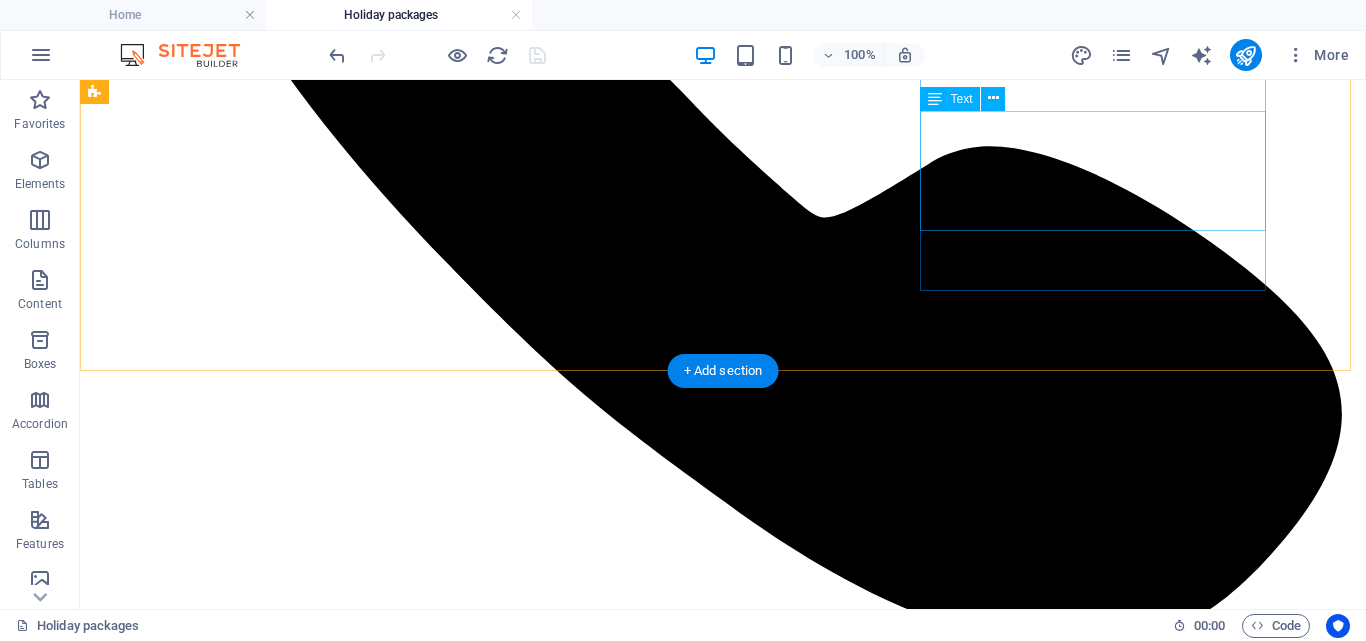click on "Experience the wild up close on a  safari adventure. Spot lions, elephants, and more in their natural habitats, guided by experts who make every journey unforgettable." at bounding box center [723, 6833] 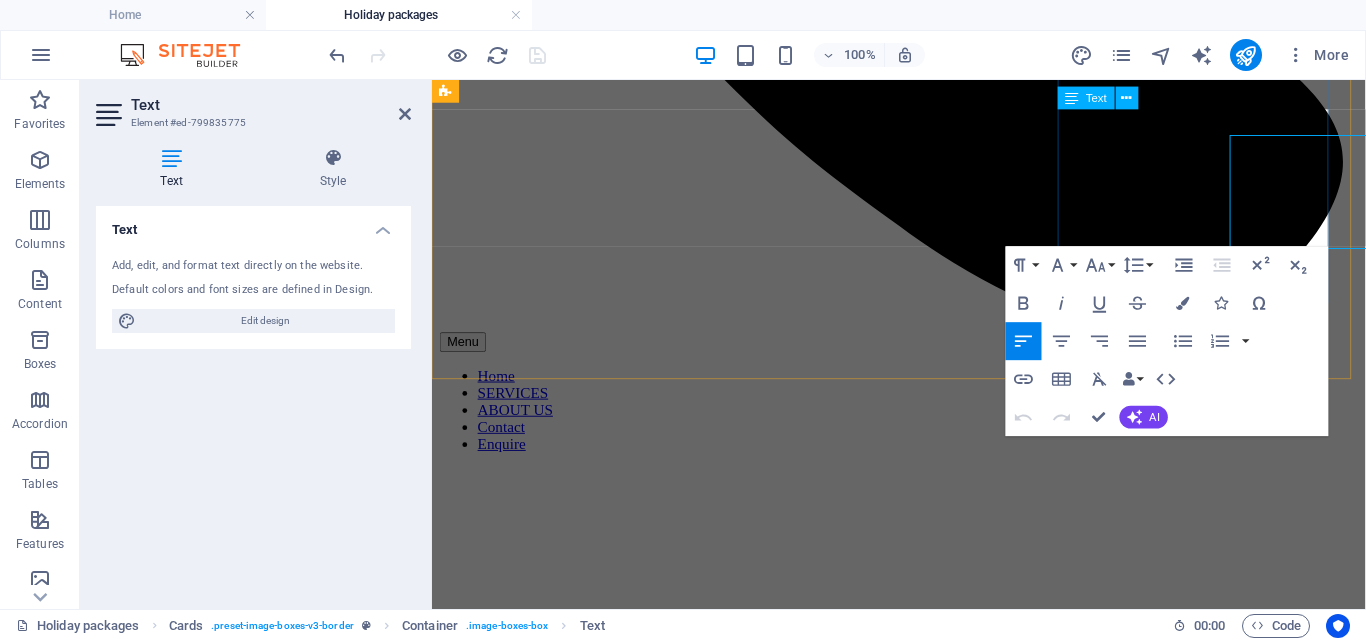 scroll, scrollTop: 1564, scrollLeft: 0, axis: vertical 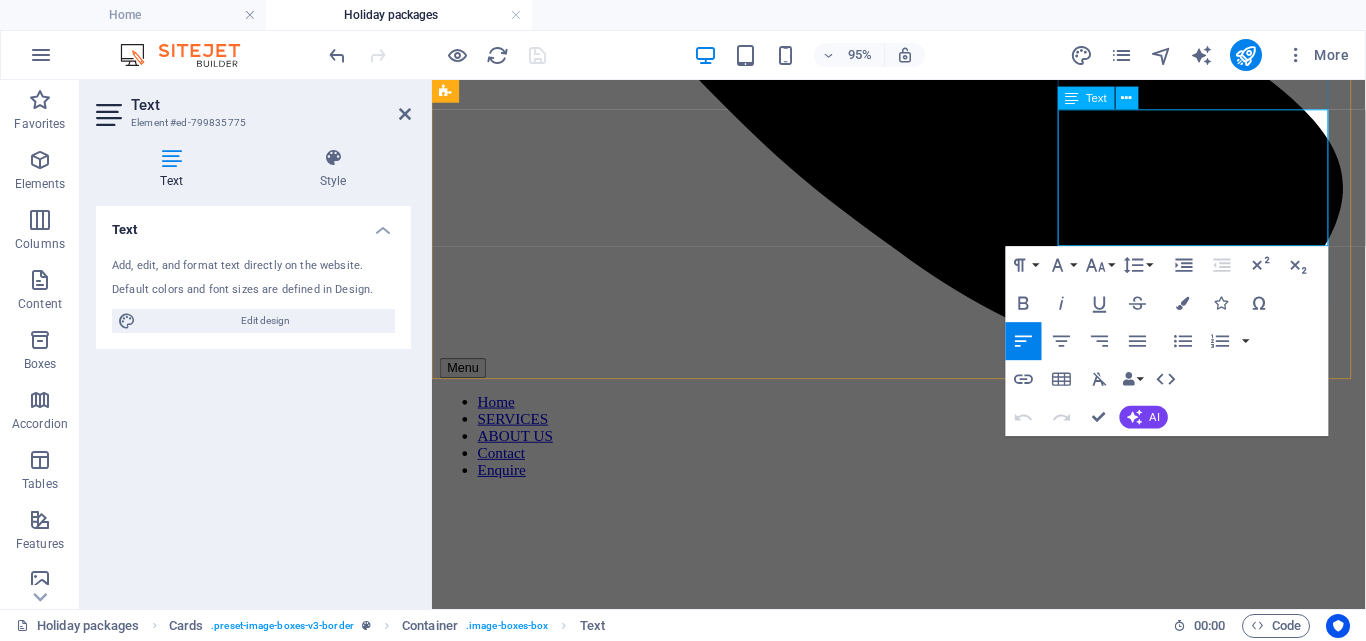 click on "Experience the wild up close on a  safari adventure. Spot lions, elephants, and more in their natural habitats, guided by experts who make every journey unforgettable." at bounding box center [923, 5557] 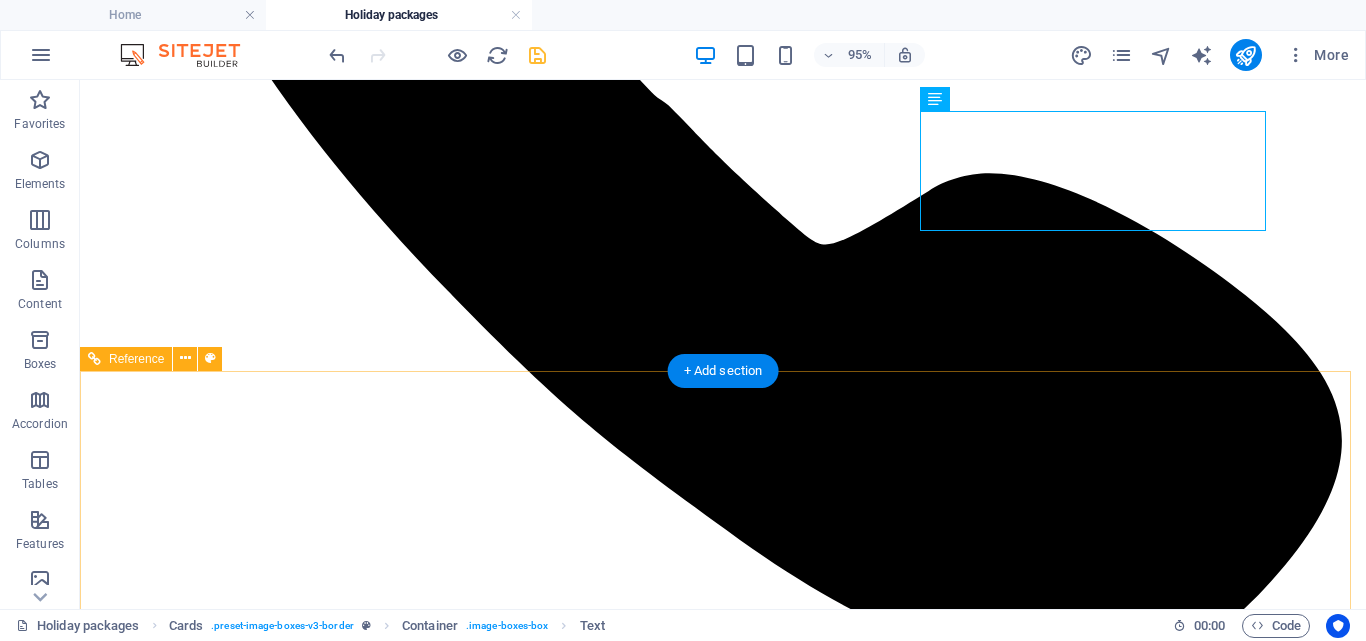 scroll, scrollTop: 1591, scrollLeft: 0, axis: vertical 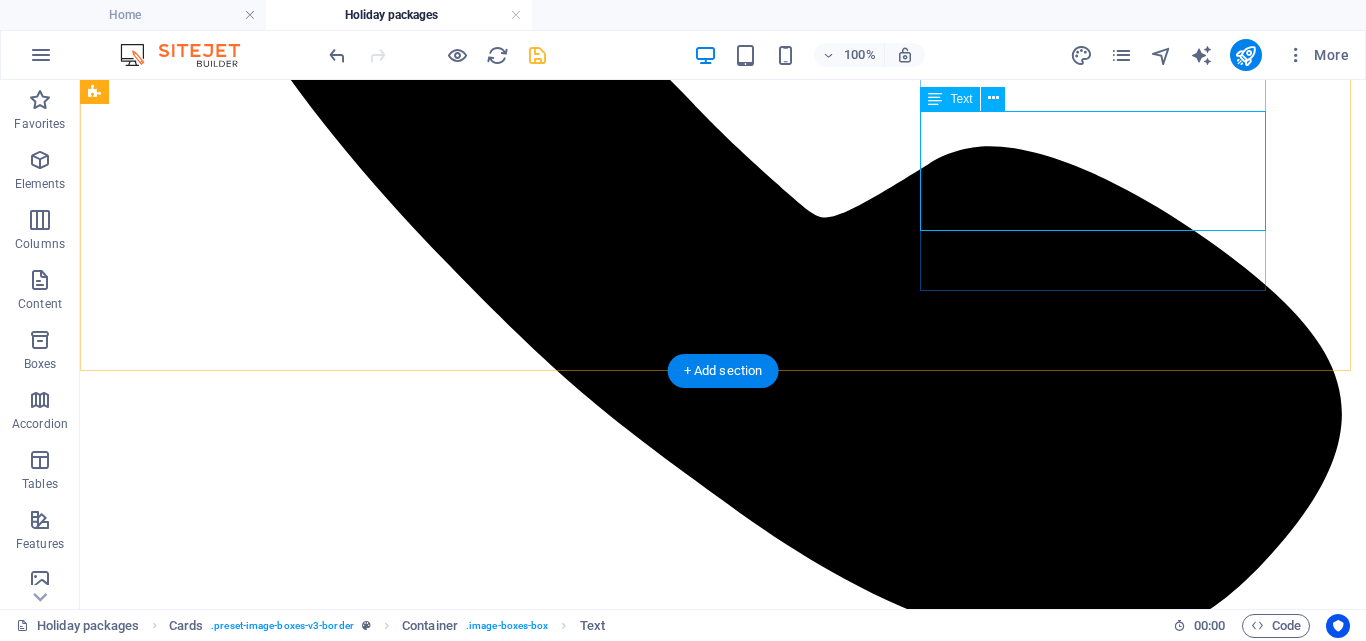 click on "Experience the wild up close on a safari adventure. Spot lions, elephants, and more in their natural habitats, guided by experts who make every journey unforgettable." at bounding box center [723, 6833] 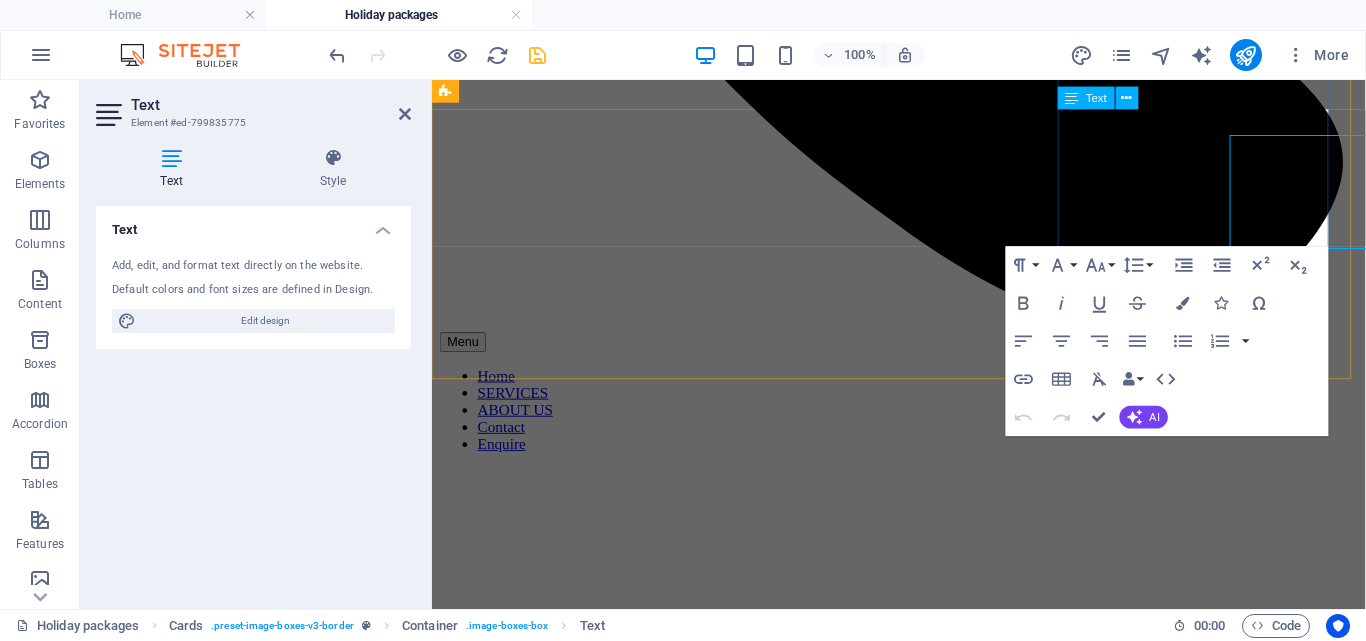 scroll, scrollTop: 1564, scrollLeft: 0, axis: vertical 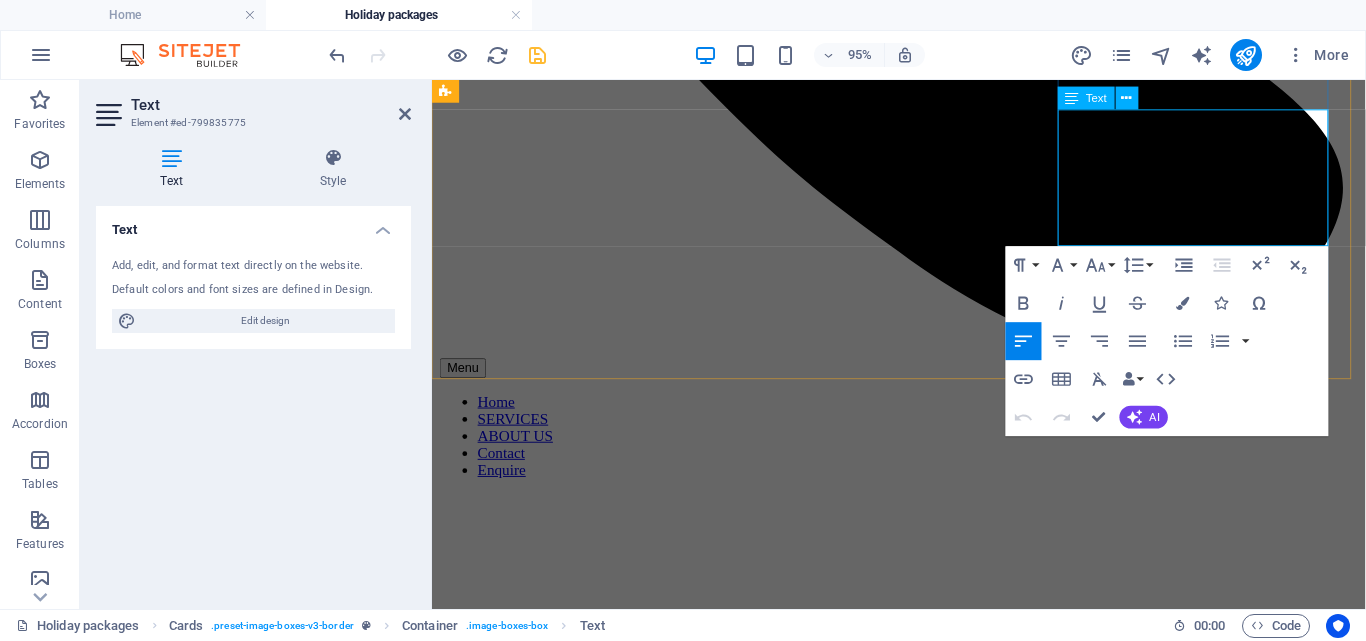 click on "Experience the wild up close on a safari adventure. Spot lions, elephants, and more in their natural habitats, guided by experts who make every journey unforgettable." at bounding box center [923, 5557] 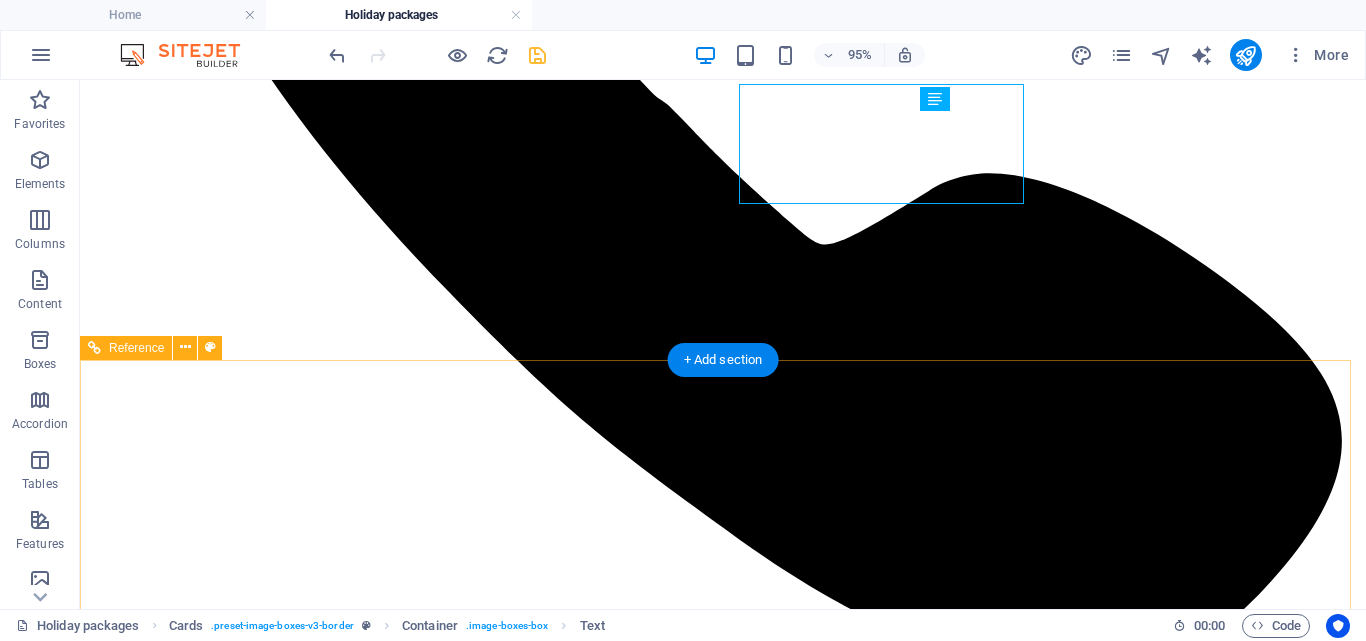 scroll, scrollTop: 1591, scrollLeft: 0, axis: vertical 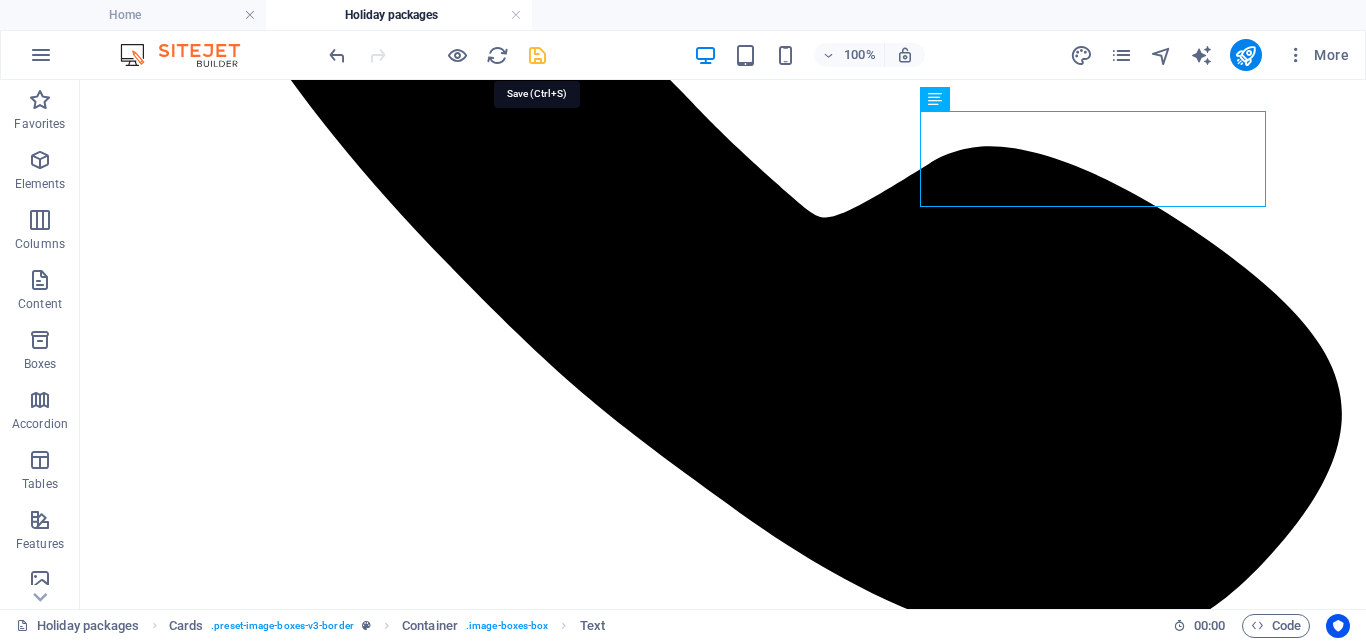 click at bounding box center [537, 55] 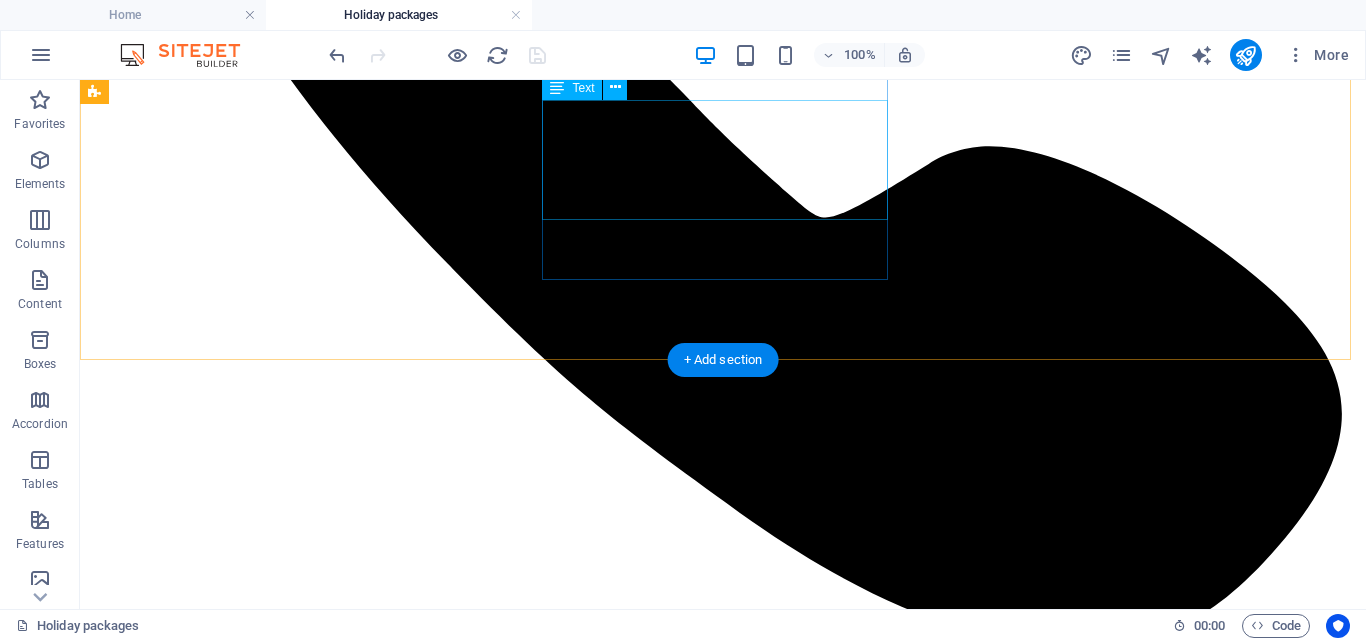 click on "Perfect for adrenaline lovers, this high-speed ride offers stunning views, fresh air, and unforgettable moments above the ground. Excitement, Nature, thrill, passion and adventure" at bounding box center (723, 5904) 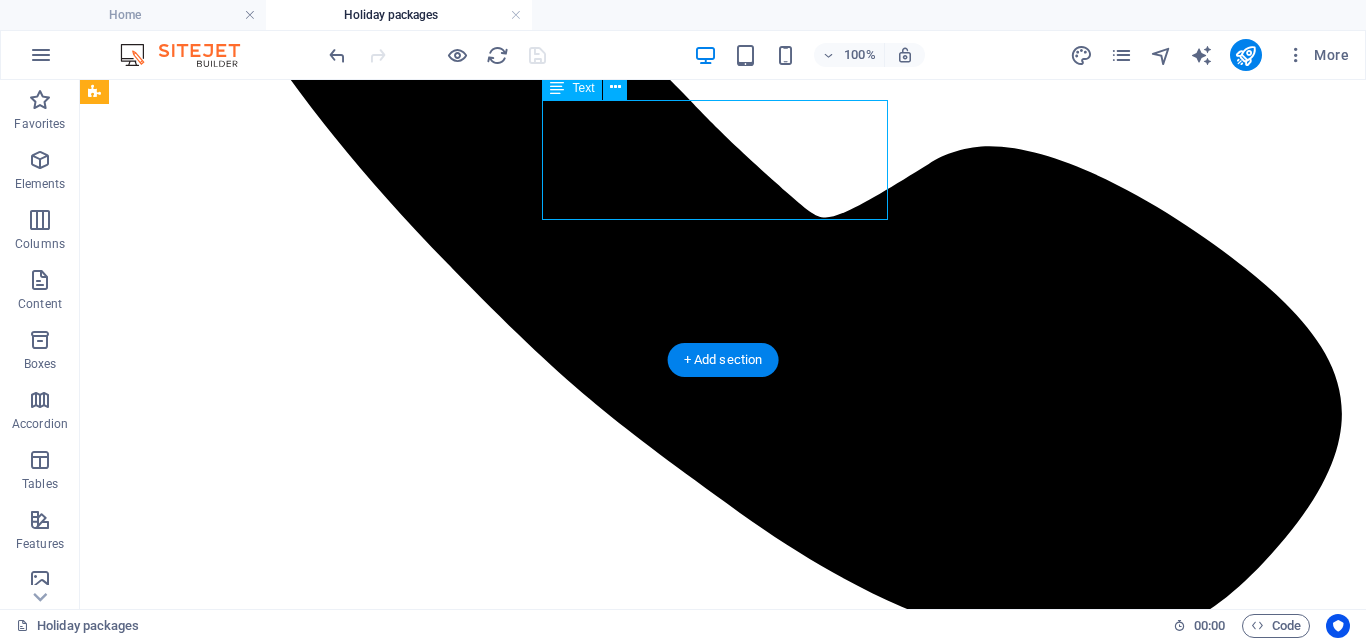 click on "Perfect for adrenaline lovers, this high-speed ride offers stunning views, fresh air, and unforgettable moments above the ground. Excitement, Nature, thrill, passion and adventure" at bounding box center [723, 5904] 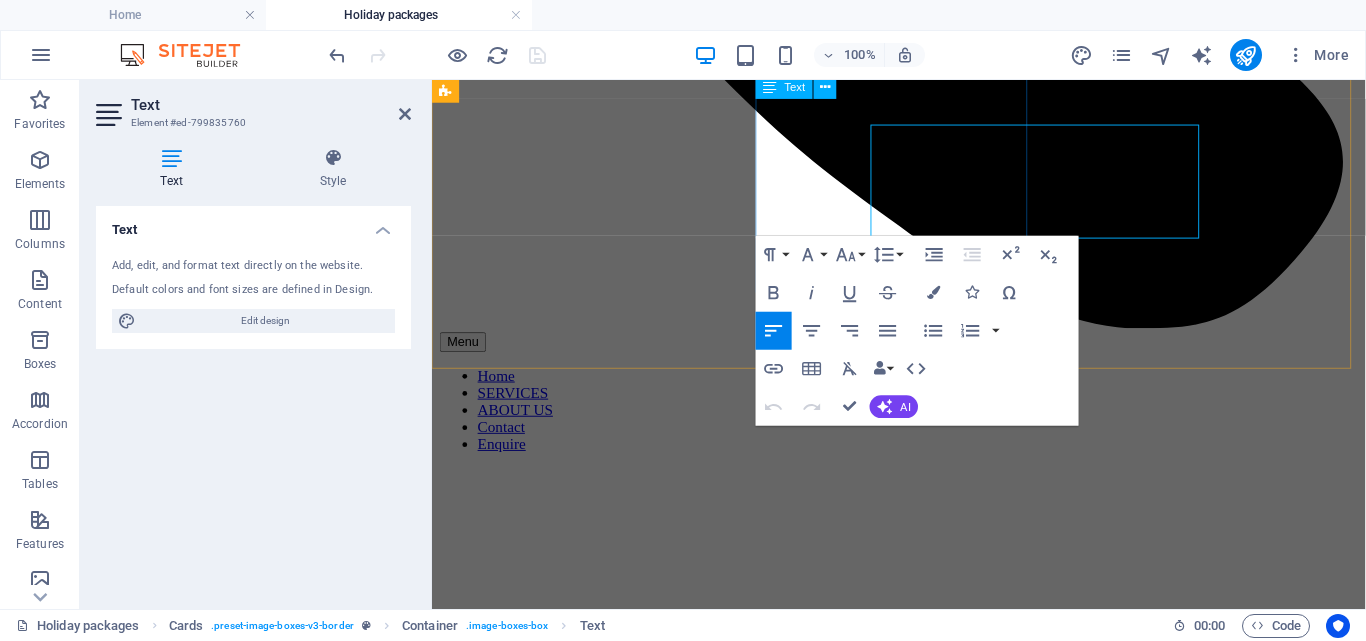 scroll, scrollTop: 1564, scrollLeft: 0, axis: vertical 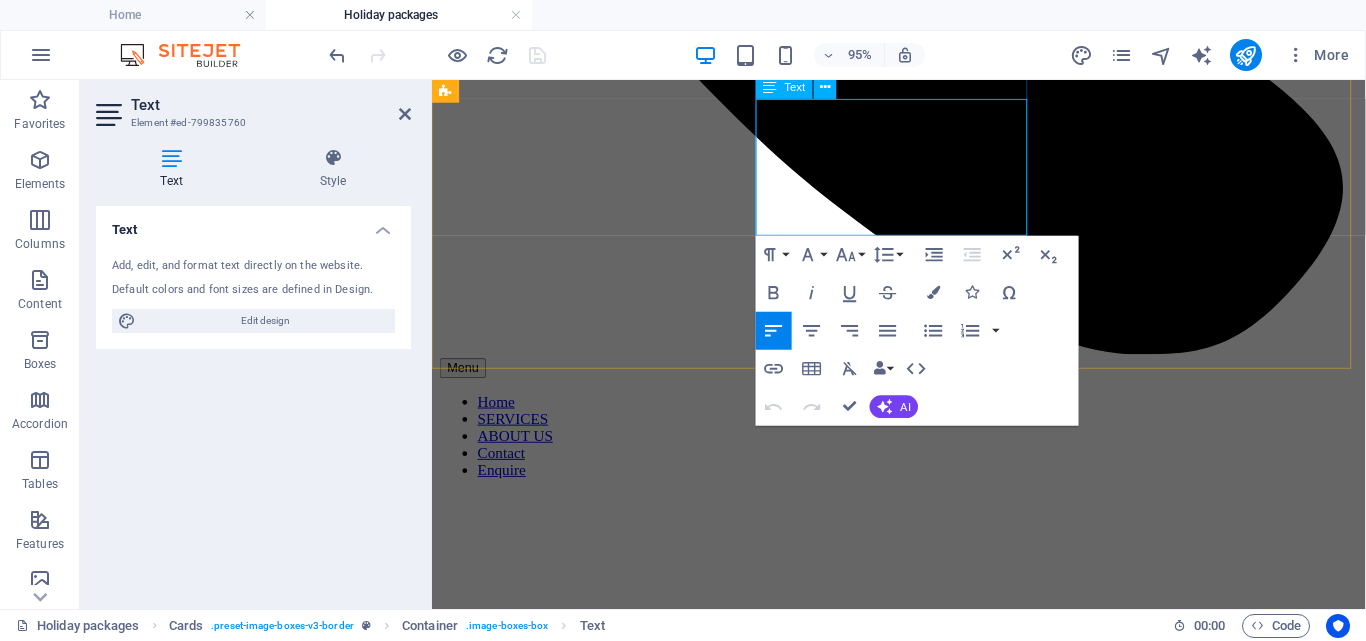 click on "Perfect for adrenaline lovers, this high-speed ride offers stunning views, fresh air, and unforgettable moments above the ground. Excitement, Nature, thrill, passion and adventure" at bounding box center [923, 4795] 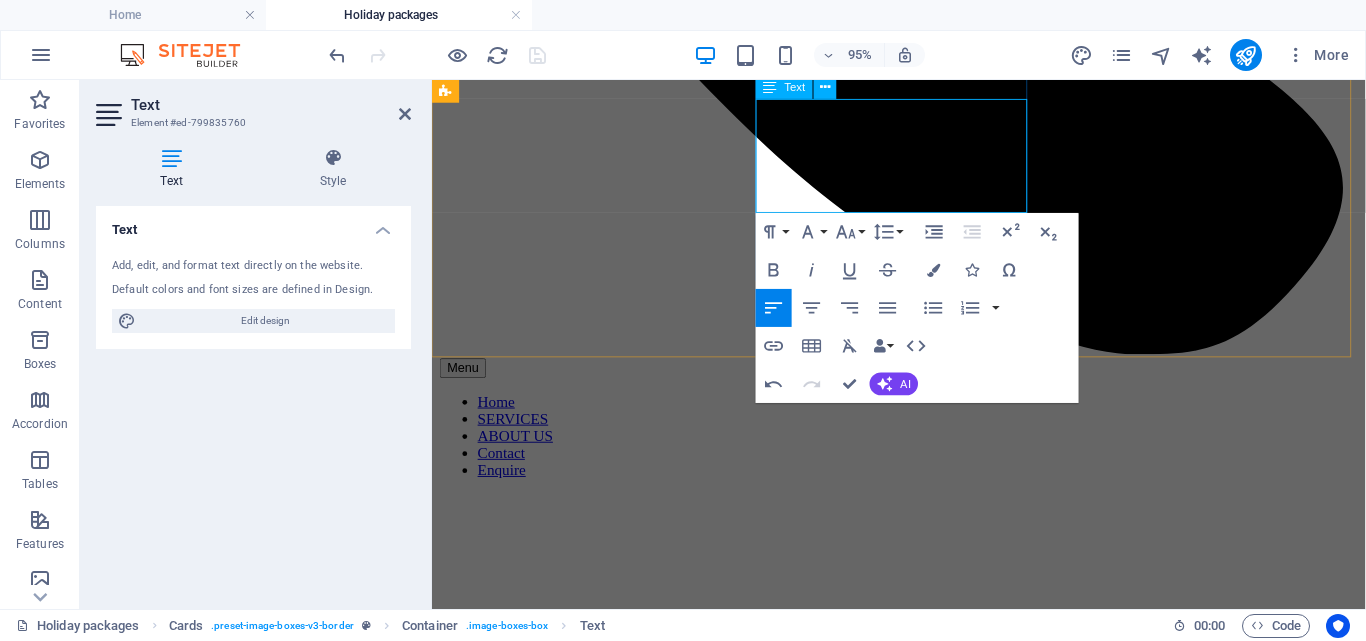 type 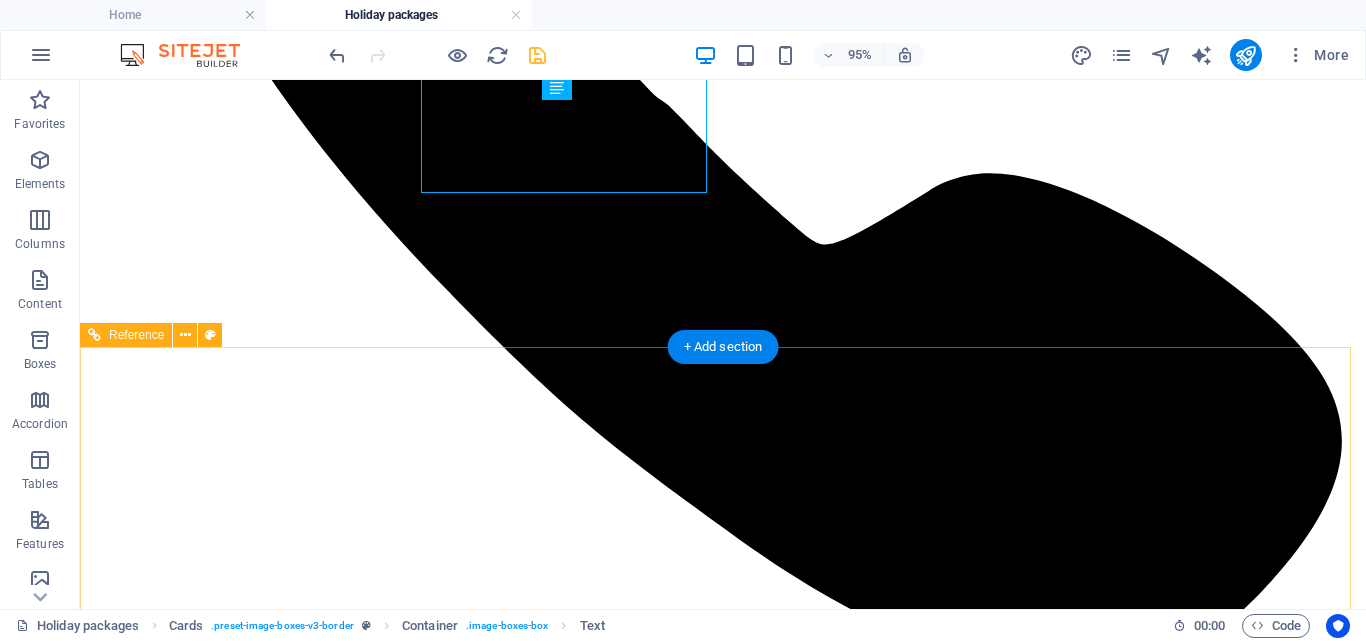 scroll, scrollTop: 1591, scrollLeft: 0, axis: vertical 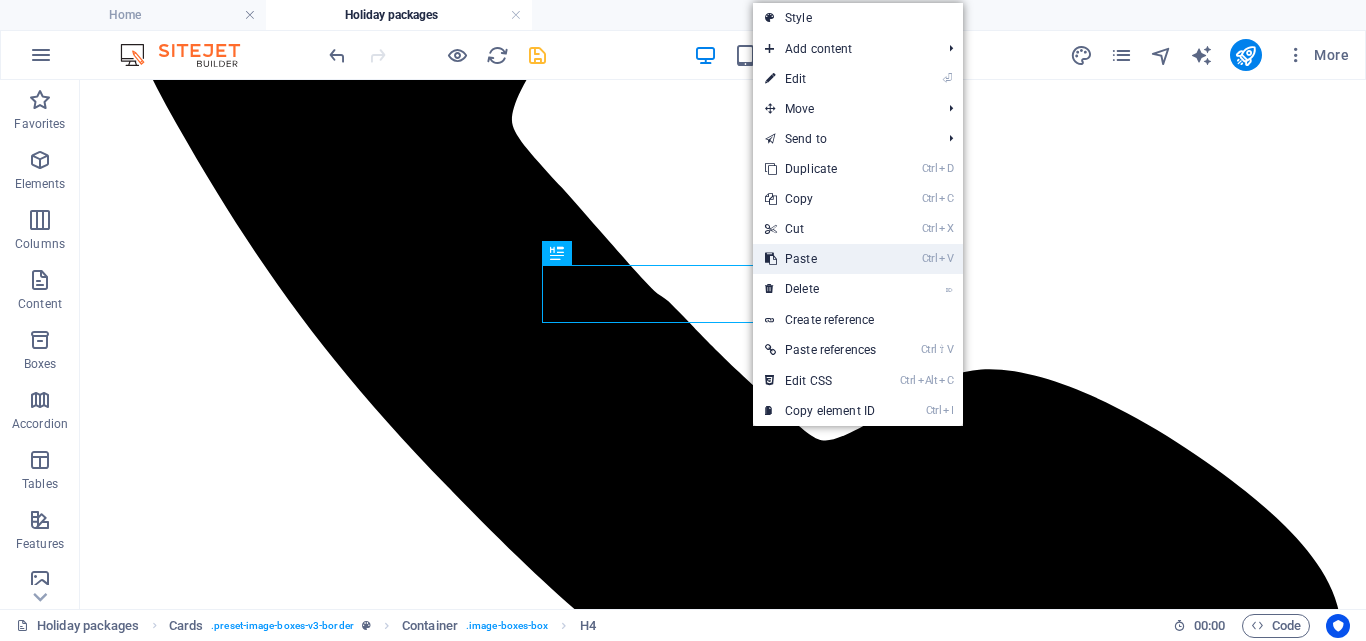 click at bounding box center [770, 259] 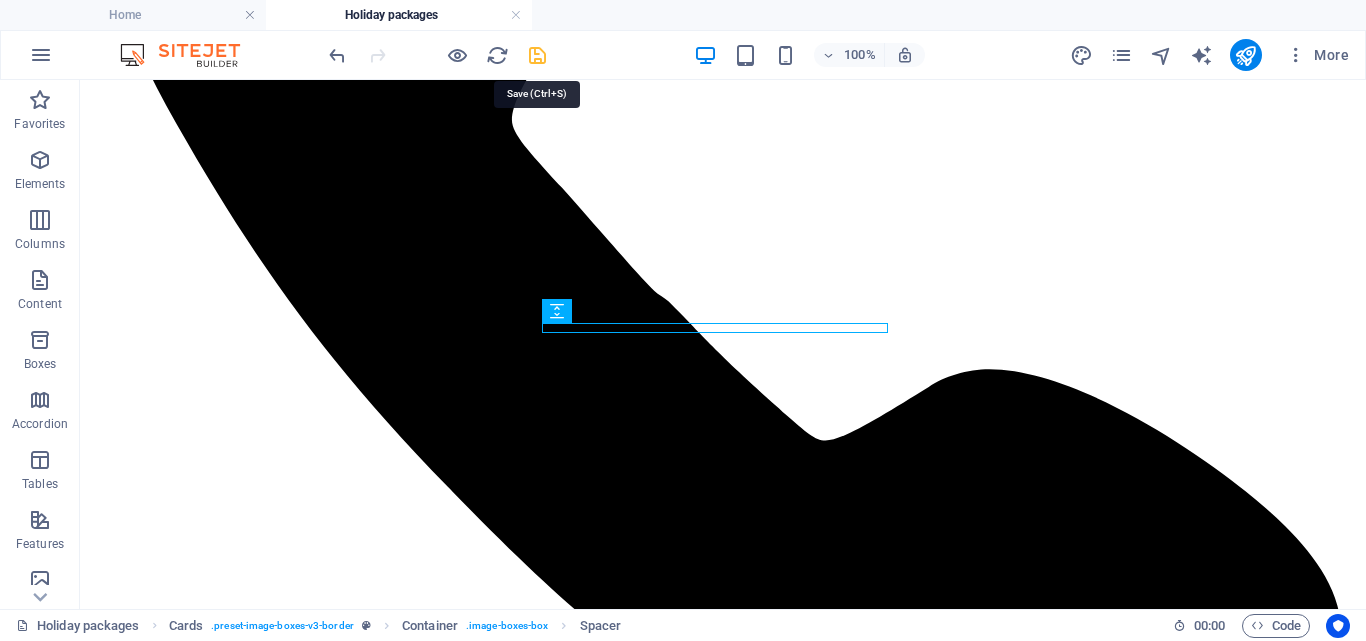 click at bounding box center (537, 55) 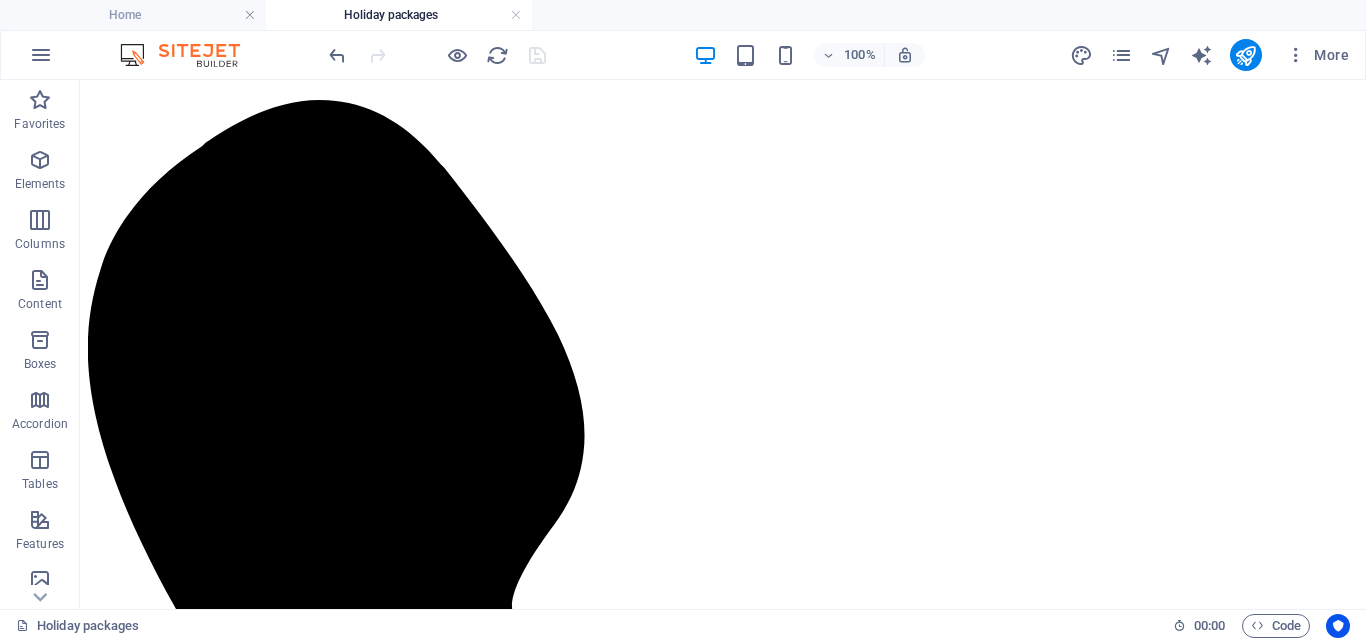 scroll, scrollTop: 891, scrollLeft: 0, axis: vertical 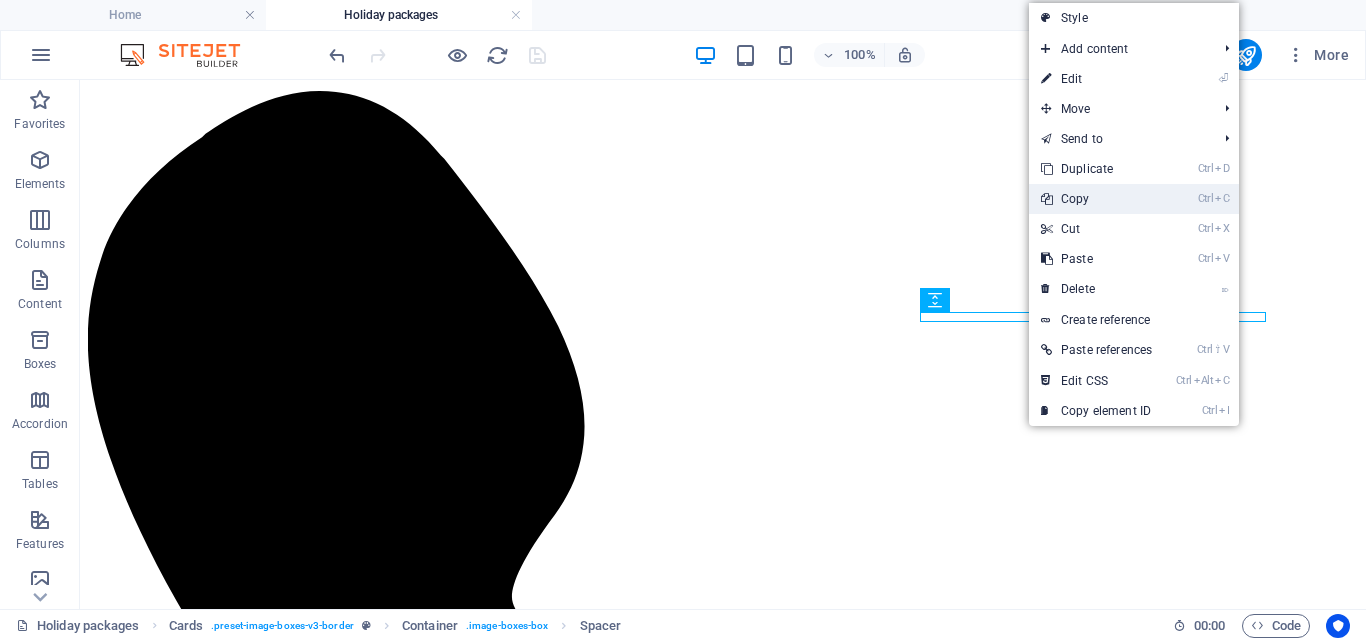 click on "Ctrl C  Copy" at bounding box center [1096, 199] 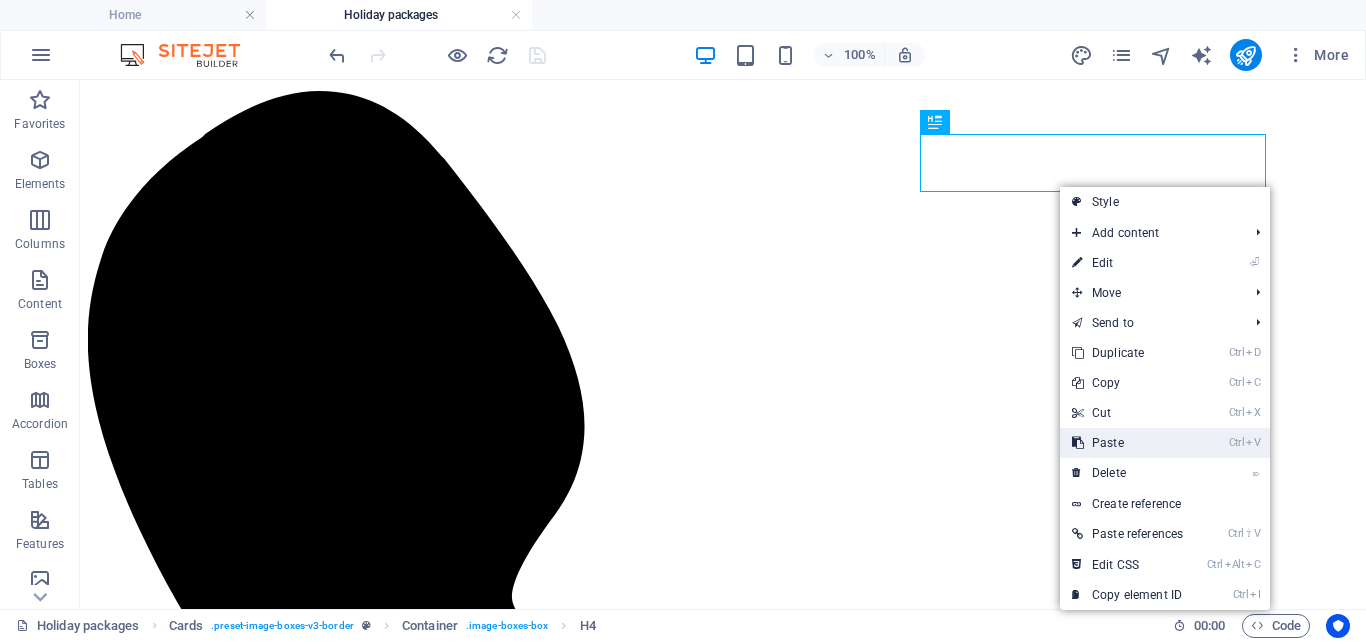 click on "Ctrl V  Paste" at bounding box center [1127, 443] 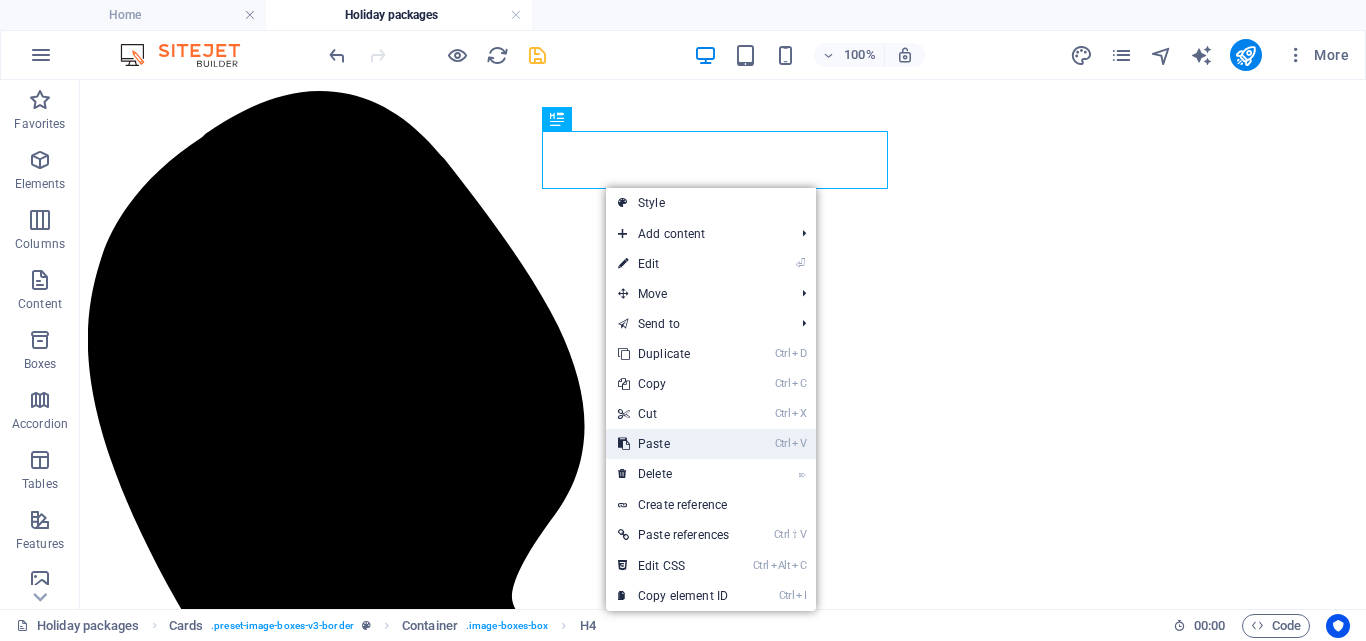click on "Ctrl V  Paste" at bounding box center (673, 444) 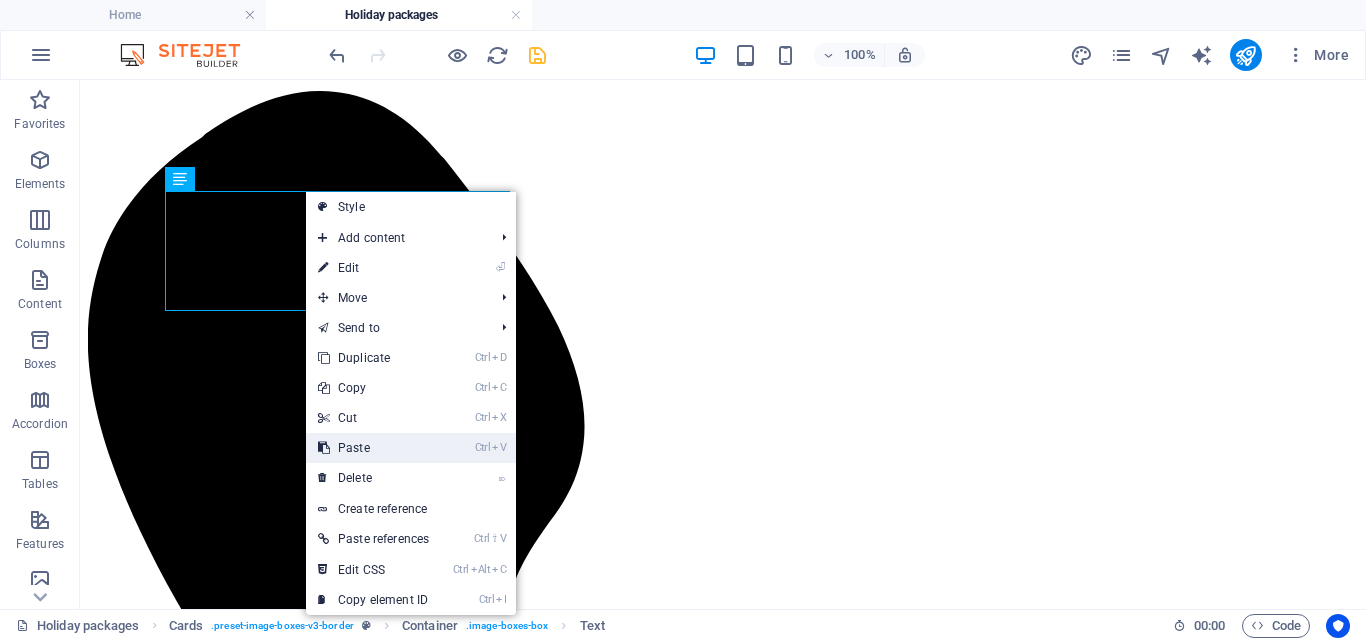 click on "Ctrl V  Paste" at bounding box center (373, 448) 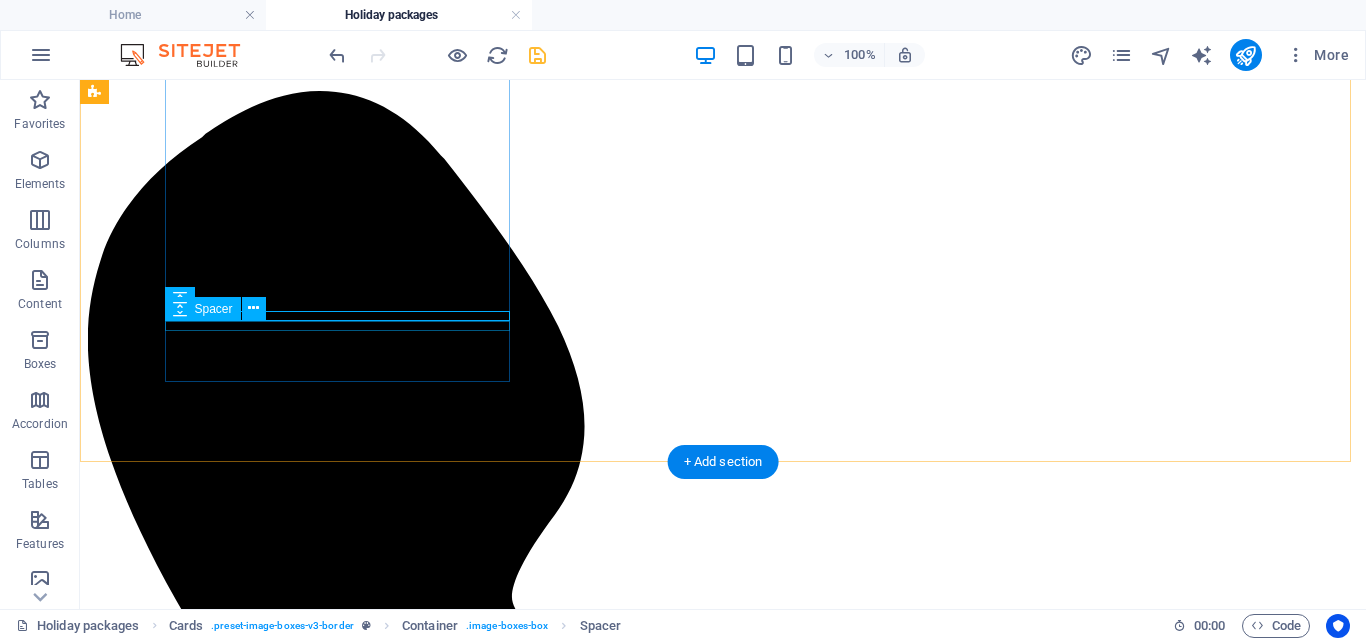 click at bounding box center (723, 3008) 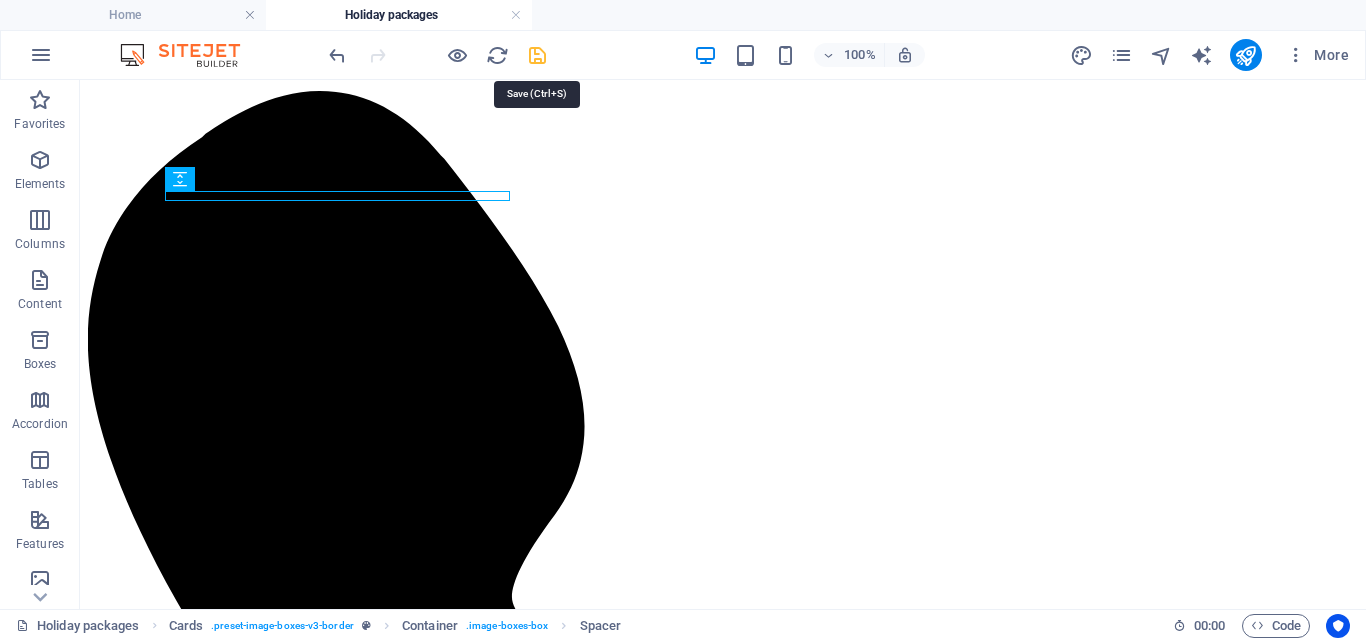 click at bounding box center (537, 55) 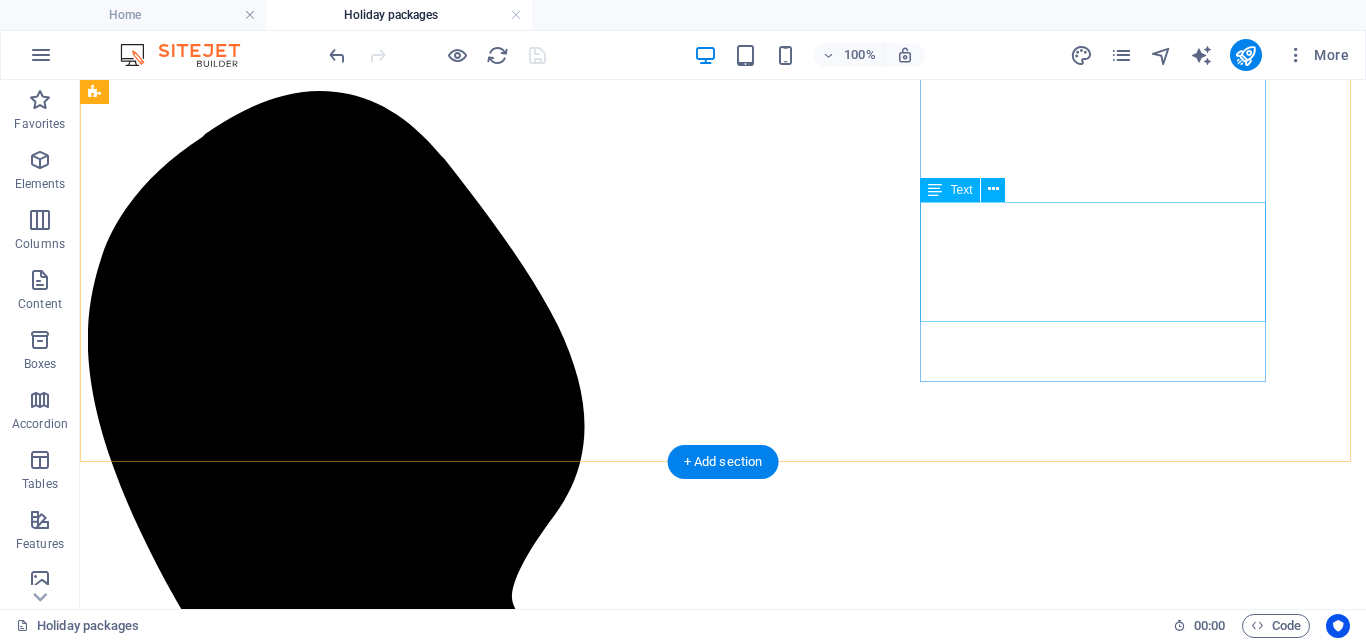 click on "Our beach getaways offer the perfect blend of relaxation and adventure, with stunning coastlines, soft sands, and refreshing ocean breezes waiting just for you. Soak up the sun,and the sea." at bounding box center [723, 4853] 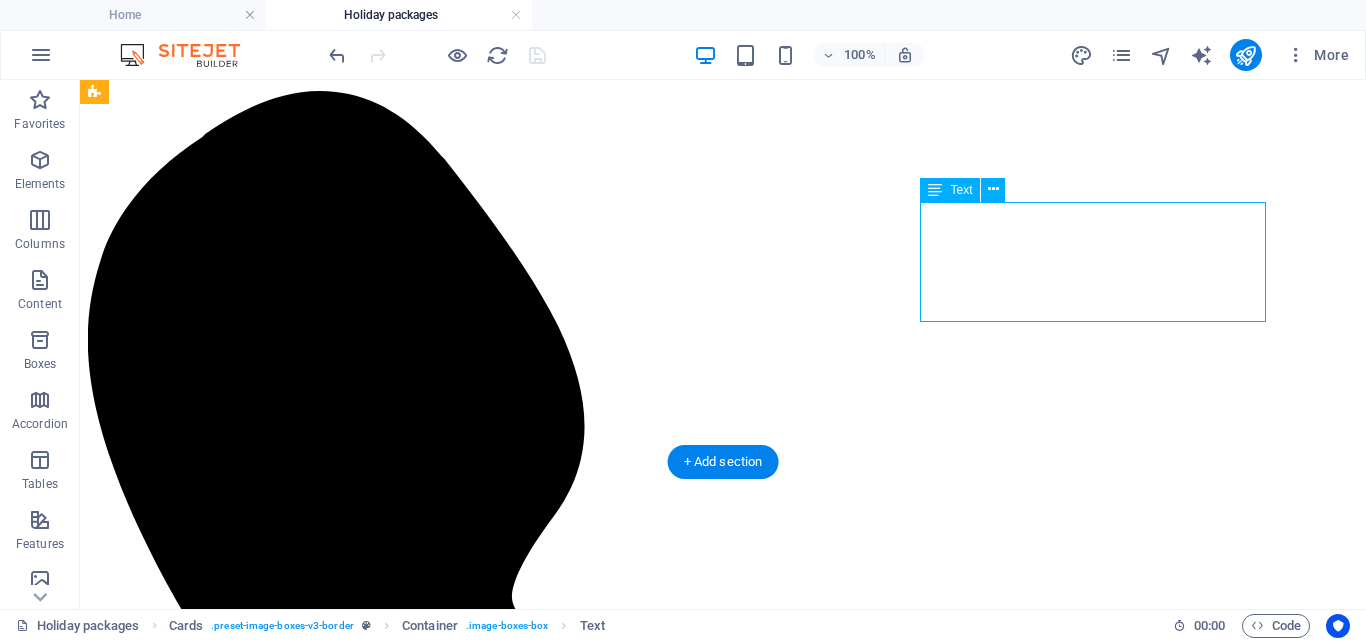 click on "Our beach getaways offer the perfect blend of relaxation and adventure, with stunning coastlines, soft sands, and refreshing ocean breezes waiting just for you. Soak up the sun,and the sea." at bounding box center (723, 4853) 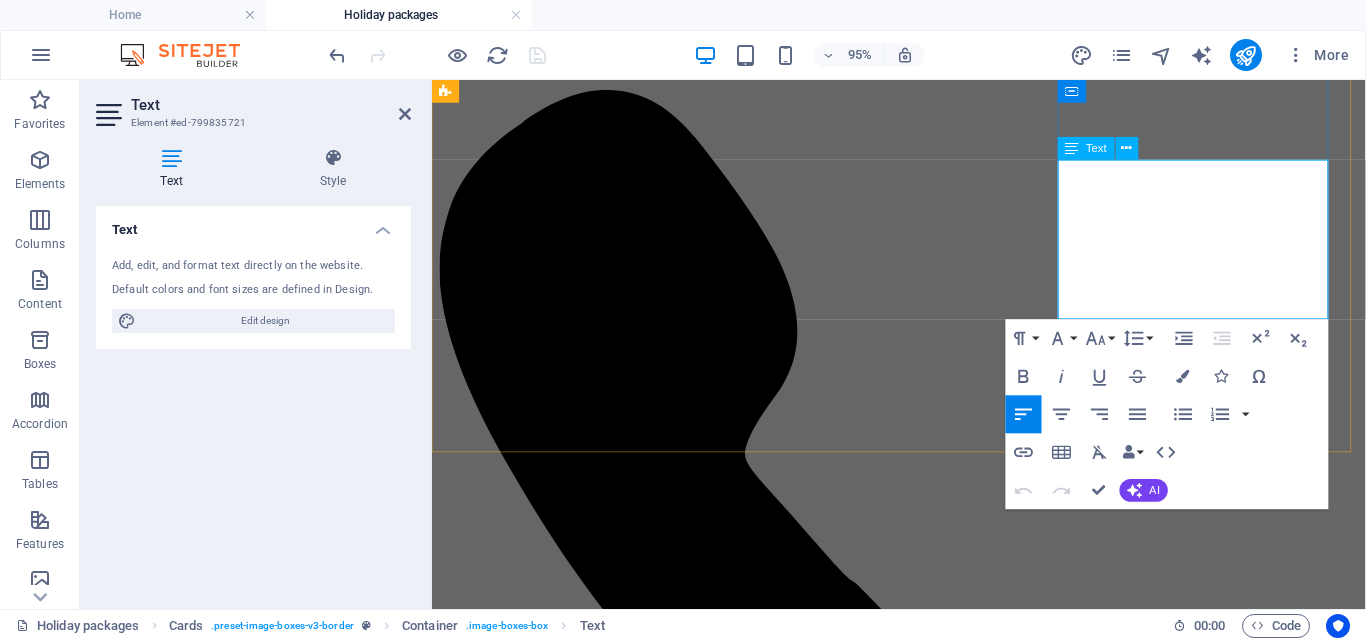 click on "Our beach getaways offer the perfect blend of relaxation and adventure, with stunning coastlines, soft sands, and refreshing ocean breezes waiting just for you. Soak up the sun,and the sea." at bounding box center [923, 4038] 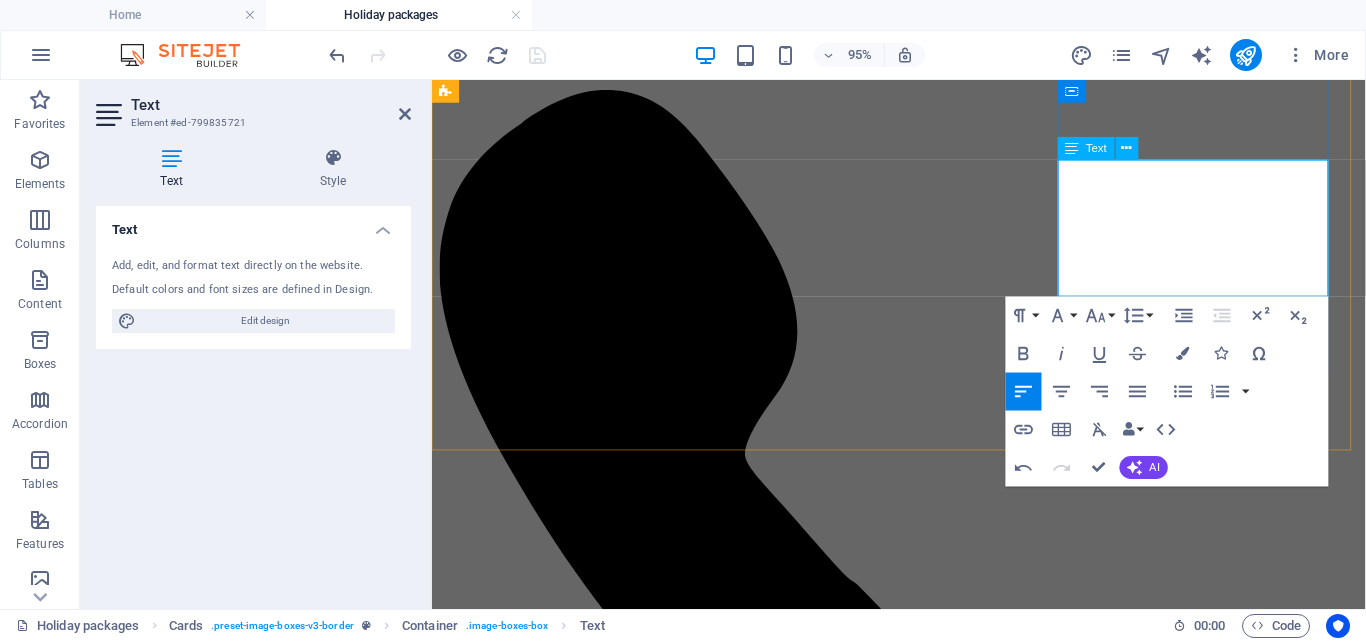 type 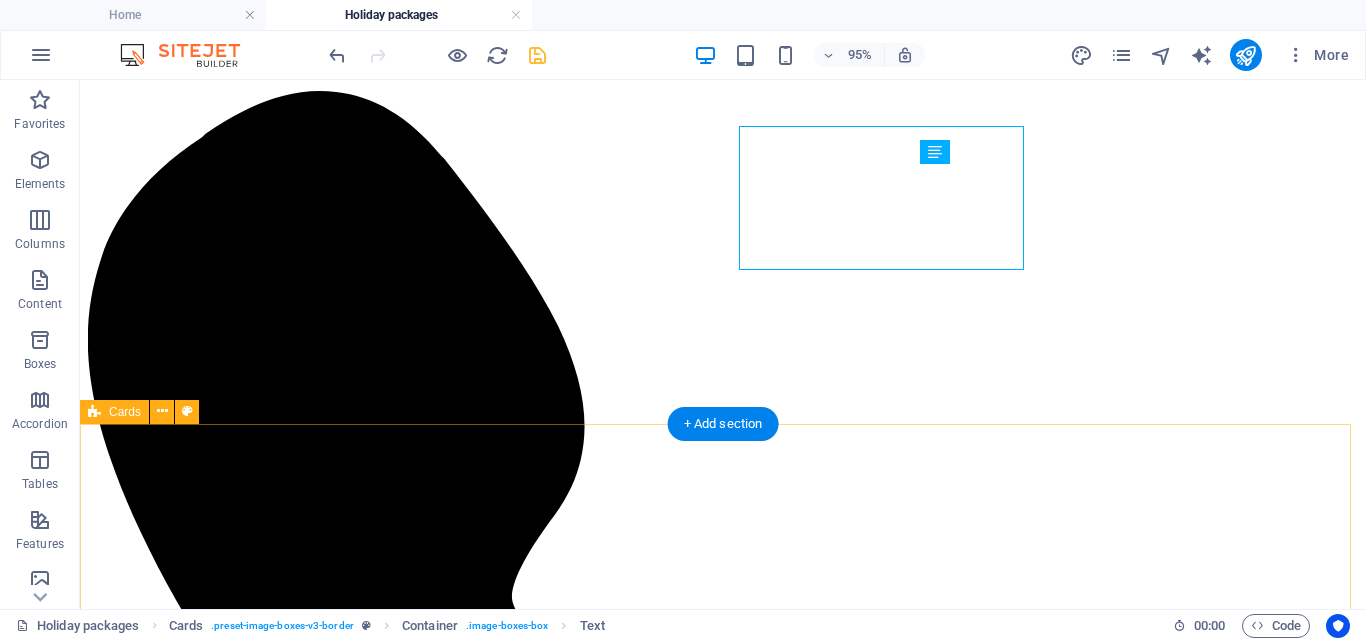 scroll, scrollTop: 929, scrollLeft: 0, axis: vertical 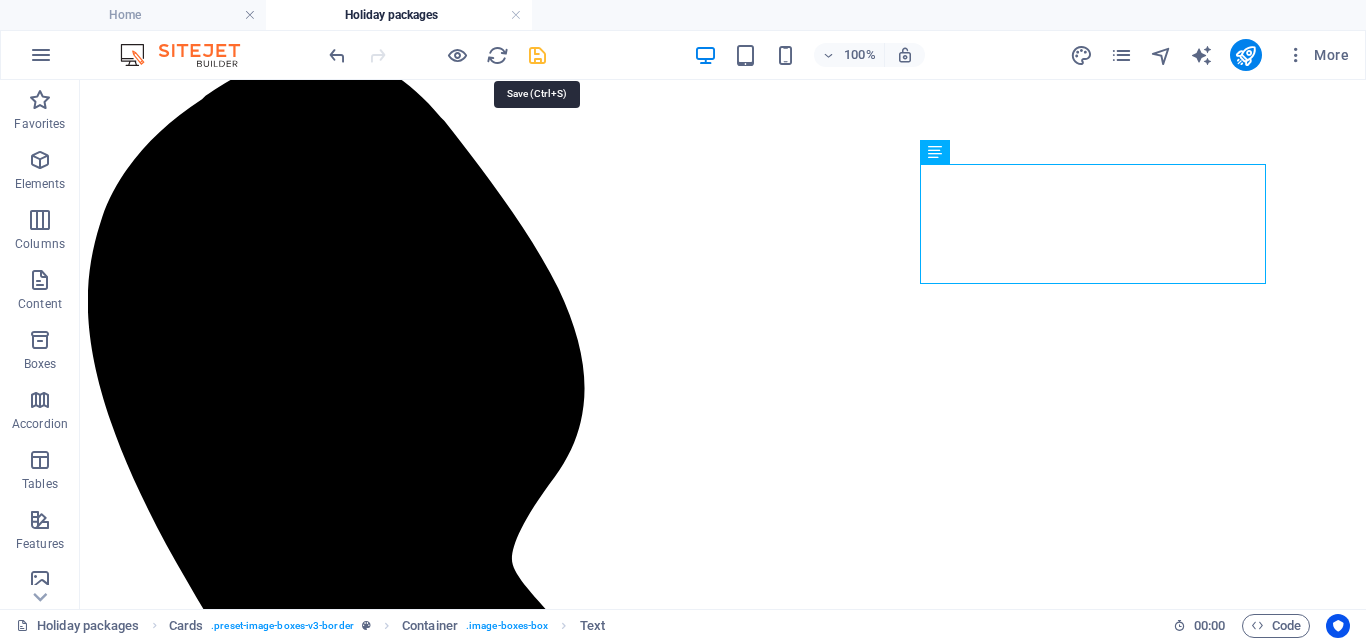 click at bounding box center (537, 55) 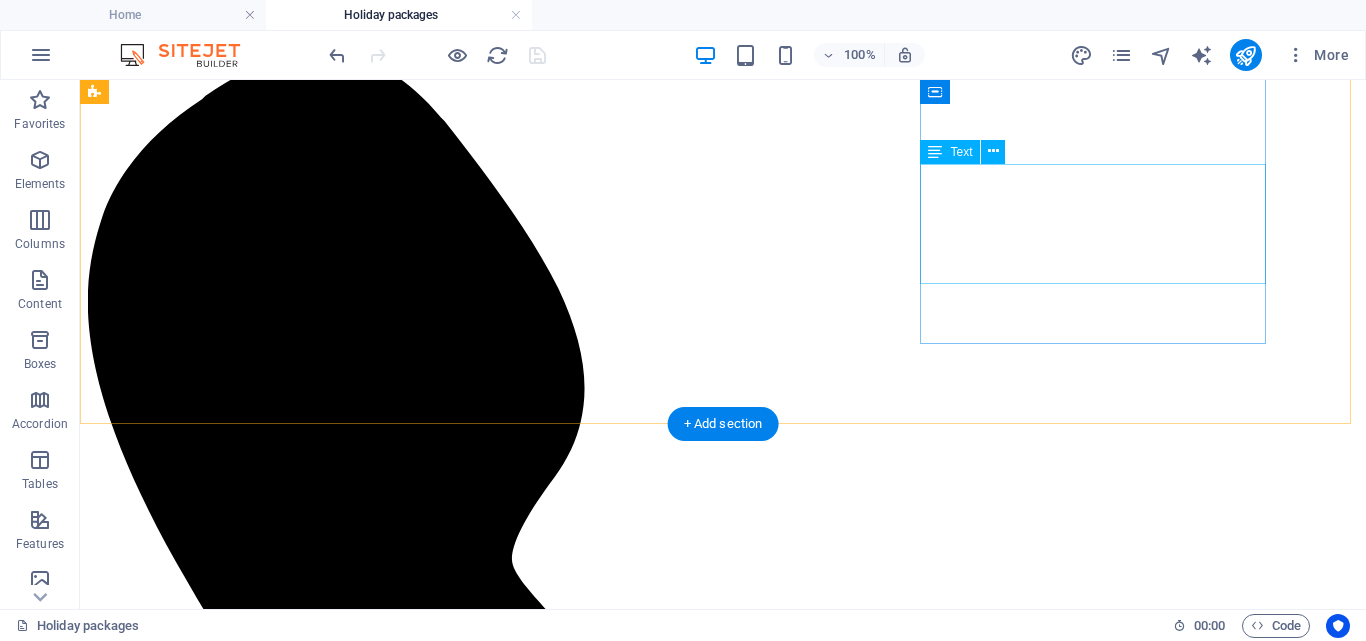 click on "Our beach getaways offer the perfect blend of relaxation and adventure, with stunning coastlines and refreshing ocean breezes waiting just for you. Soak up the sun,and the sea." at bounding box center (723, 4815) 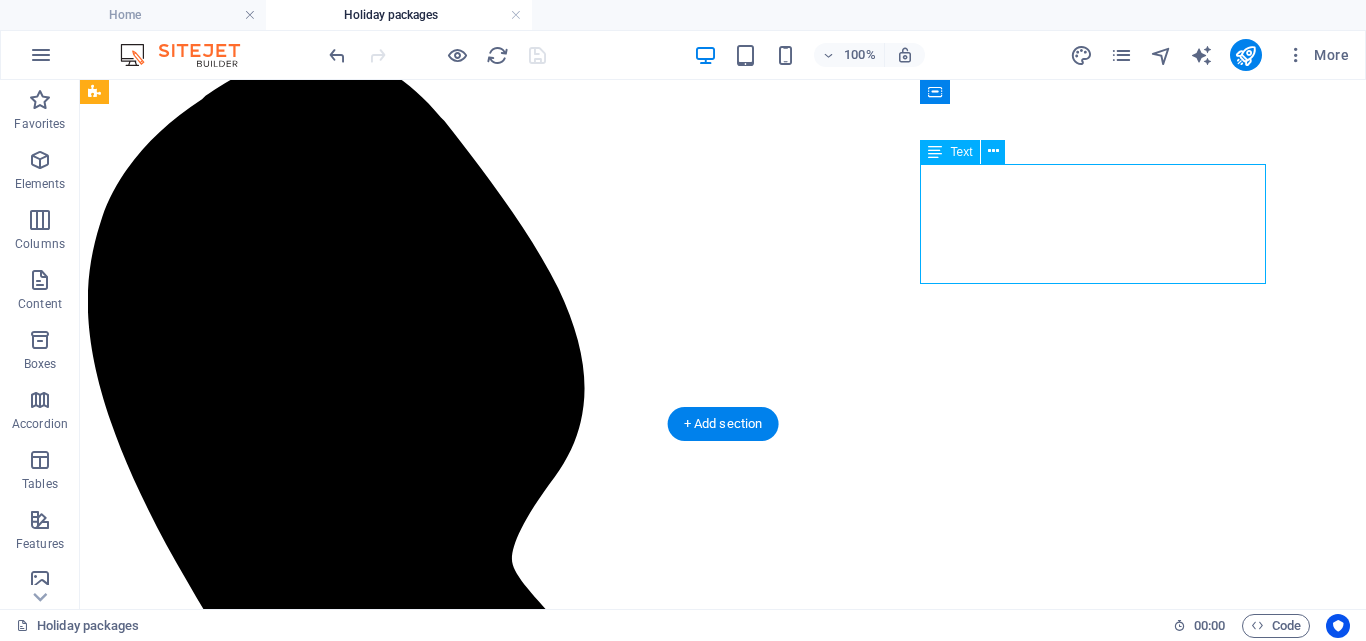 click on "Our beach getaways offer the perfect blend of relaxation and adventure, with stunning coastlines and refreshing ocean breezes waiting just for you. Soak up the sun,and the sea." at bounding box center (723, 4815) 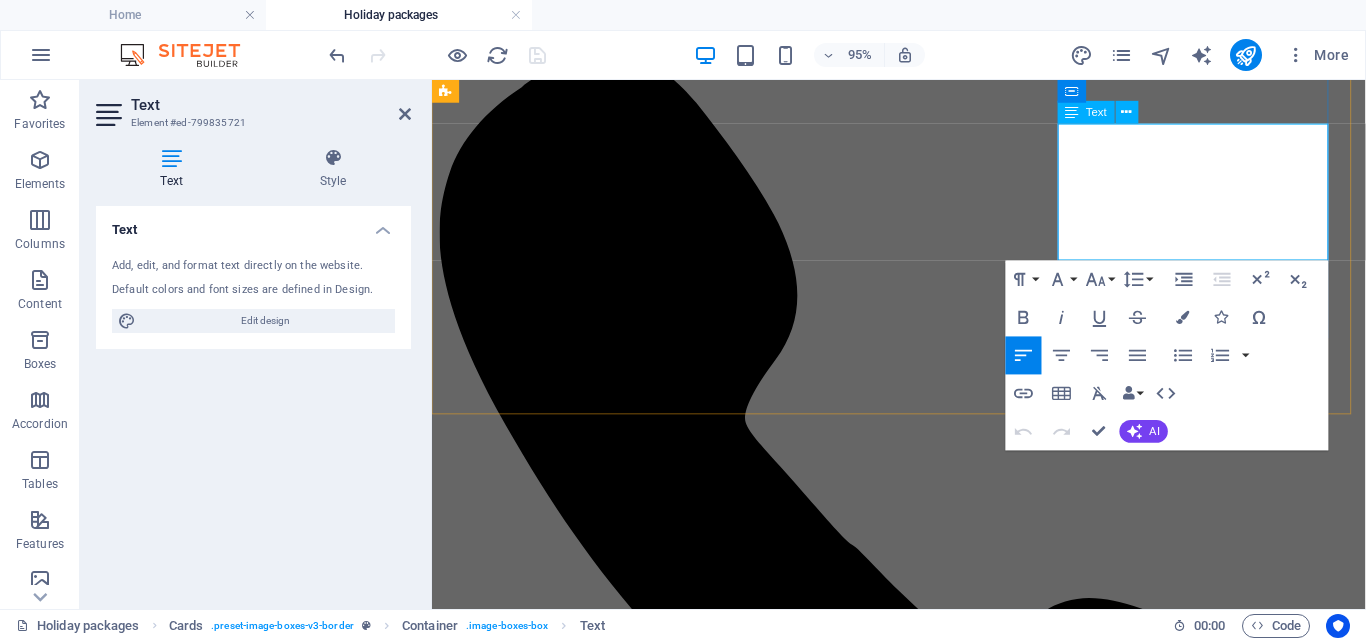 click on "Our beach getaways offer the perfect blend of relaxation and adventure, with stunning coastlines and refreshing ocean breezes waiting just for you. Soak up the sun,and the sea." at bounding box center [923, 4000] 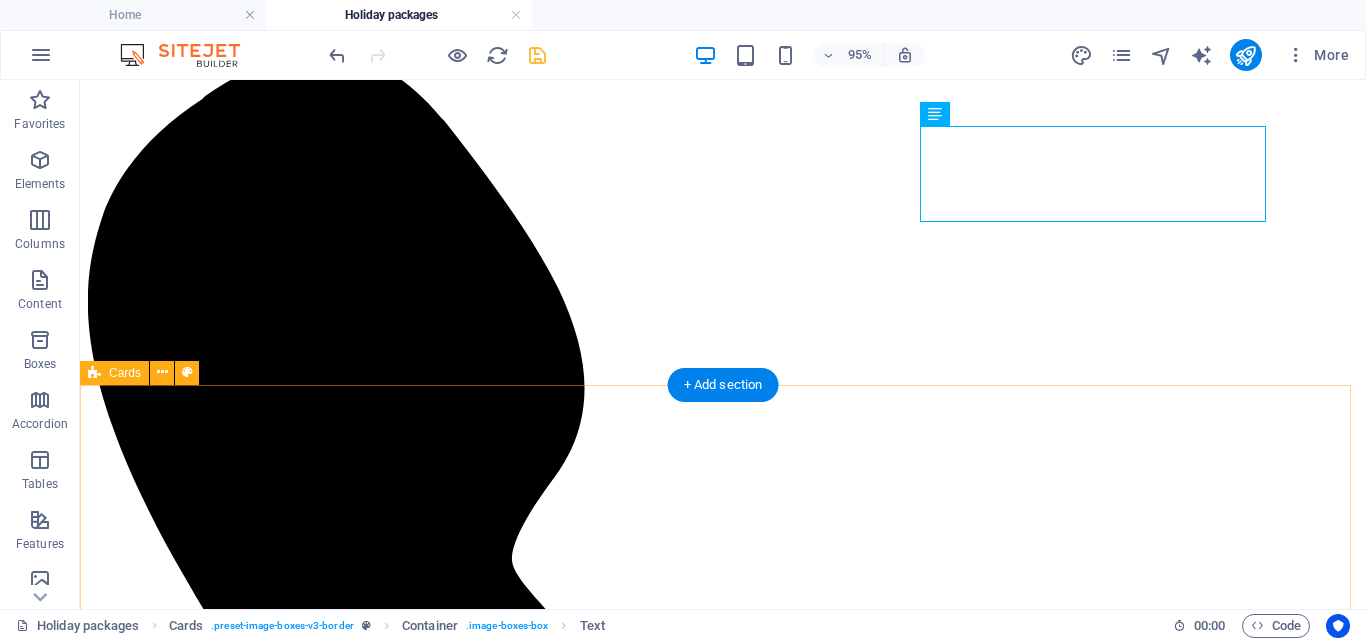 scroll, scrollTop: 967, scrollLeft: 0, axis: vertical 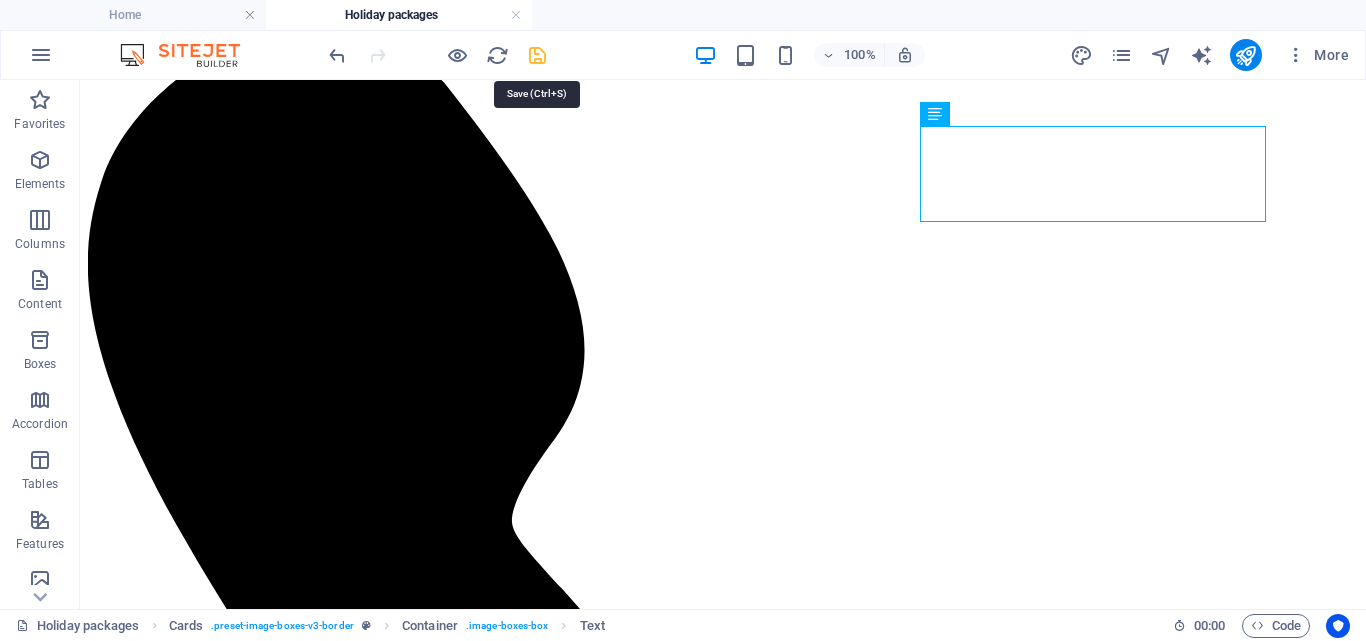 click at bounding box center (537, 55) 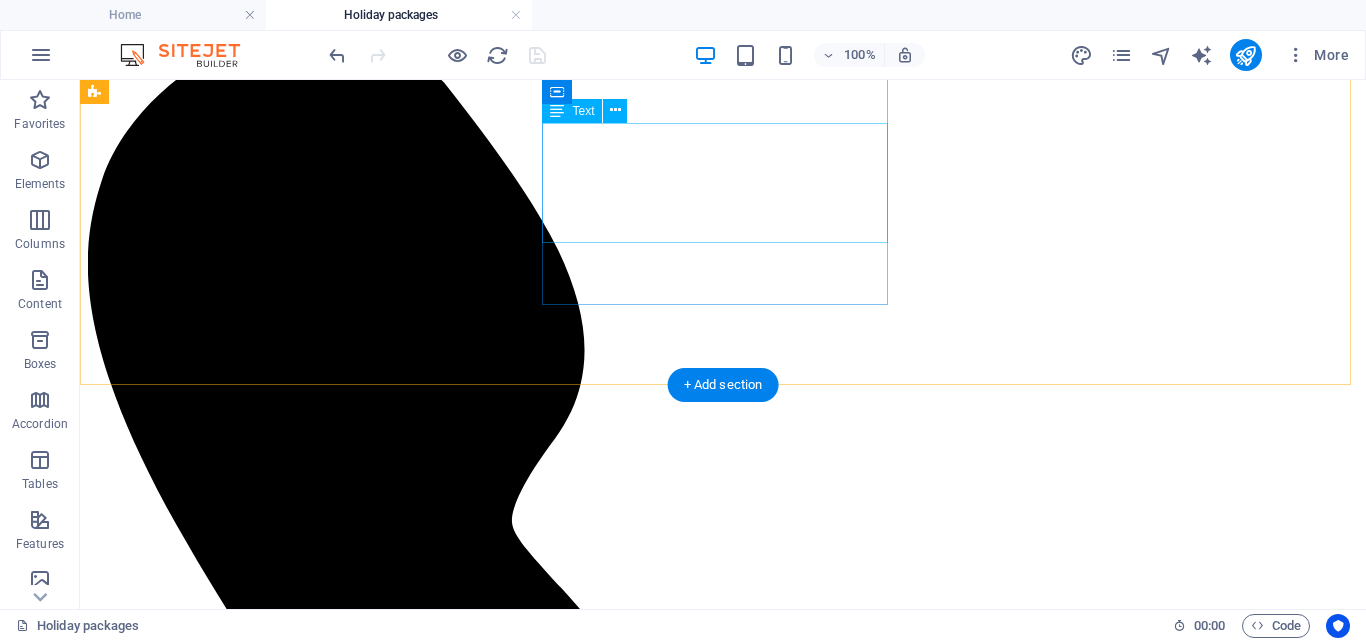click on "Our family trips are designed for fun, comfort, and adventure bringing everyone closer through exciting destinations and unforgettable experiences. Create memories with the ones matters the most" at bounding box center (723, 3842) 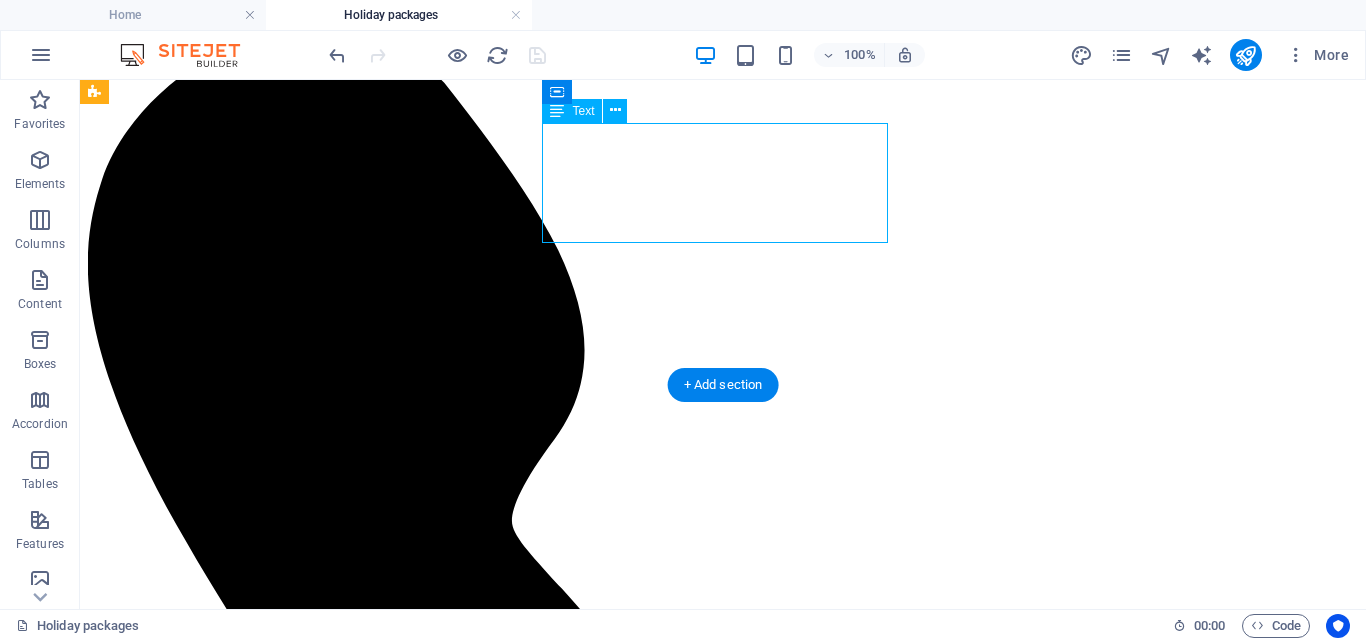 click on "Our family trips are designed for fun, comfort, and adventure bringing everyone closer through exciting destinations and unforgettable experiences. Create memories with the ones matters the most" at bounding box center [723, 3842] 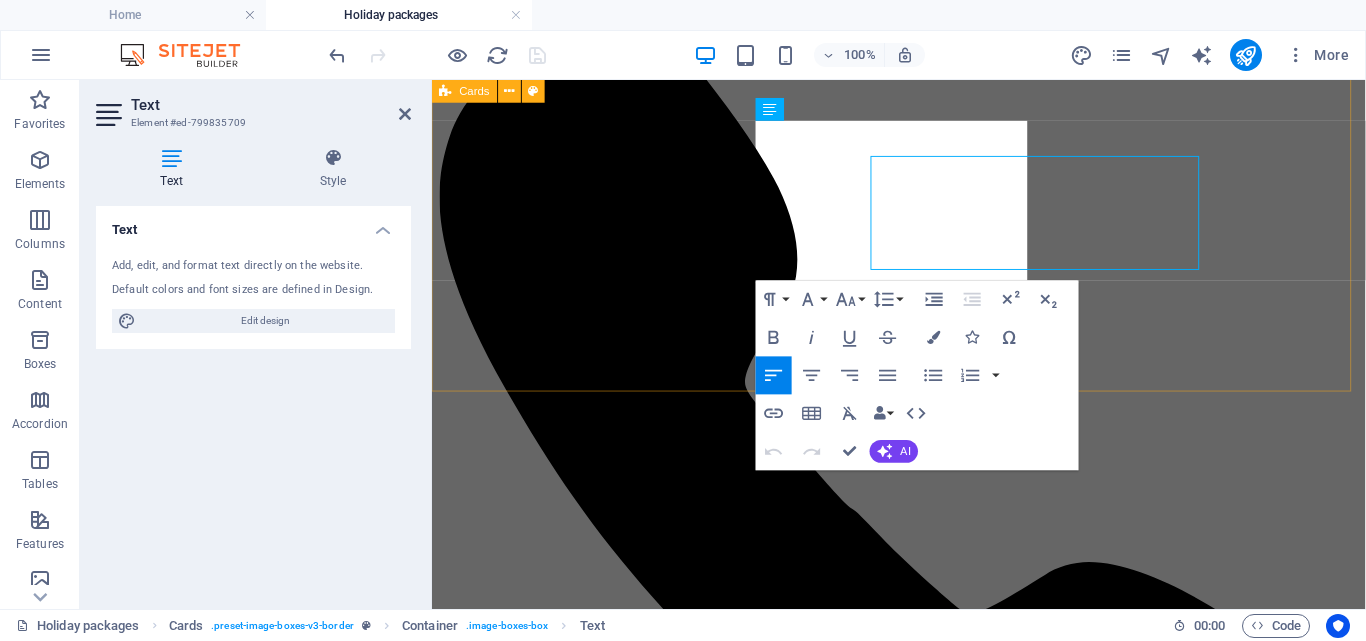 scroll, scrollTop: 930, scrollLeft: 0, axis: vertical 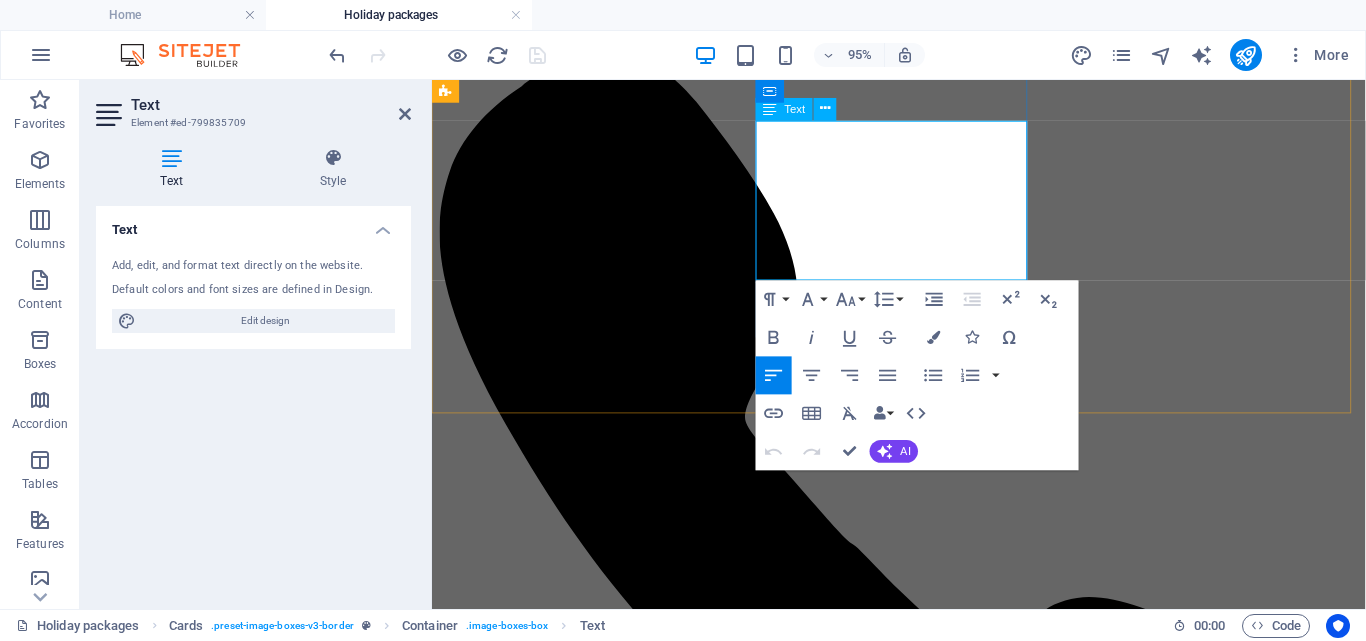 drag, startPoint x: 788, startPoint y: 185, endPoint x: 1003, endPoint y: 131, distance: 221.67769 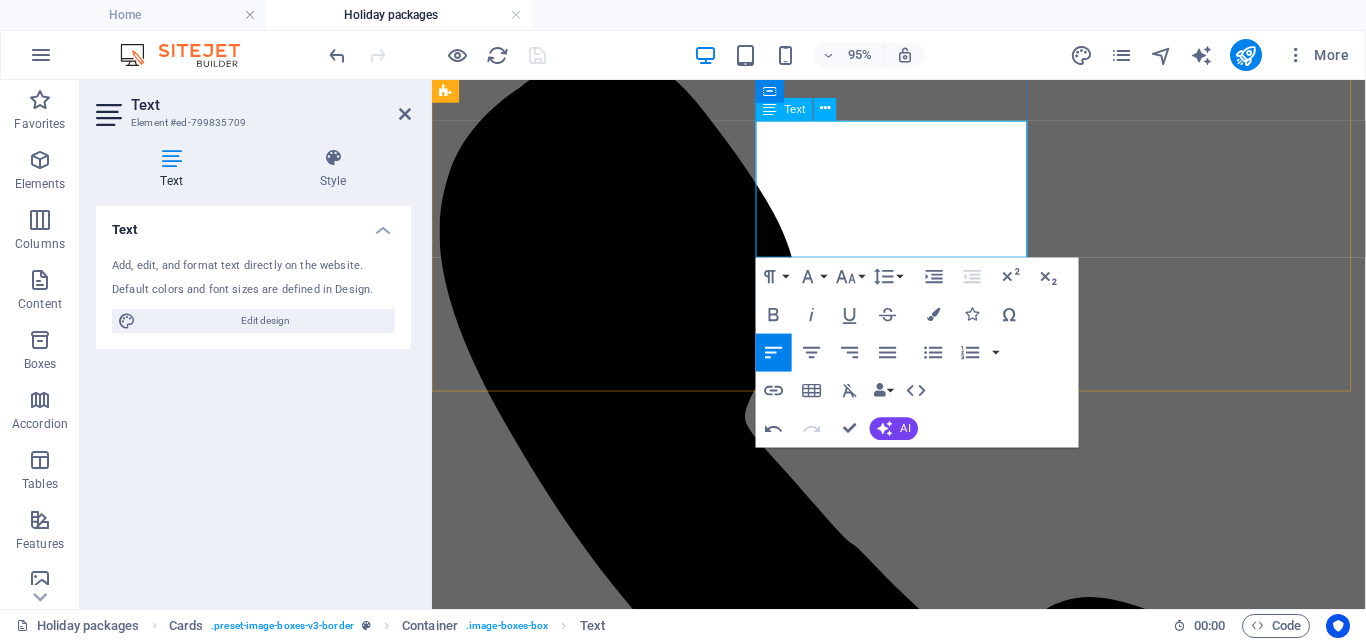 type 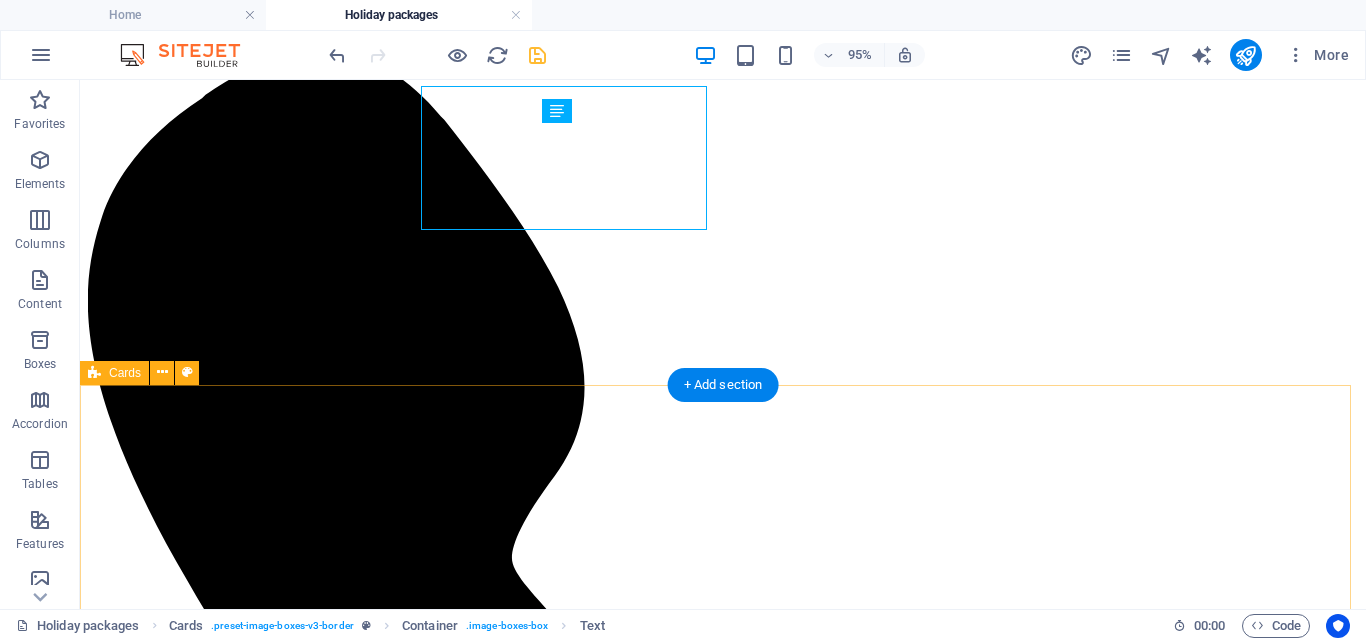 scroll, scrollTop: 967, scrollLeft: 0, axis: vertical 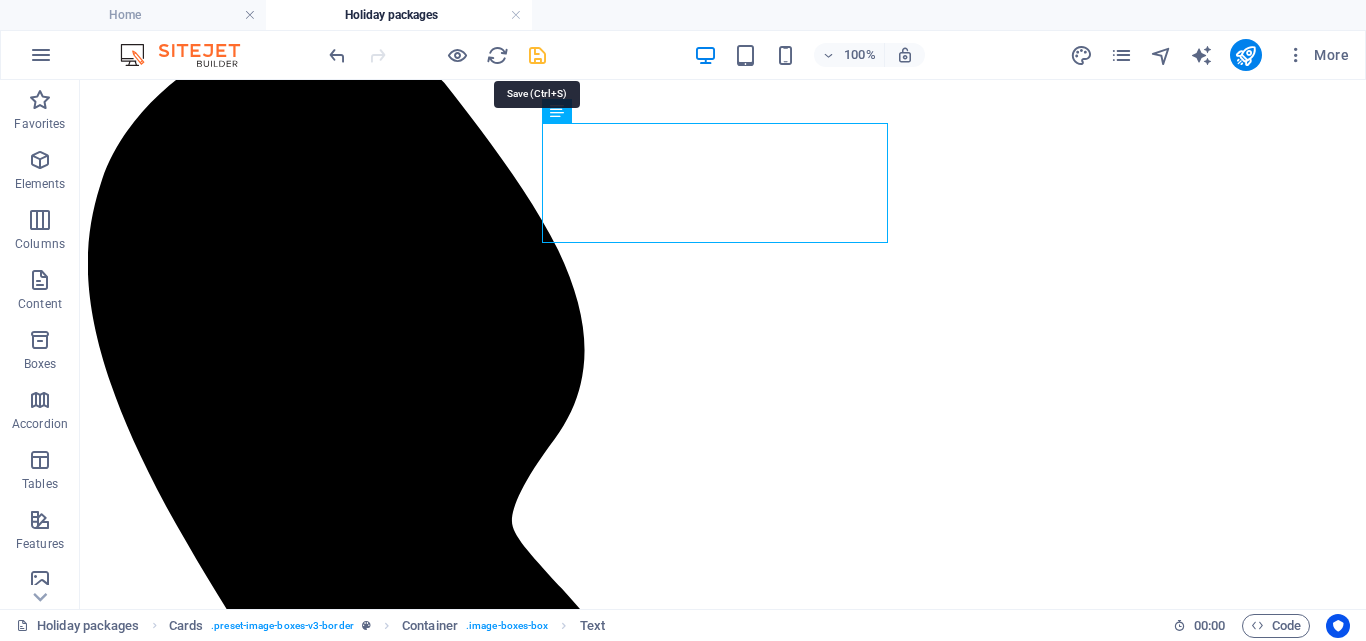 click at bounding box center (537, 55) 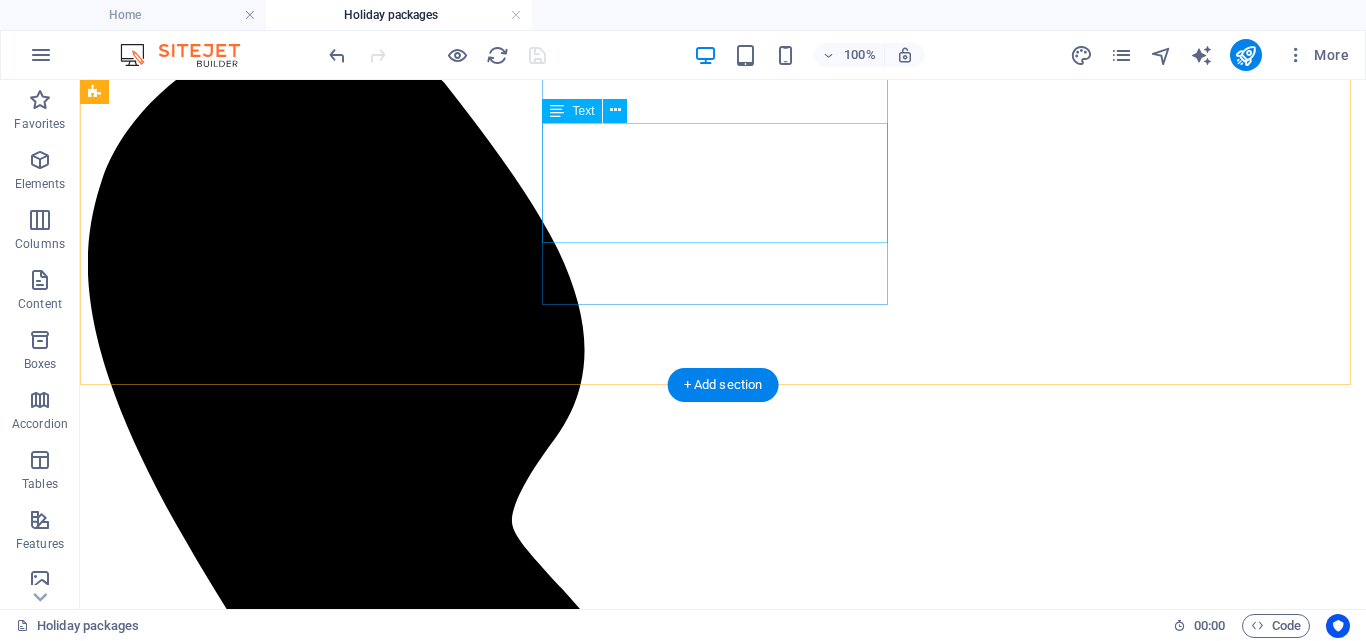 click on "Our family trips are designed in bringing everyone closer through exciting destinations and unforgettable experiences. Create memories with the ones matters the most" at bounding box center (723, 3842) 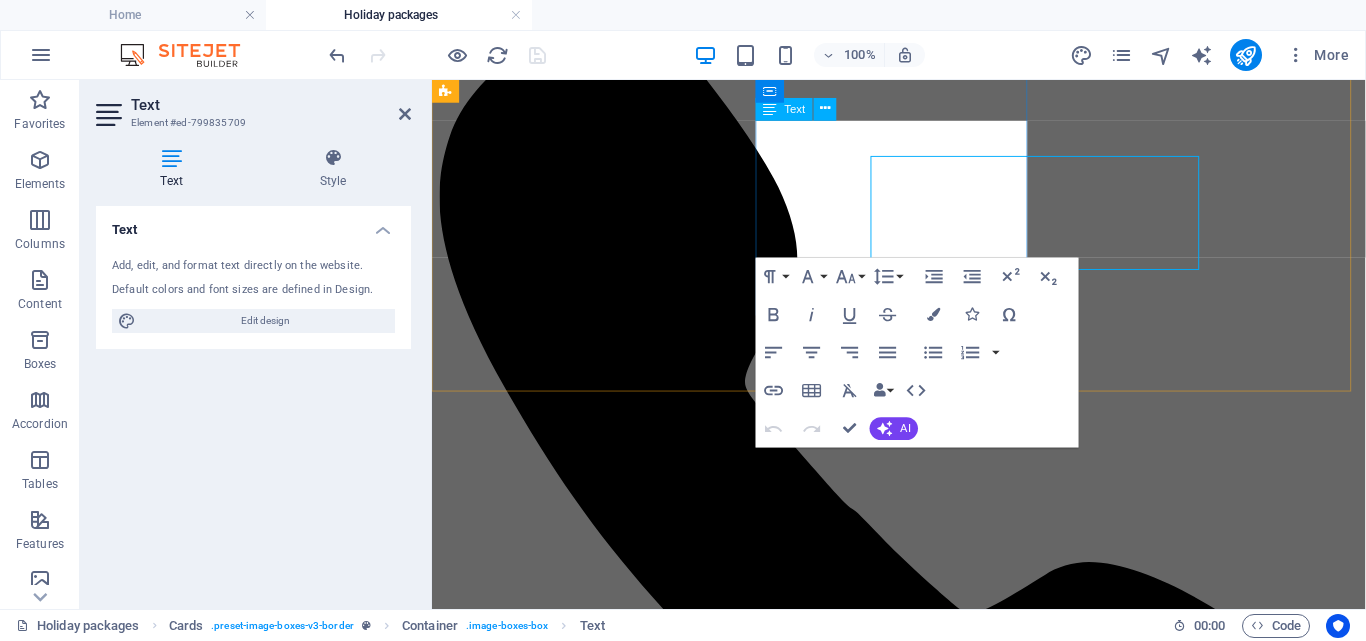 scroll, scrollTop: 930, scrollLeft: 0, axis: vertical 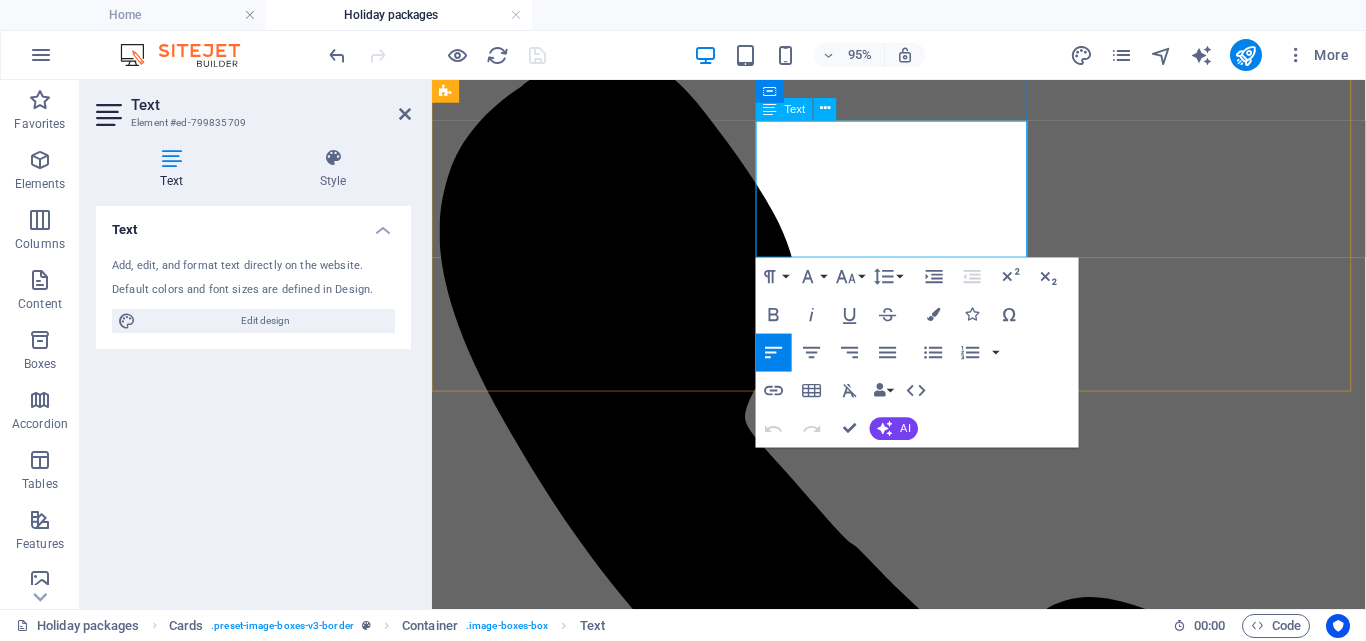 click on "Our family trips are designed in bringing everyone closer through exciting destinations and unforgettable experiences. Create memories with the ones matters the most" at bounding box center (923, 3244) 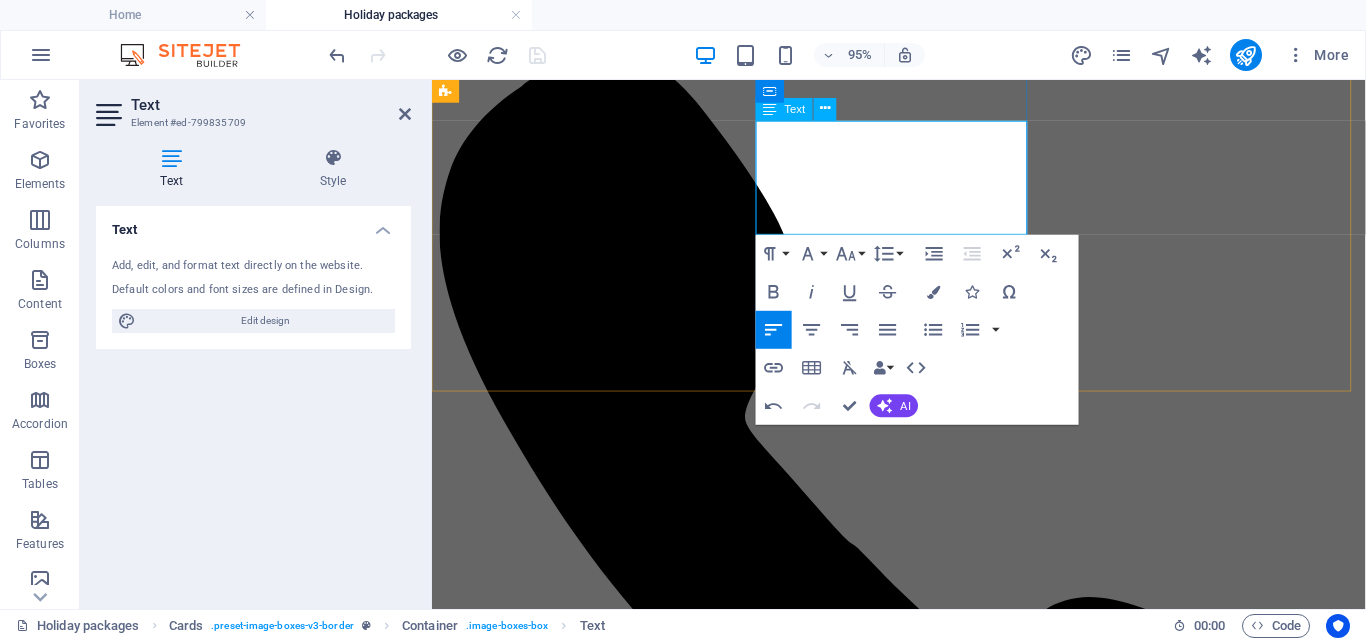 type 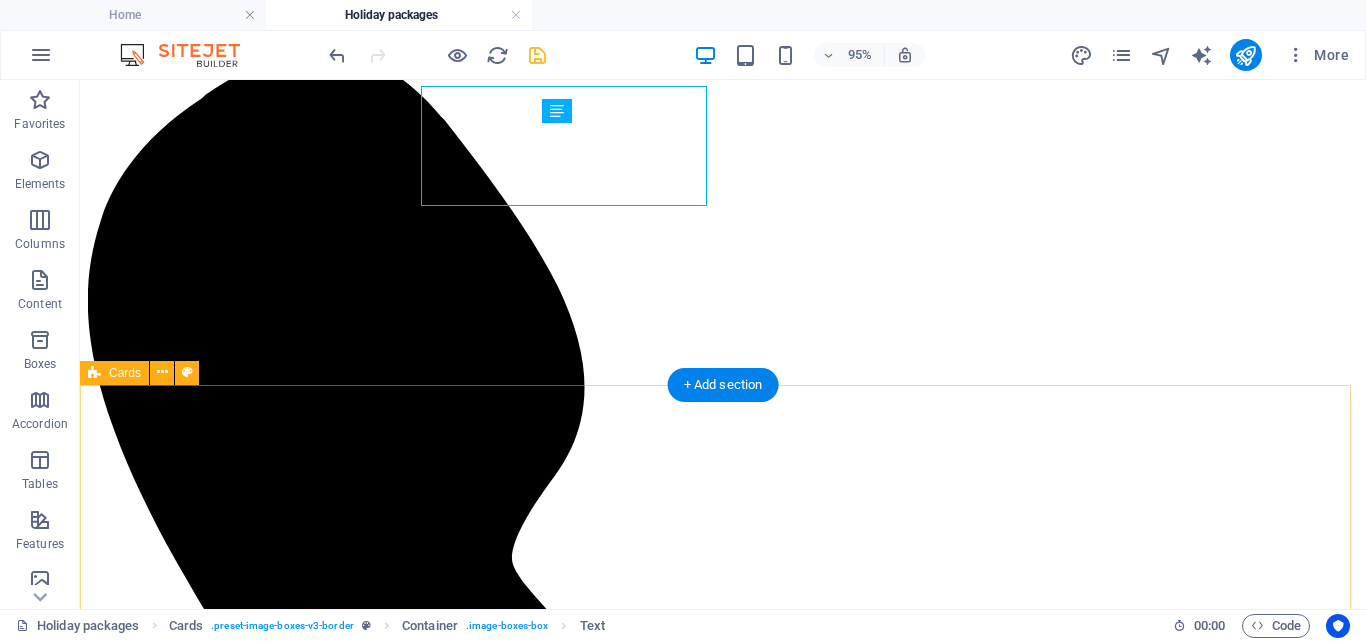 scroll, scrollTop: 967, scrollLeft: 0, axis: vertical 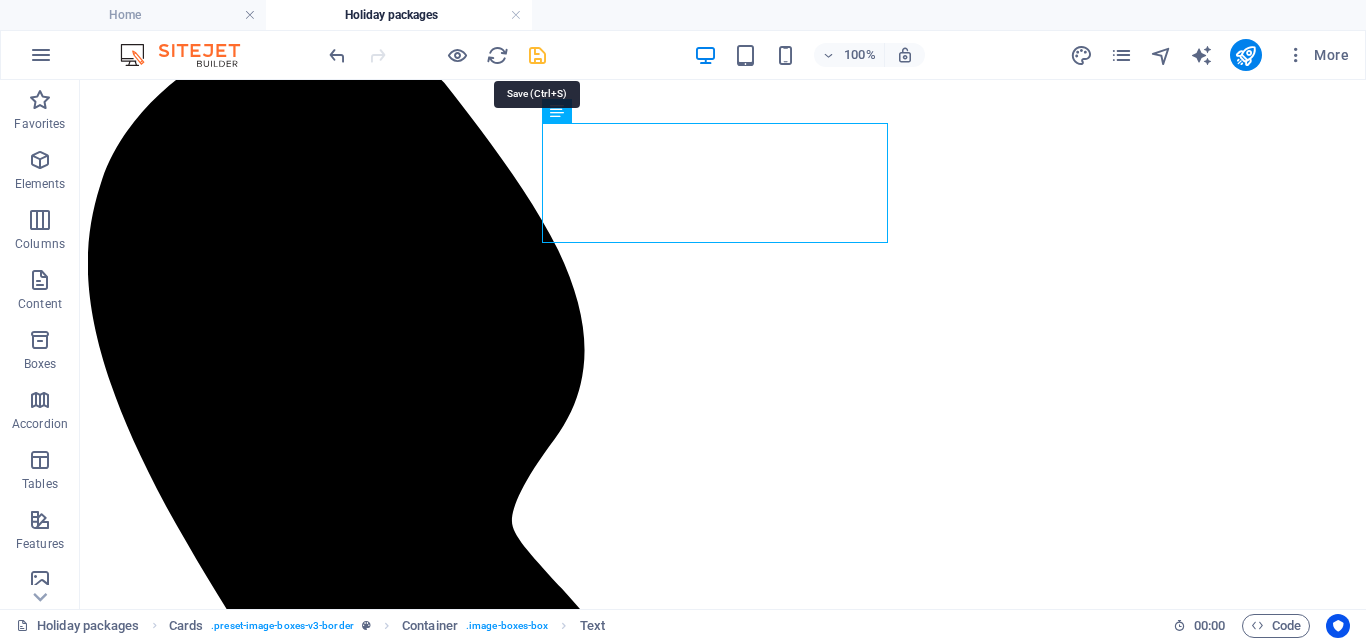 click at bounding box center [537, 55] 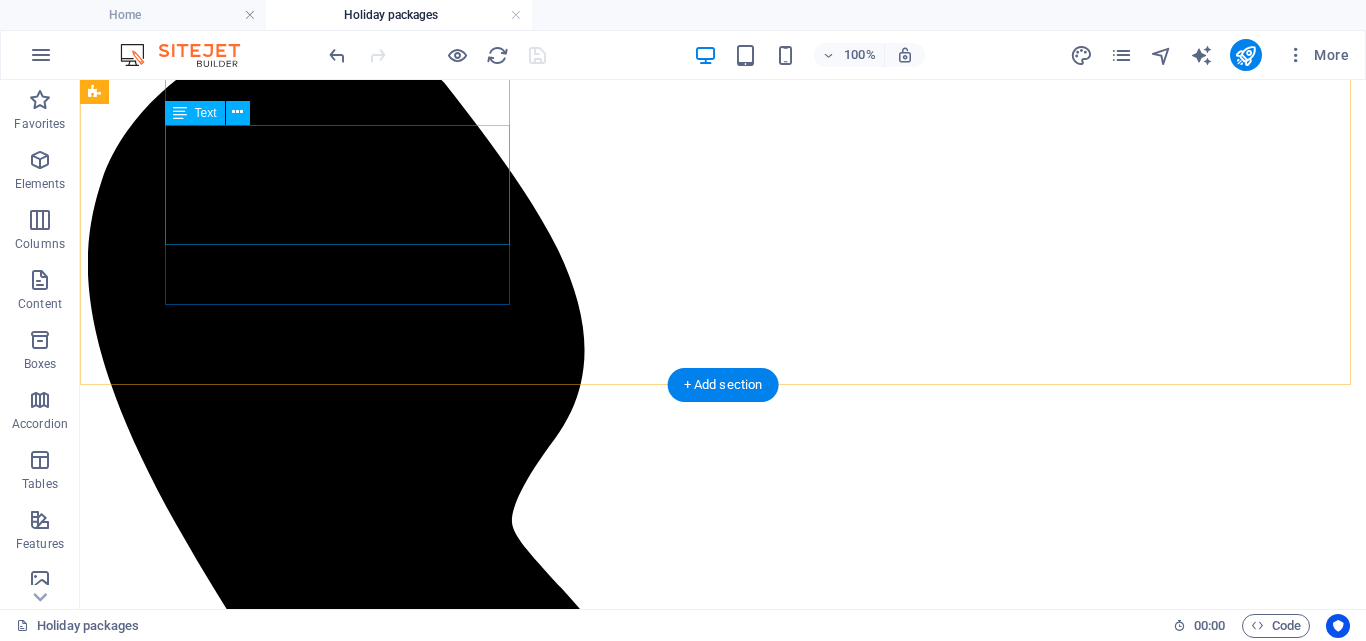 click on "Feel the rush as you soar through the sky and experience the ultimate adrenaline adventure. Skydiving offers breathtaking views, pure freedom, and a thrill like no other." at bounding box center (723, 2918) 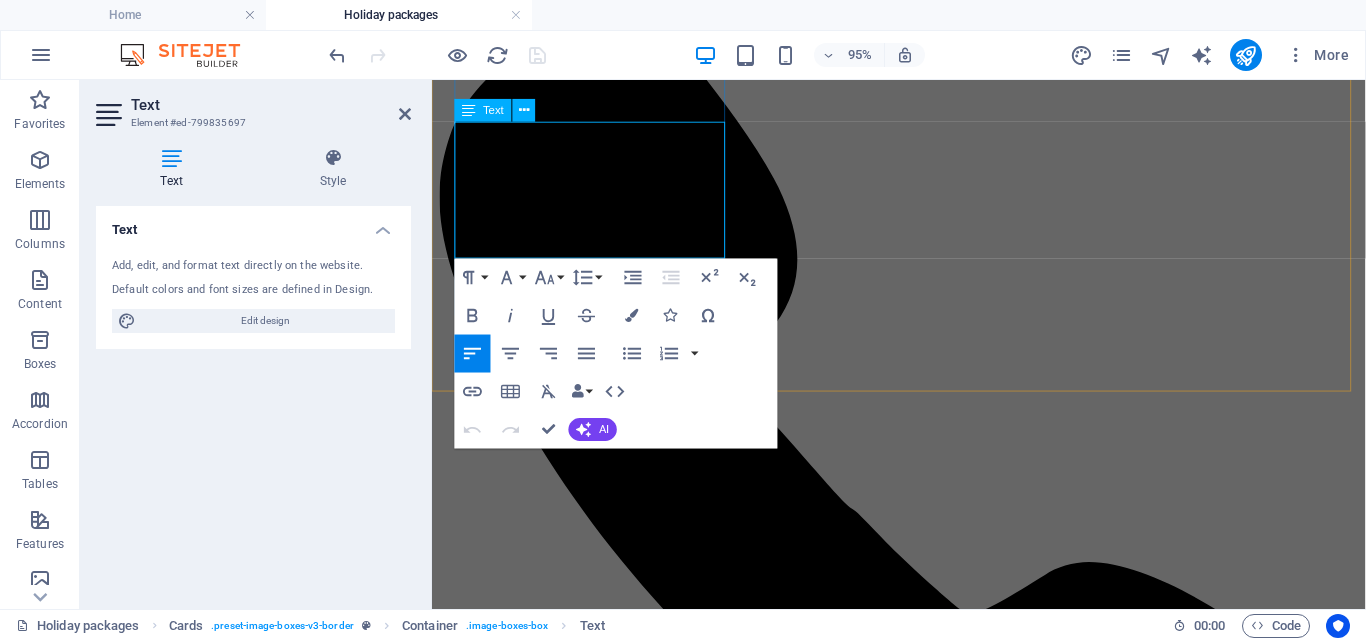 scroll, scrollTop: 930, scrollLeft: 0, axis: vertical 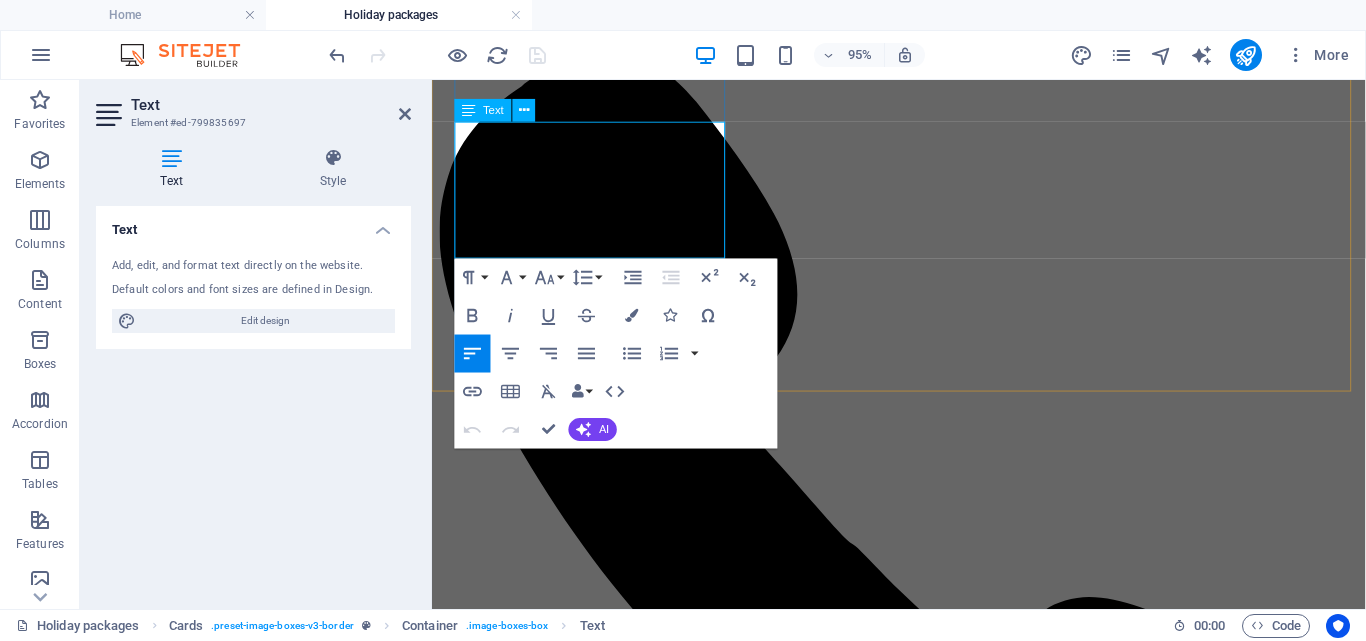 click on "Feel the rush as you soar through the sky and experience the ultimate adrenaline adventure. Skydiving offers breathtaking views, pure freedom, and a thrill like no other." at bounding box center [923, 2486] 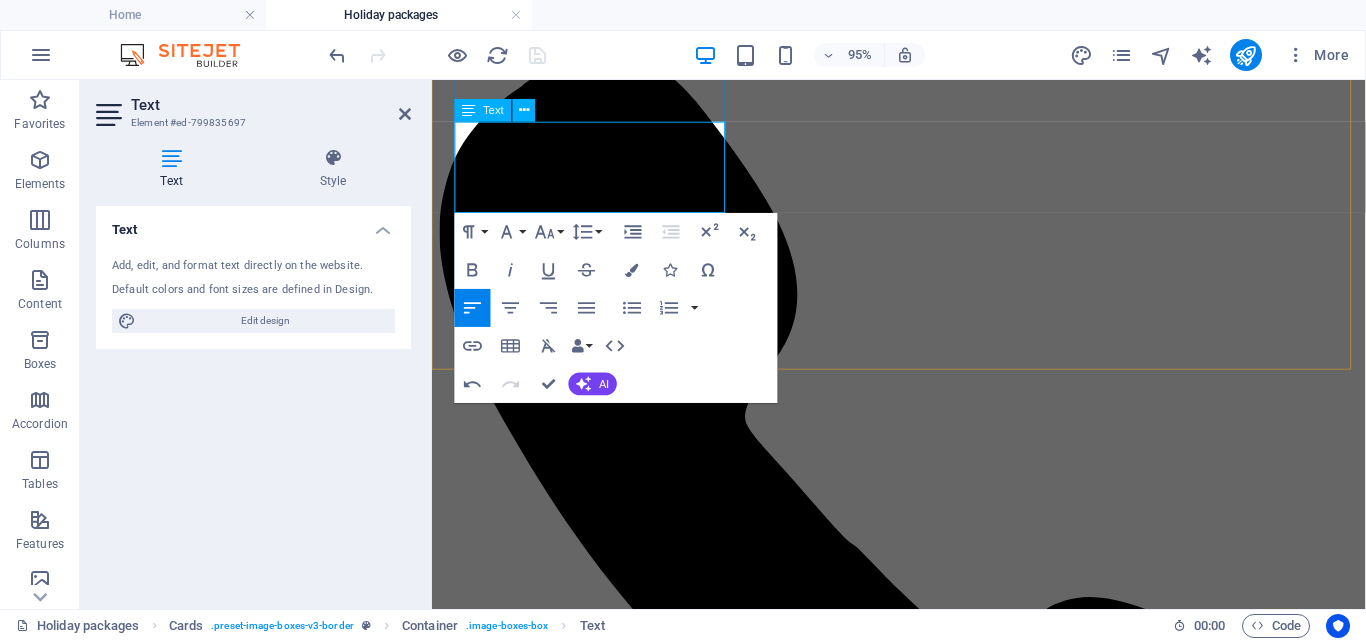 type 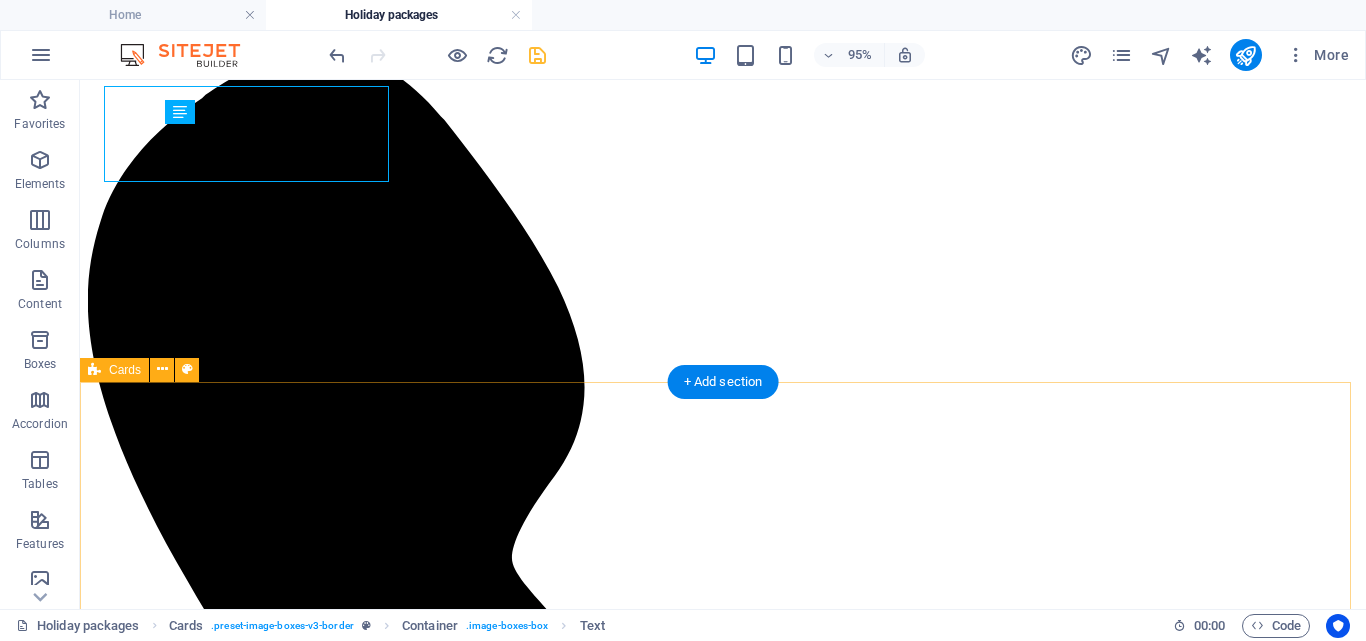 scroll, scrollTop: 968, scrollLeft: 0, axis: vertical 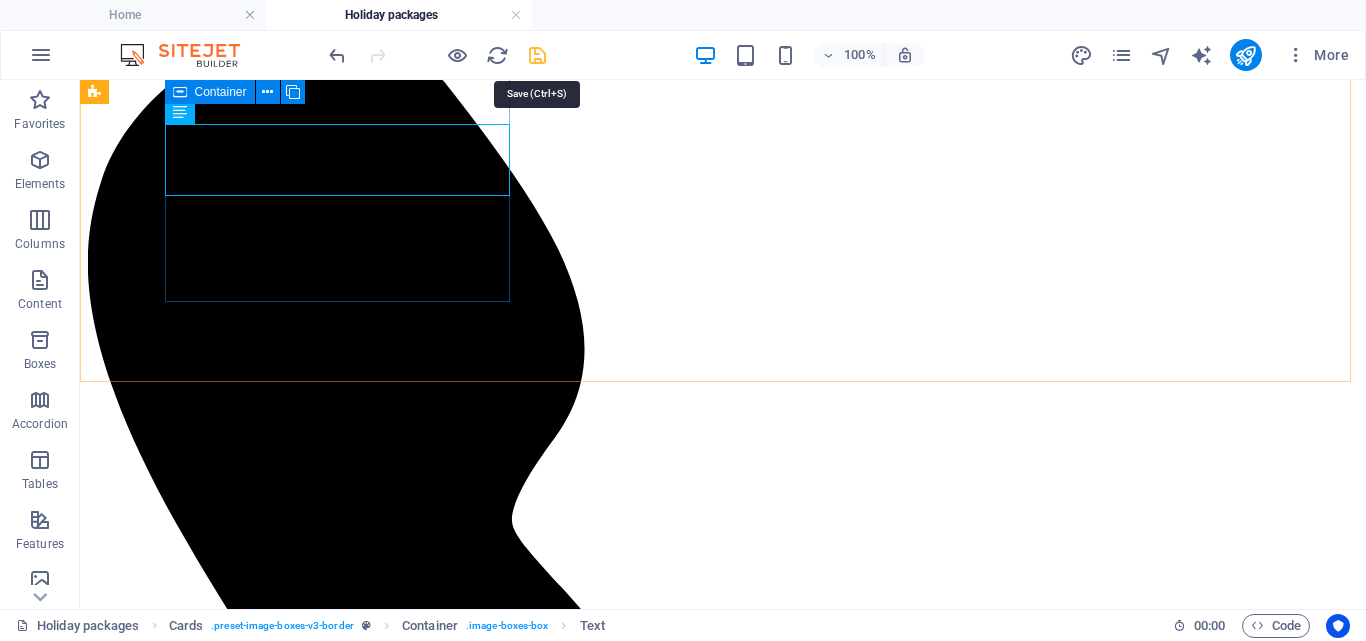click at bounding box center [537, 55] 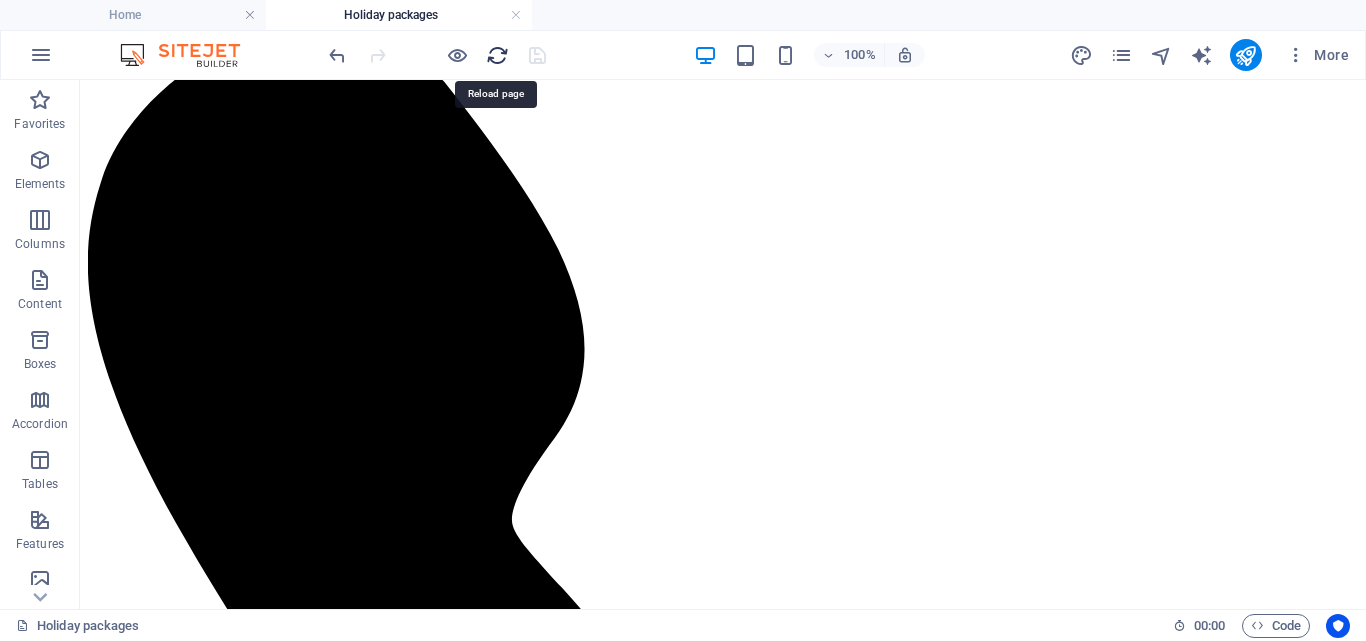 click at bounding box center (497, 55) 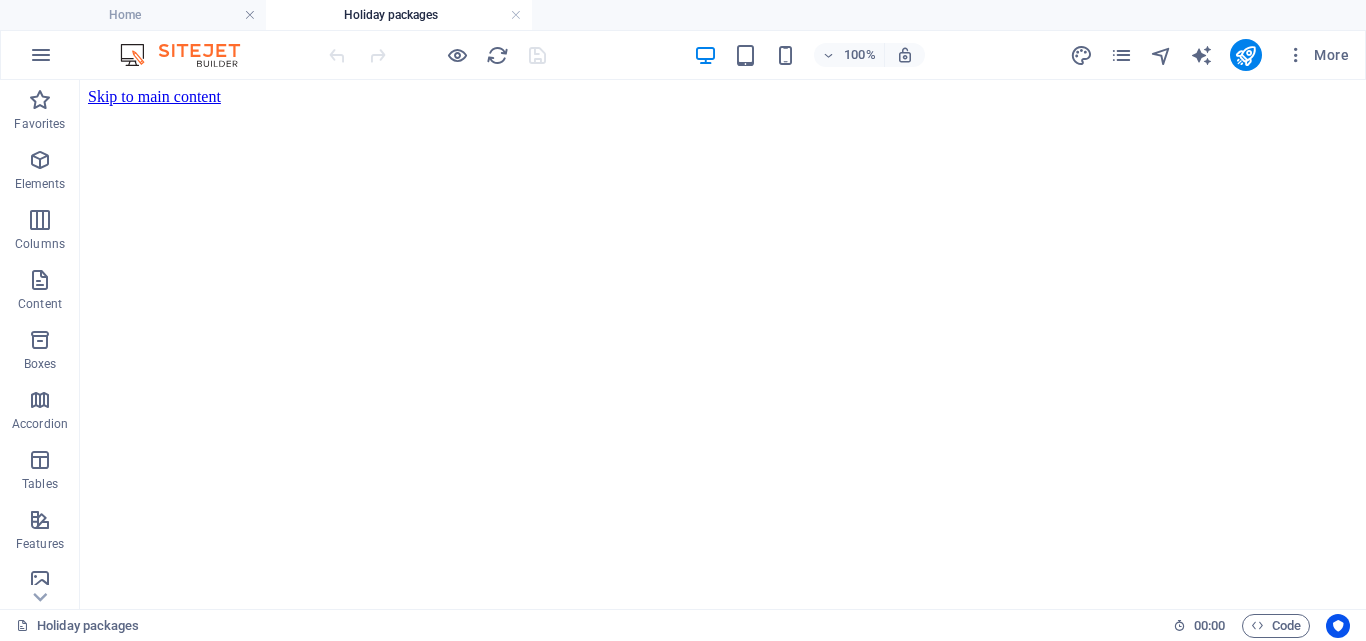 scroll, scrollTop: 0, scrollLeft: 0, axis: both 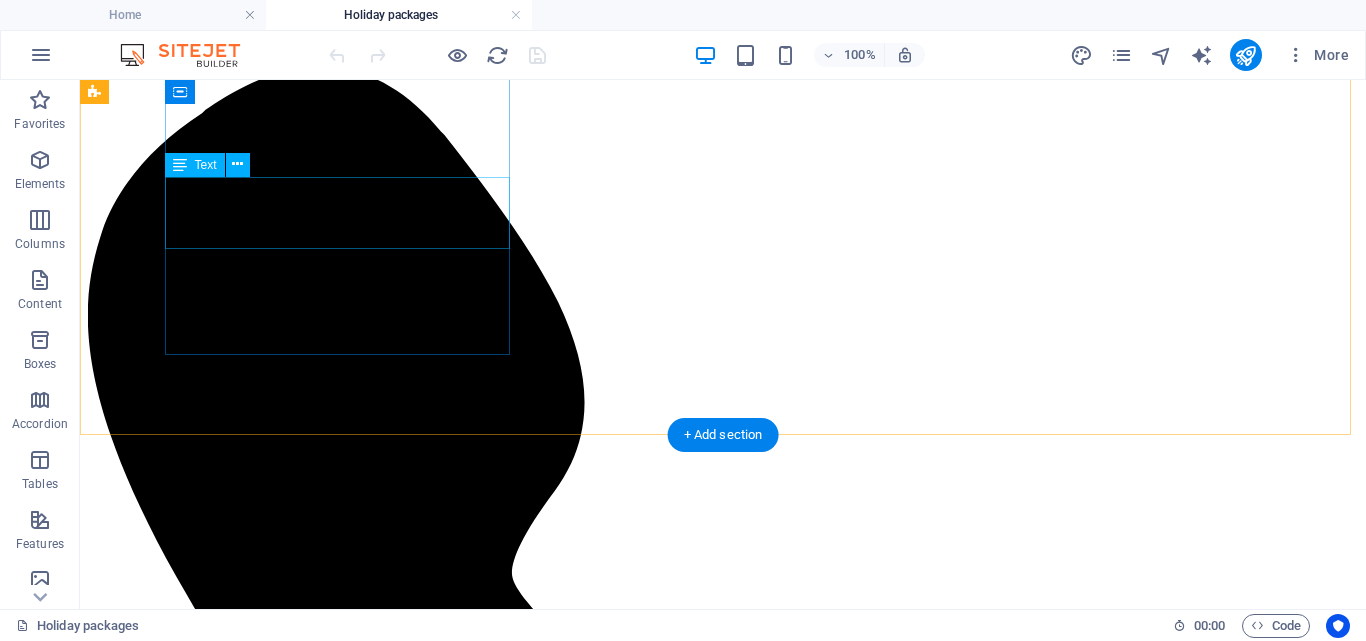 click on "The ultimate adrenaline adventure. Skydiving offers breathtaking views, pure freedom, and a thrill like no other." at bounding box center (723, 2970) 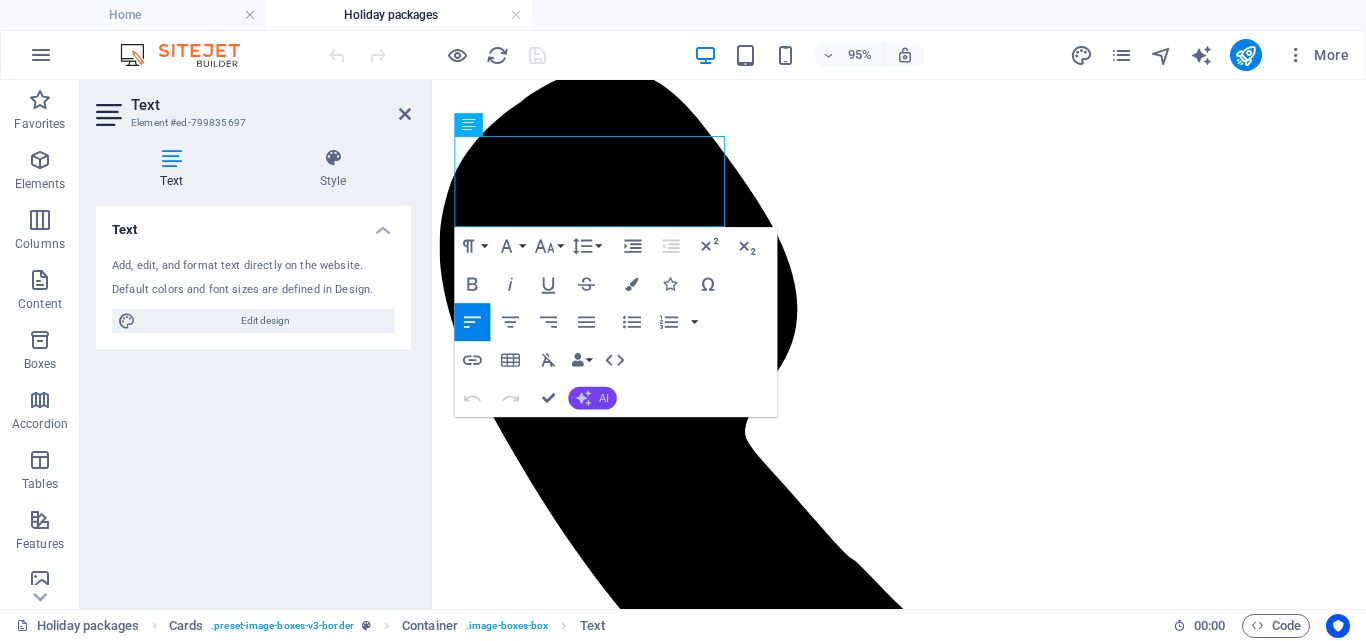 click on "AI" at bounding box center (593, 398) 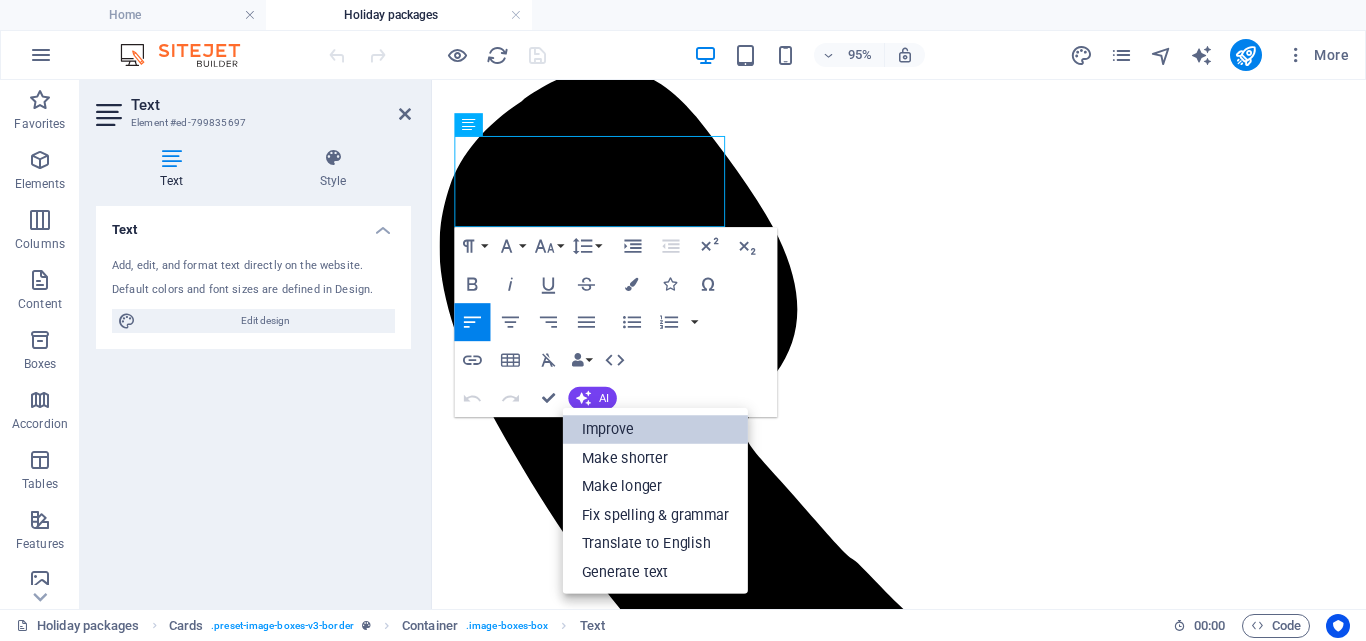 click on "Improve" at bounding box center [655, 429] 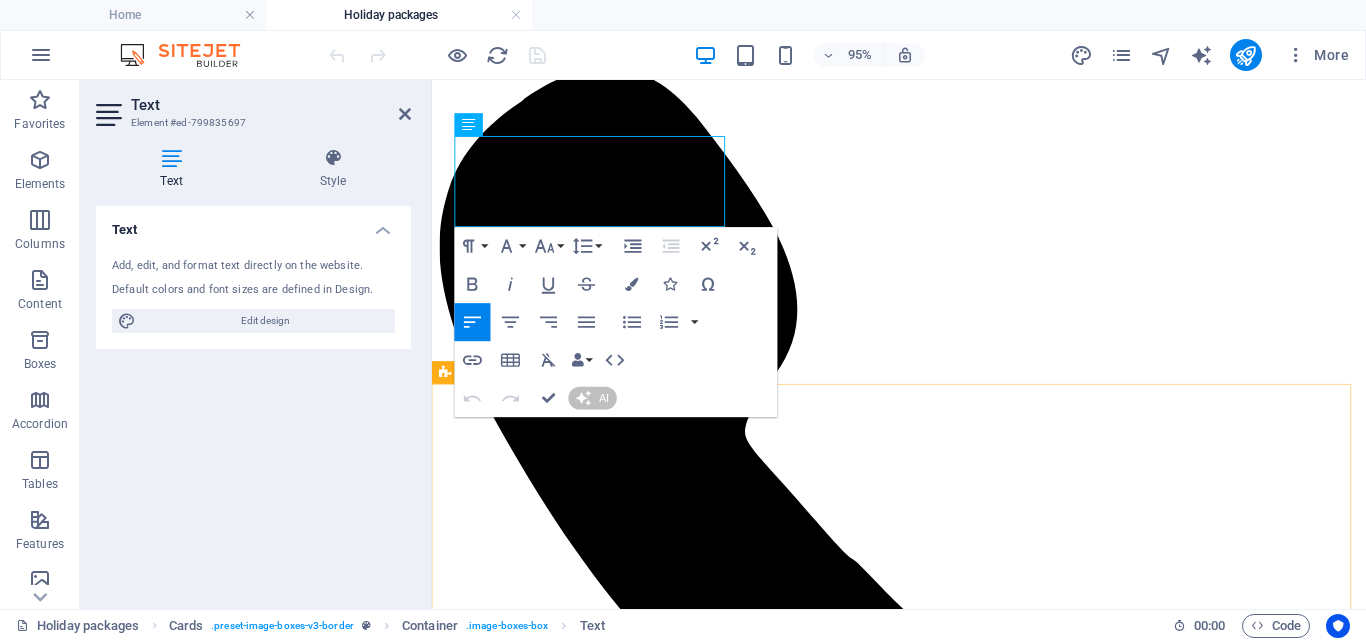 type 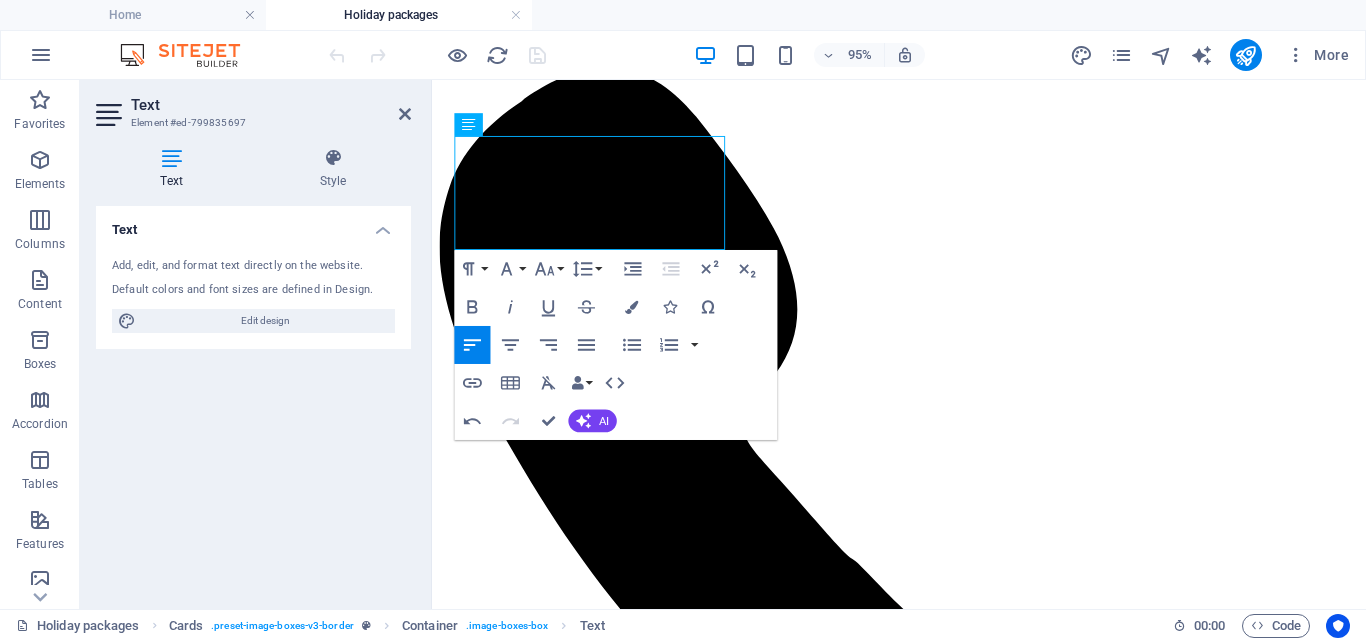 scroll, scrollTop: 953, scrollLeft: 0, axis: vertical 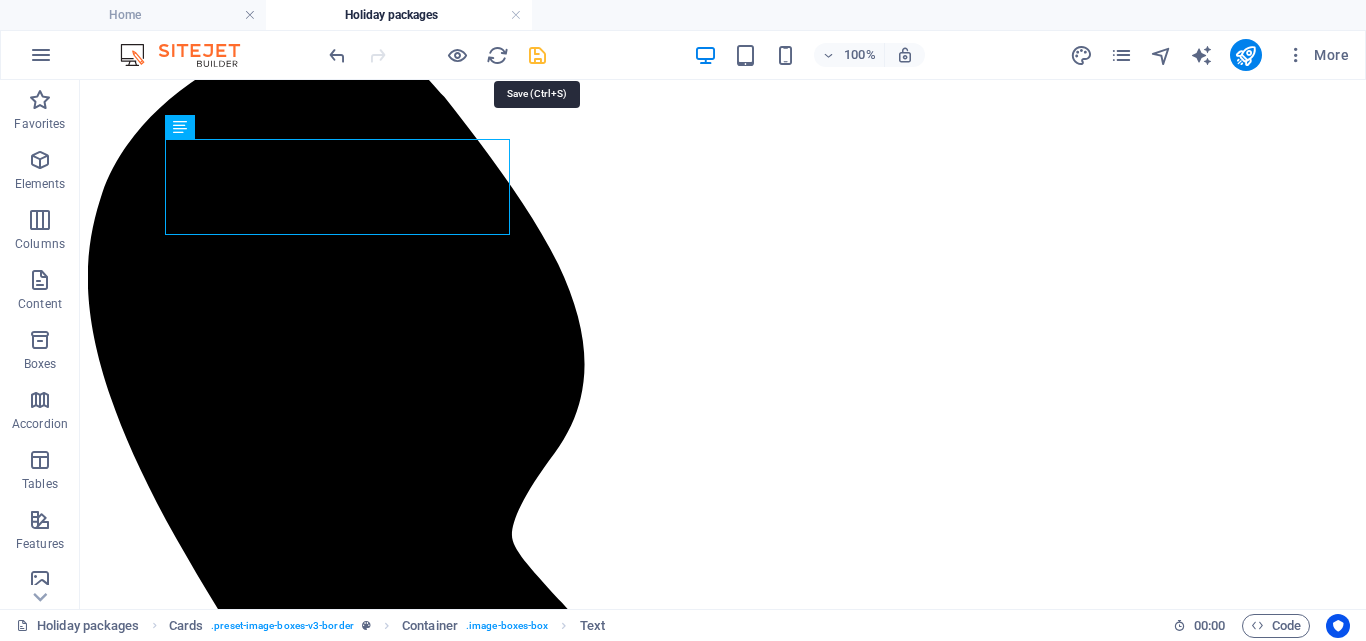 click at bounding box center (537, 55) 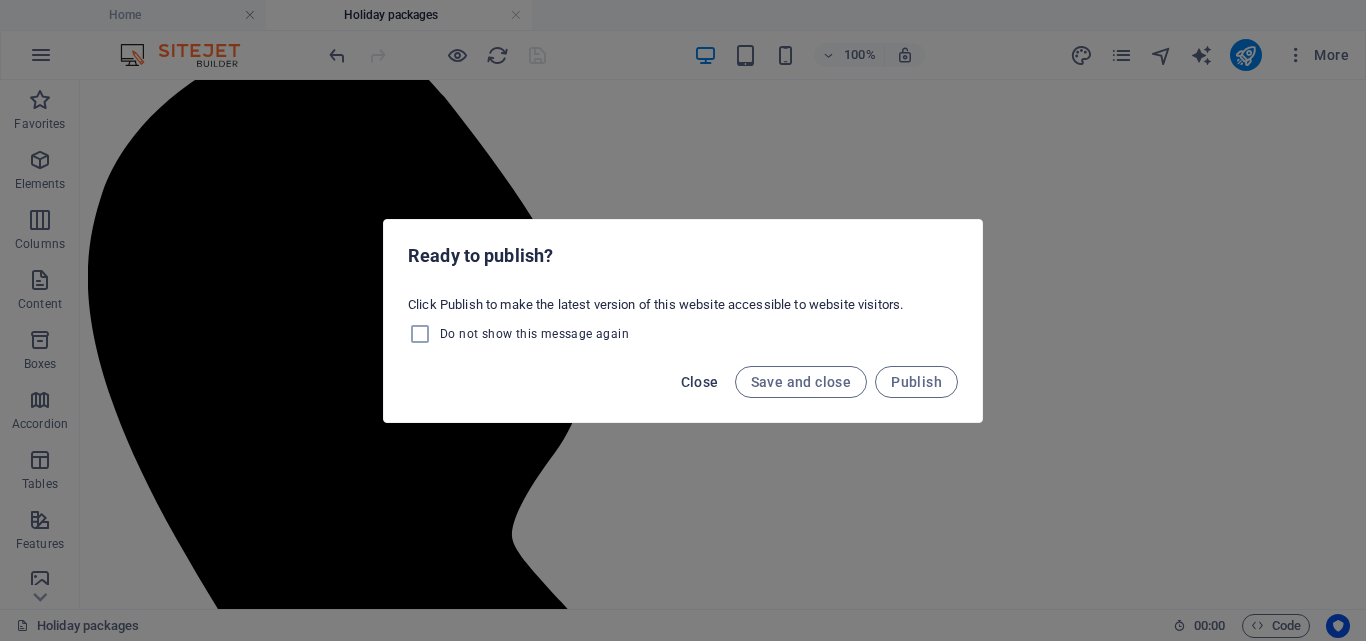 click on "Close" at bounding box center (700, 382) 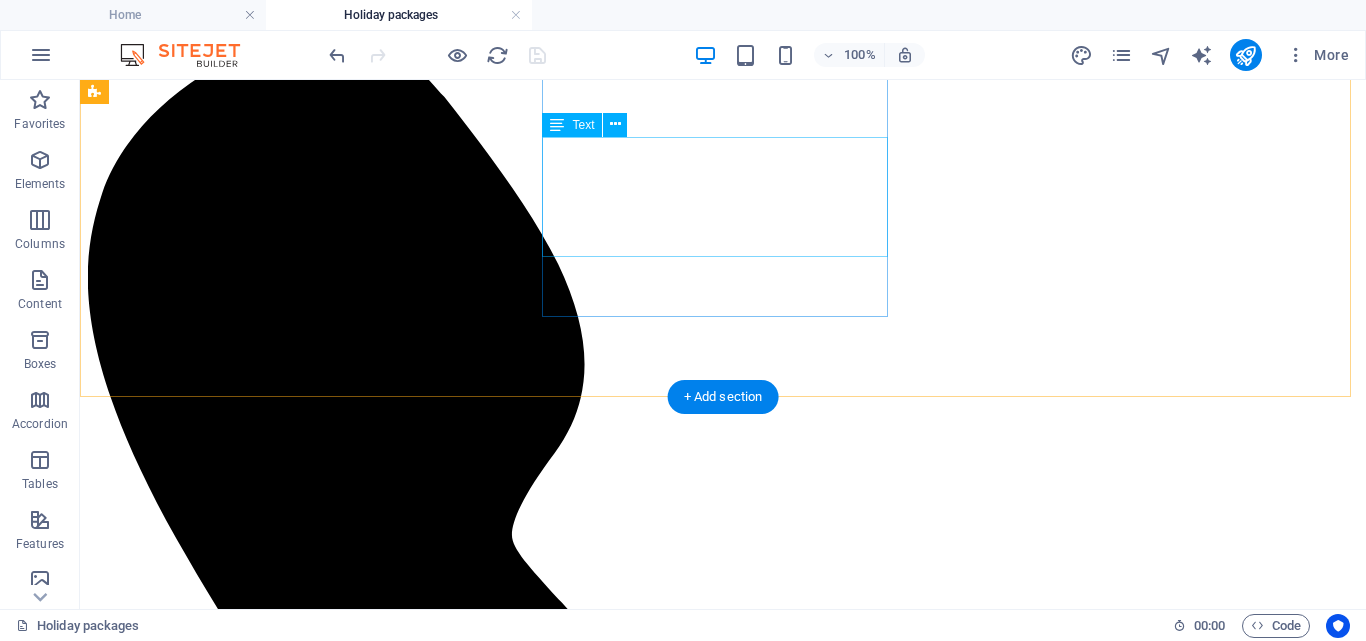 click on "Our family trips are designed in bringing everyone closer through exciting destinations and amazing experiences. Create memories with the ones matters the most" at bounding box center (723, 3856) 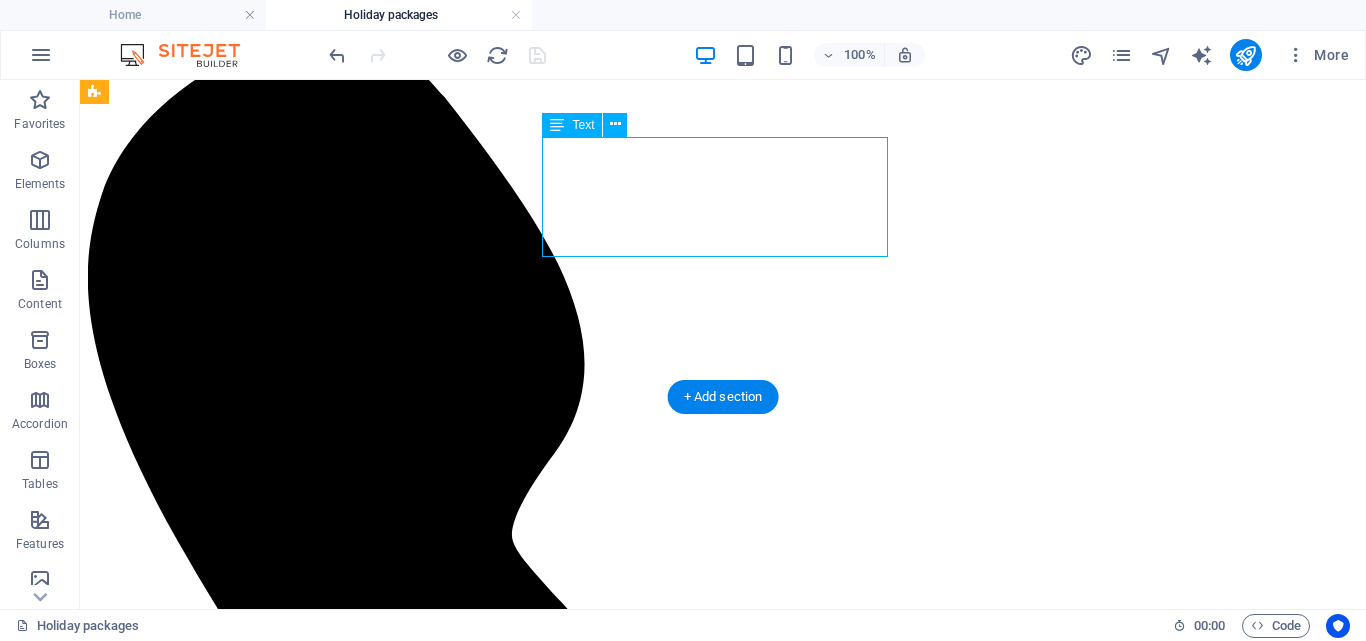 click on "Our family trips are designed in bringing everyone closer through exciting destinations and amazing experiences. Create memories with the ones matters the most" at bounding box center (723, 3856) 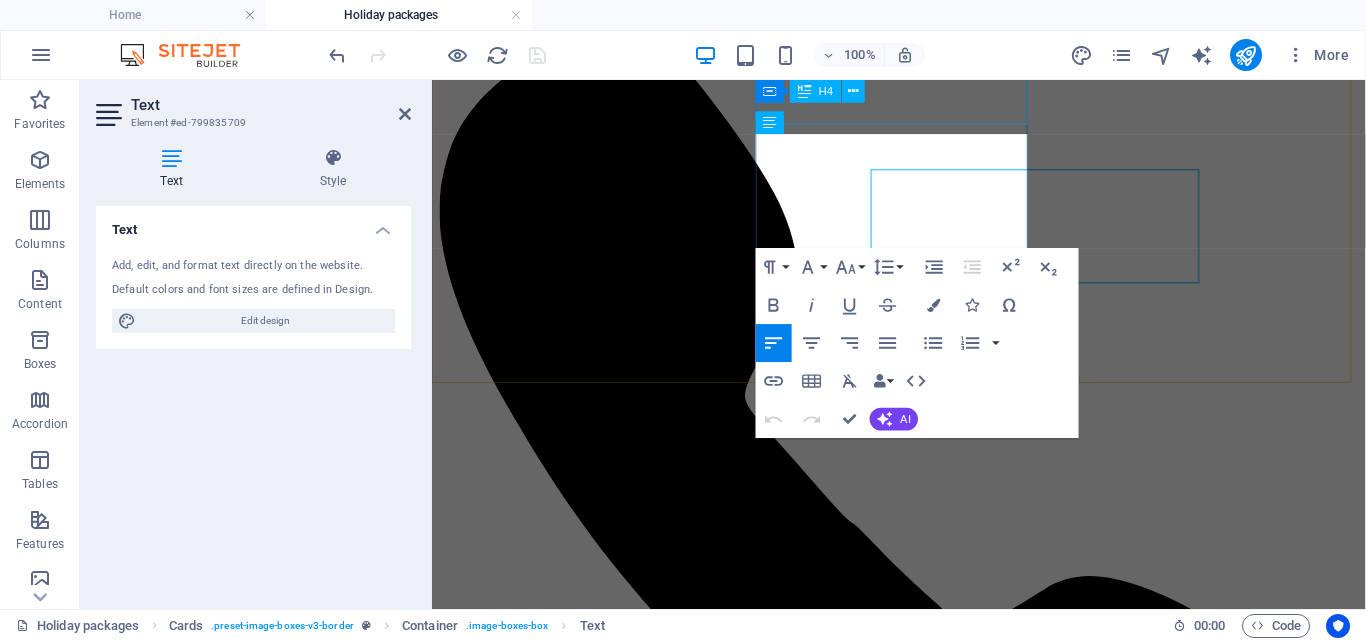 scroll, scrollTop: 916, scrollLeft: 0, axis: vertical 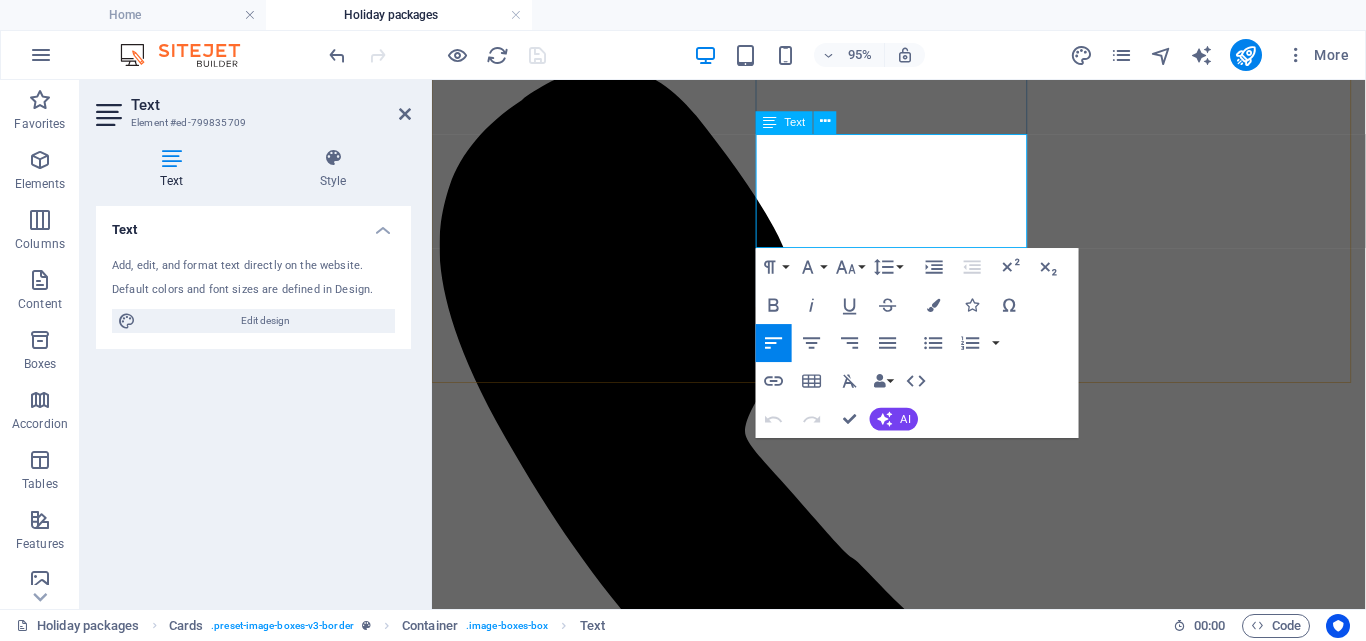 click on "Our family trips are designed in bringing everyone closer through exciting destinations and amazing experiences. Create memories with the ones matters the most" at bounding box center (923, 3240) 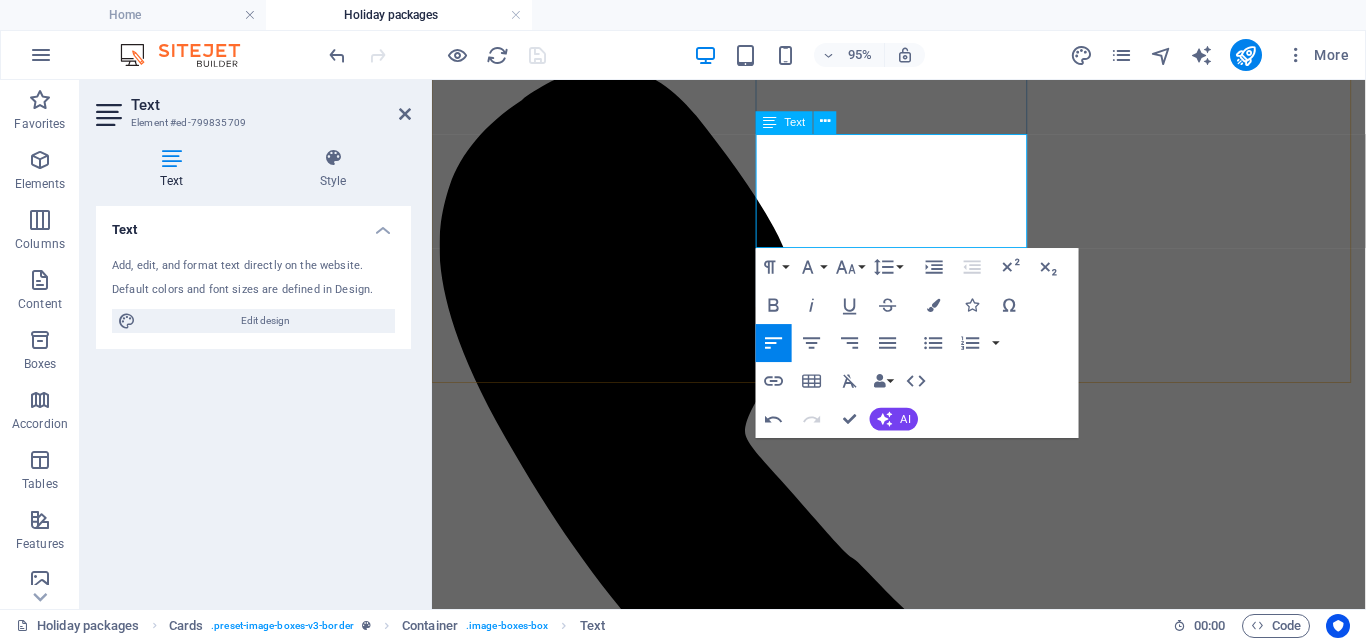 type 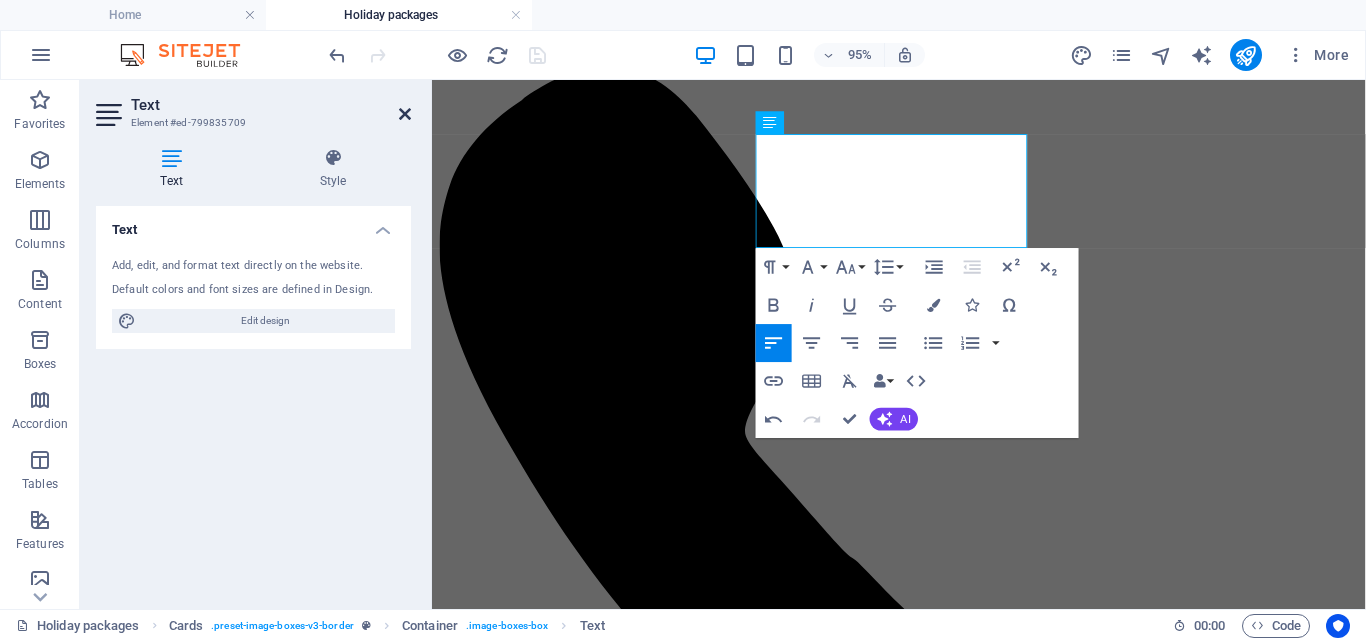 click at bounding box center (405, 114) 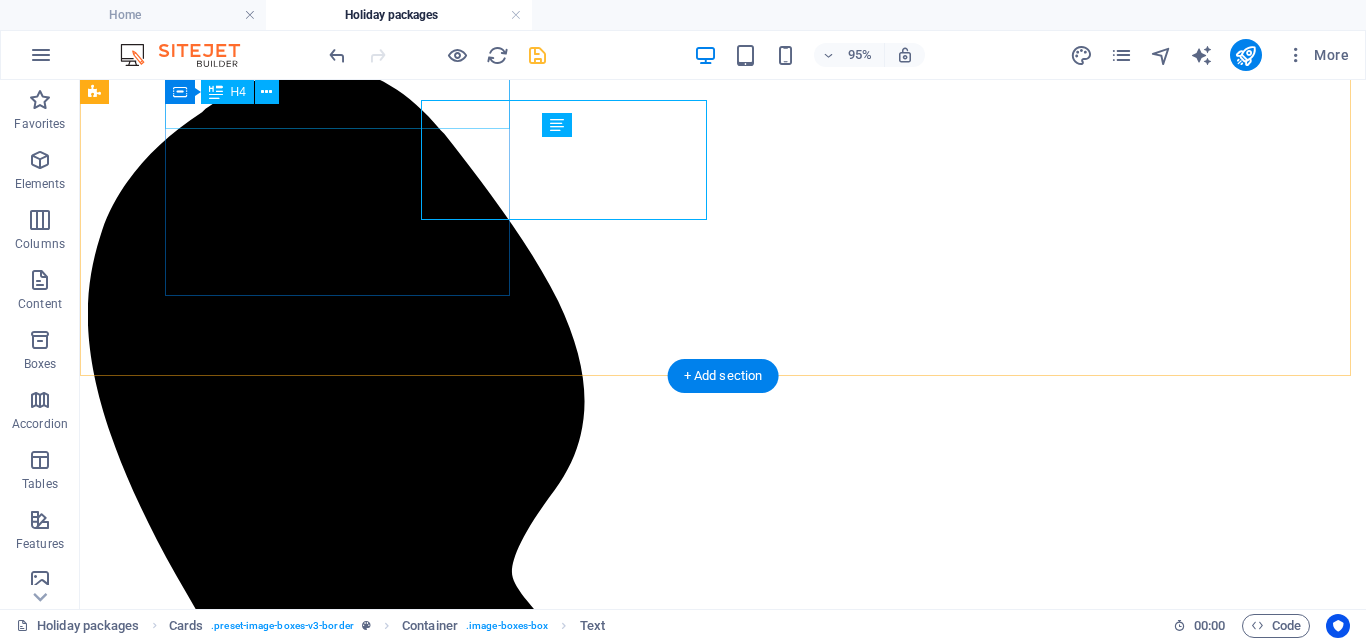 scroll, scrollTop: 953, scrollLeft: 0, axis: vertical 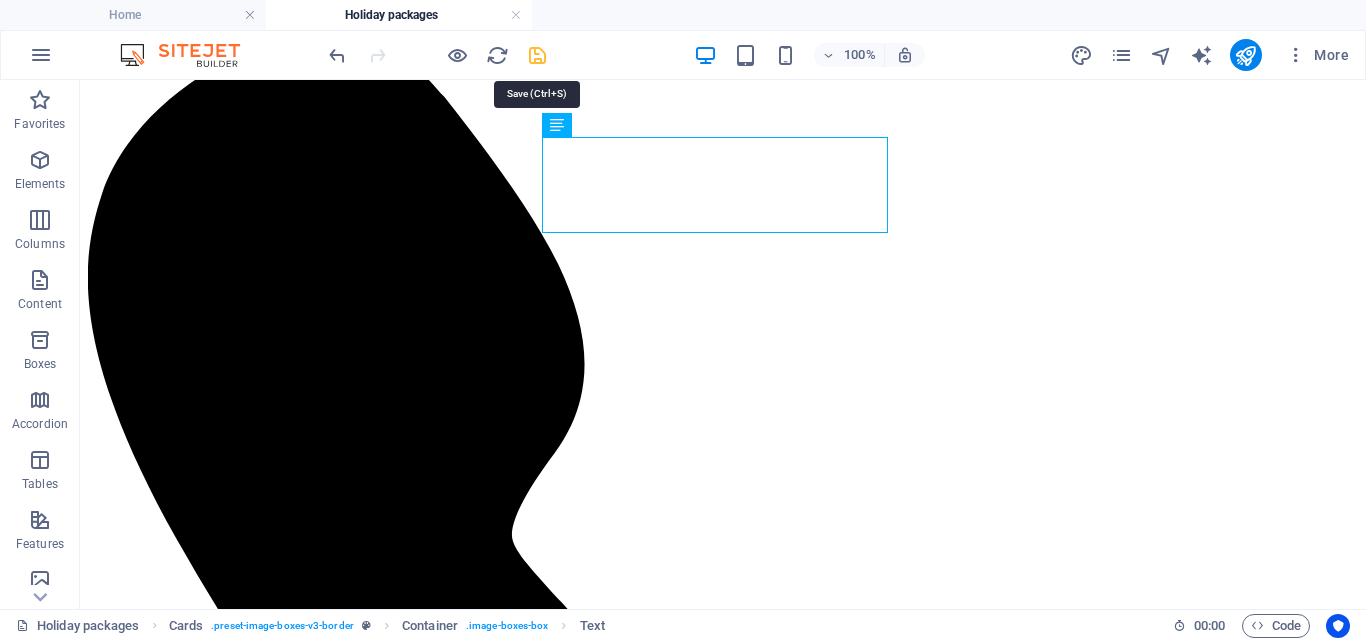 click at bounding box center [537, 55] 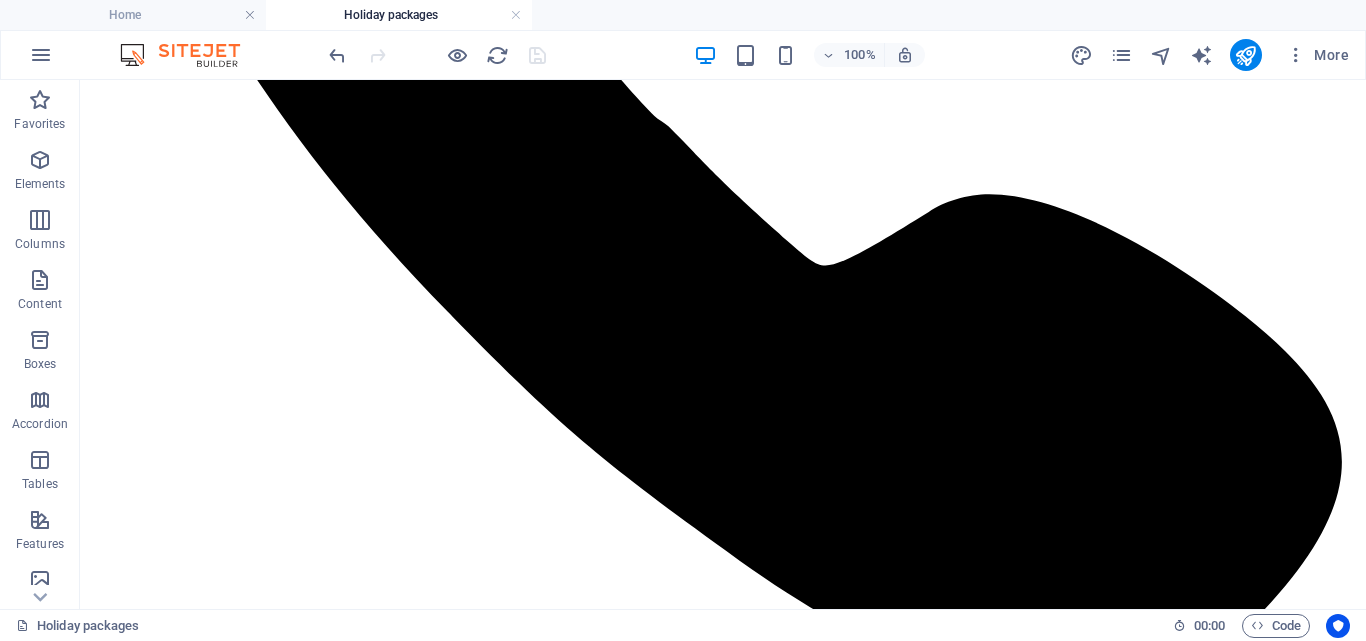 scroll, scrollTop: 1653, scrollLeft: 0, axis: vertical 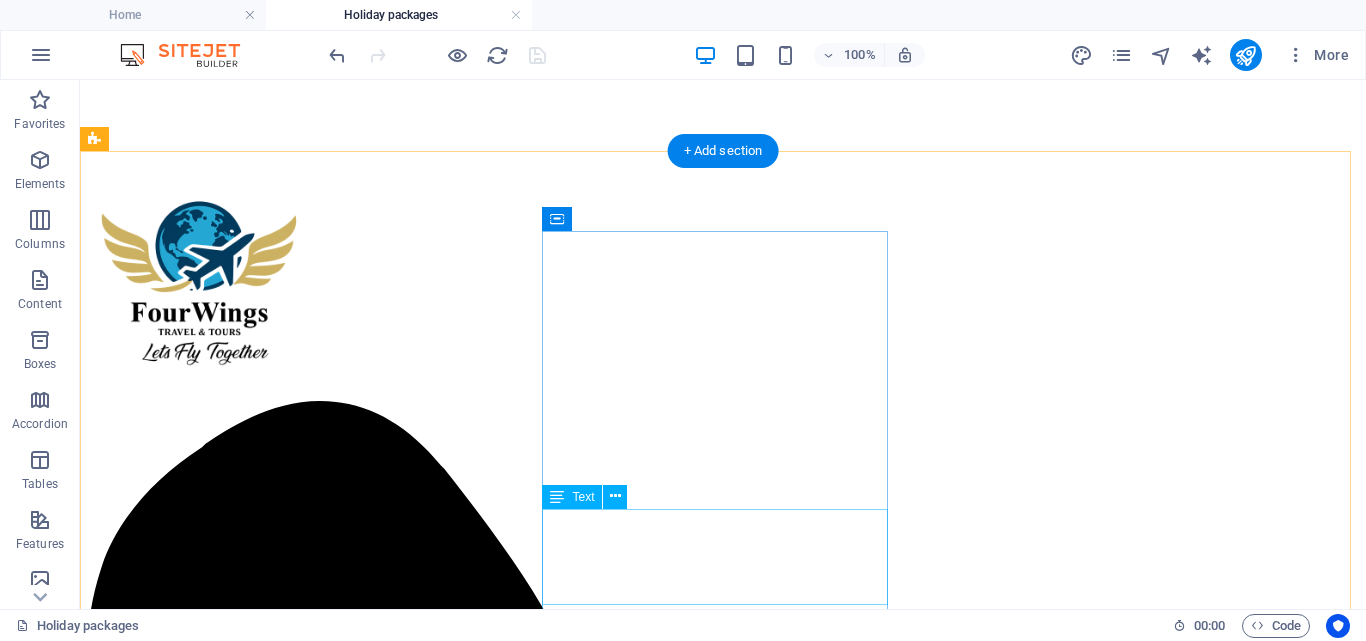 click on "Designed in bringing everyone closer through exciting destinations and amazing experiences. Create memories with the ones matters the most" at bounding box center (723, 4228) 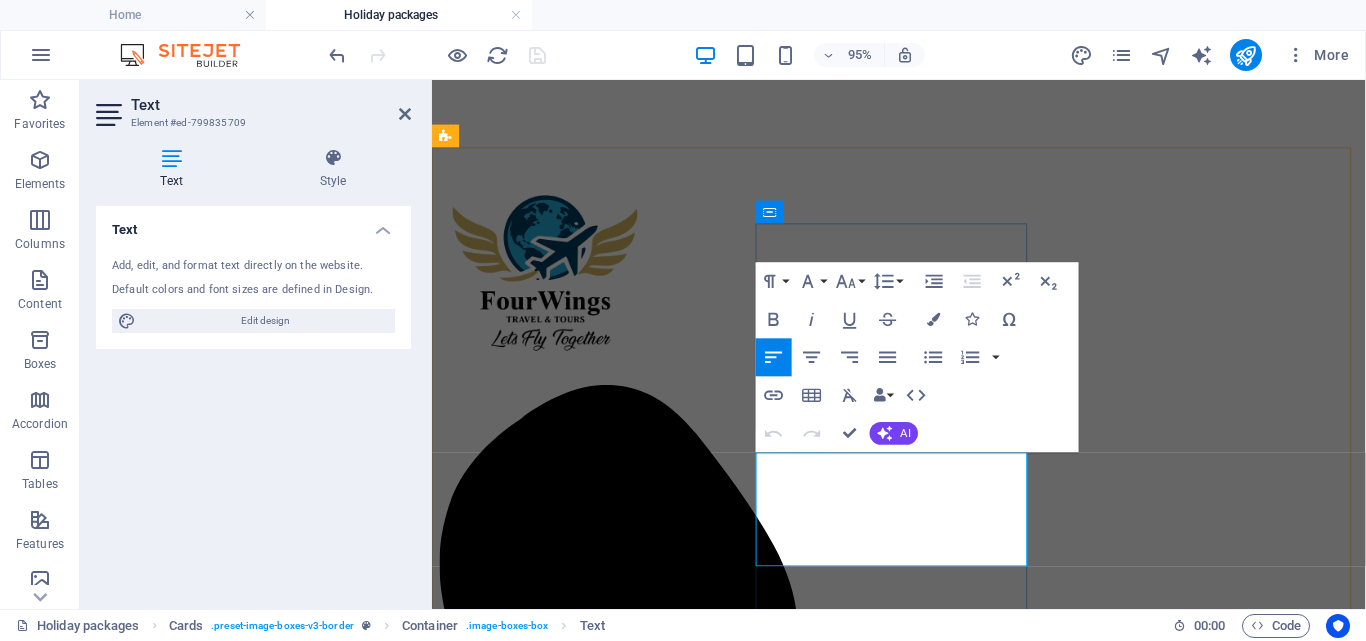 click on "Designed in bringing everyone closer through exciting destinations and amazing experiences. Create memories with the ones matters the most" at bounding box center [923, 3555] 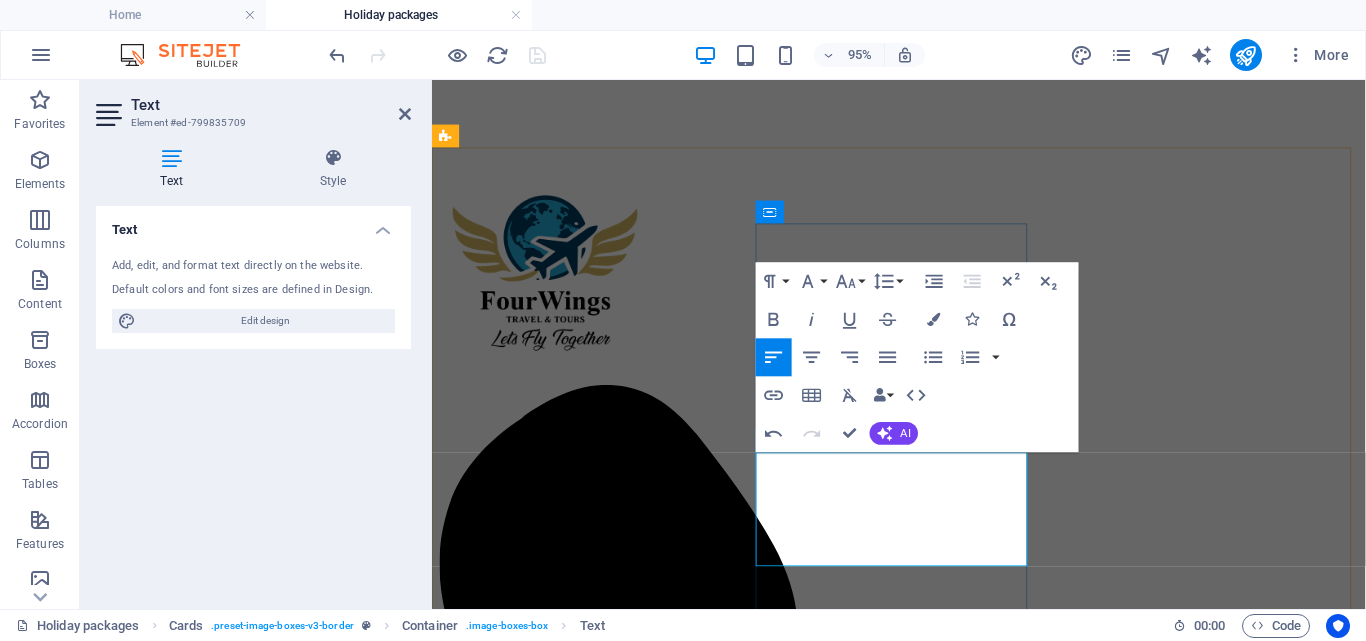 type 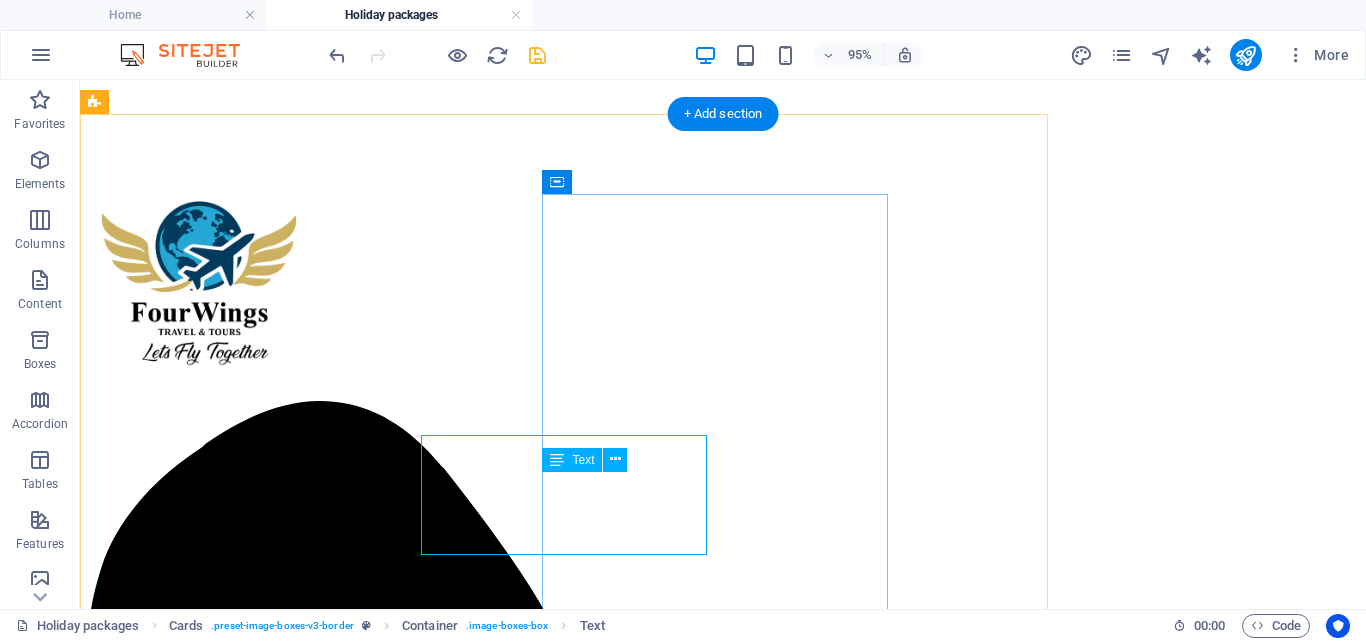 scroll, scrollTop: 618, scrollLeft: 0, axis: vertical 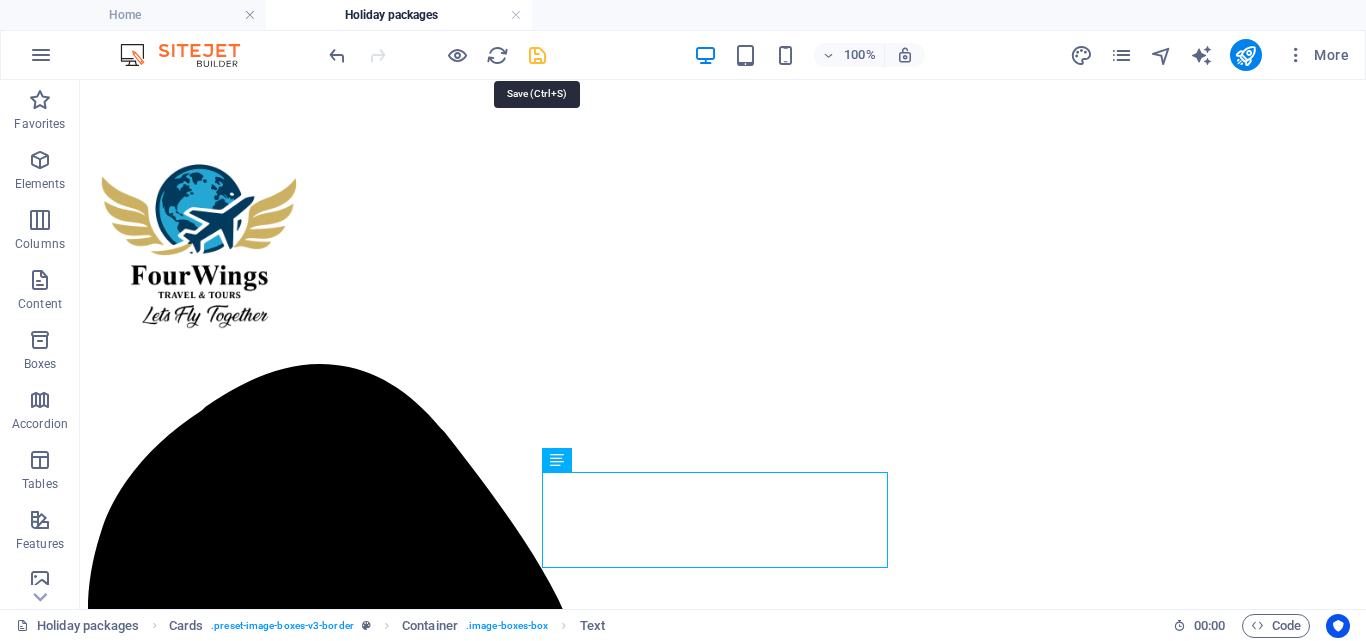 click at bounding box center [537, 55] 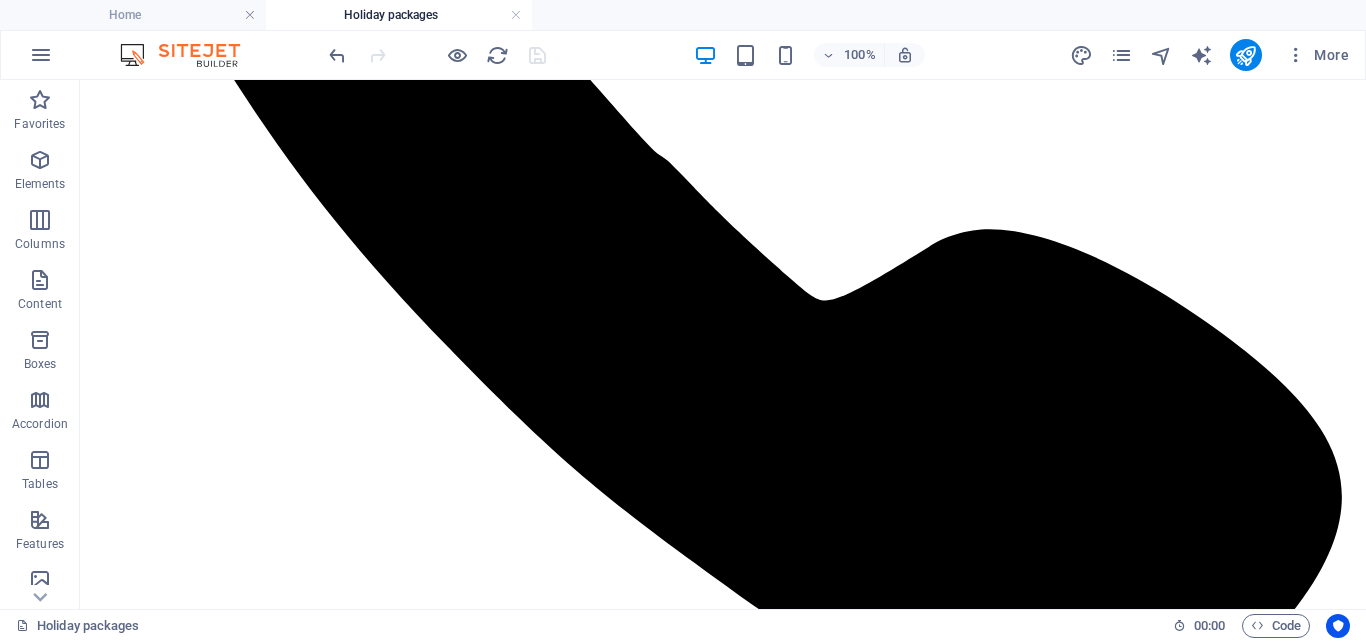 scroll, scrollTop: 1517, scrollLeft: 0, axis: vertical 